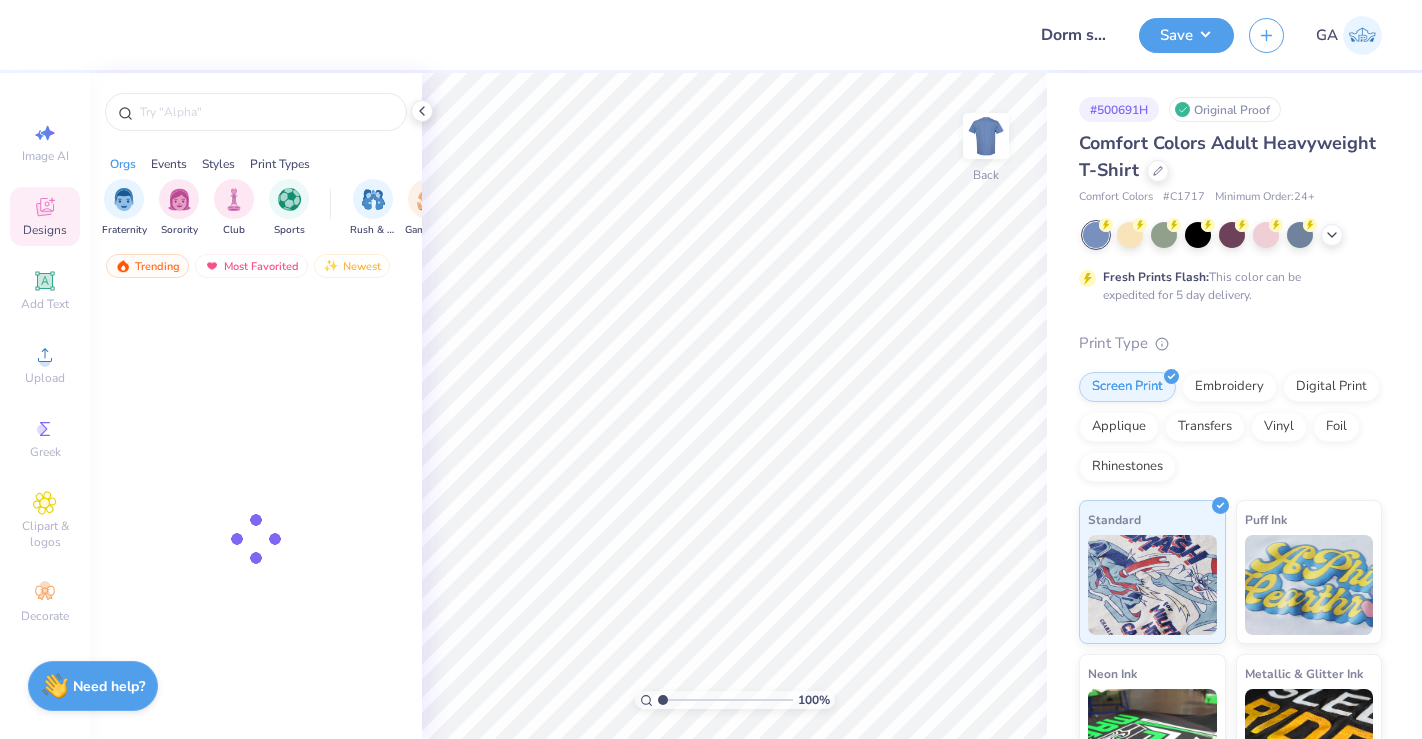 scroll, scrollTop: 0, scrollLeft: 0, axis: both 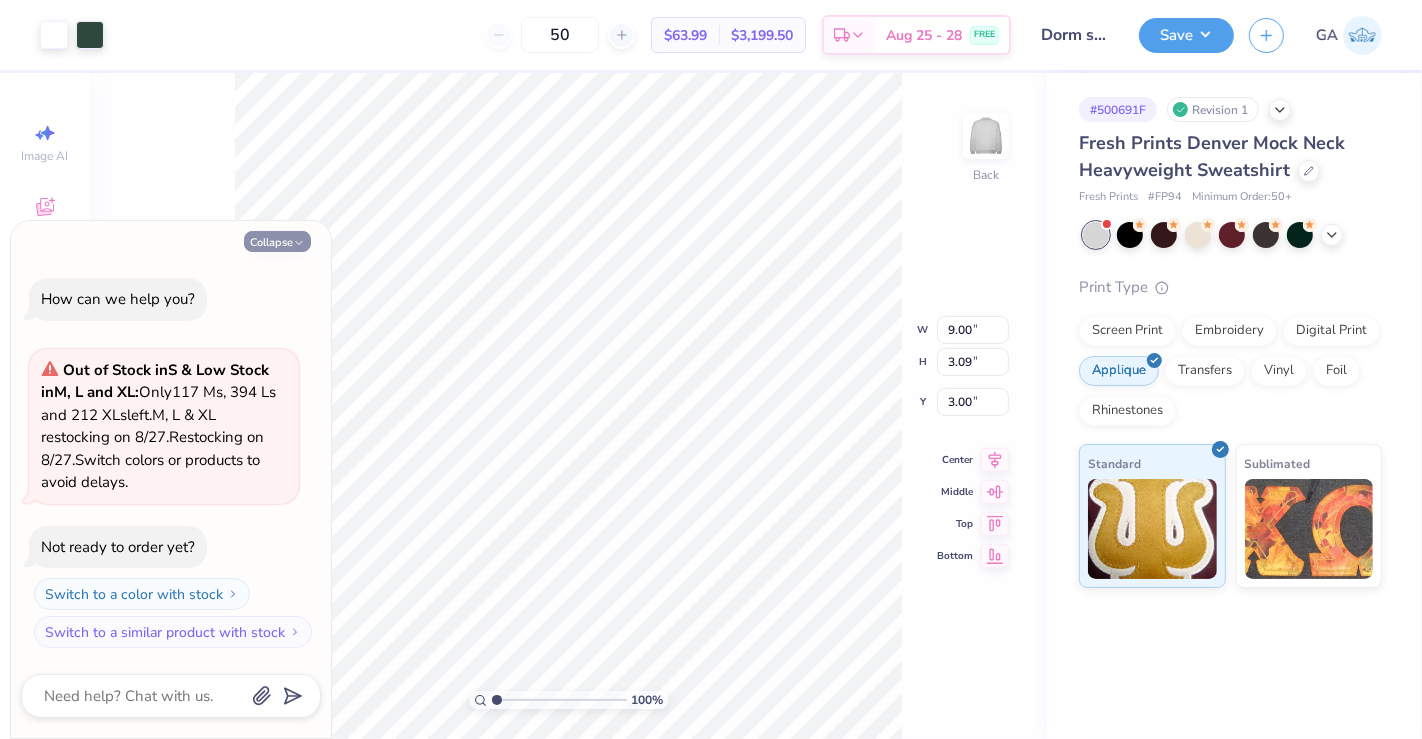 click on "Collapse" at bounding box center (277, 241) 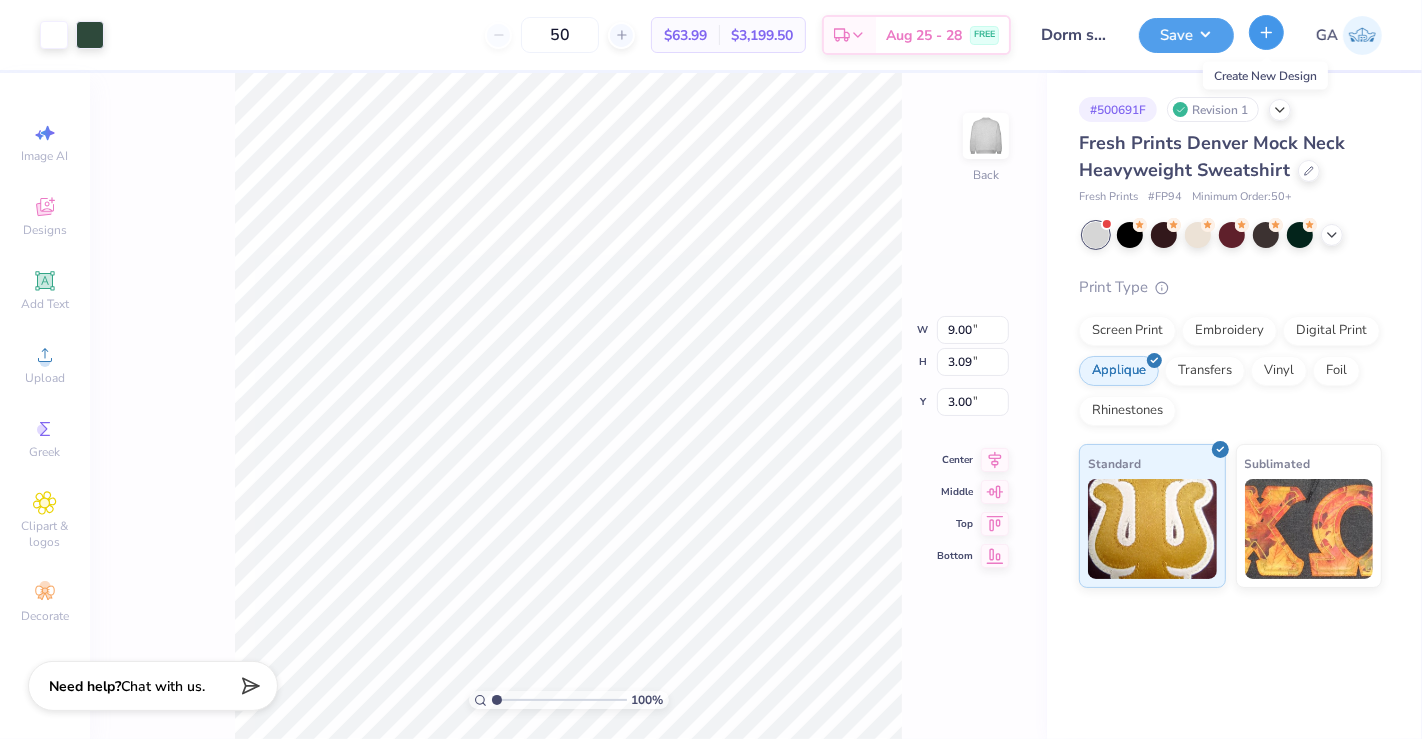click 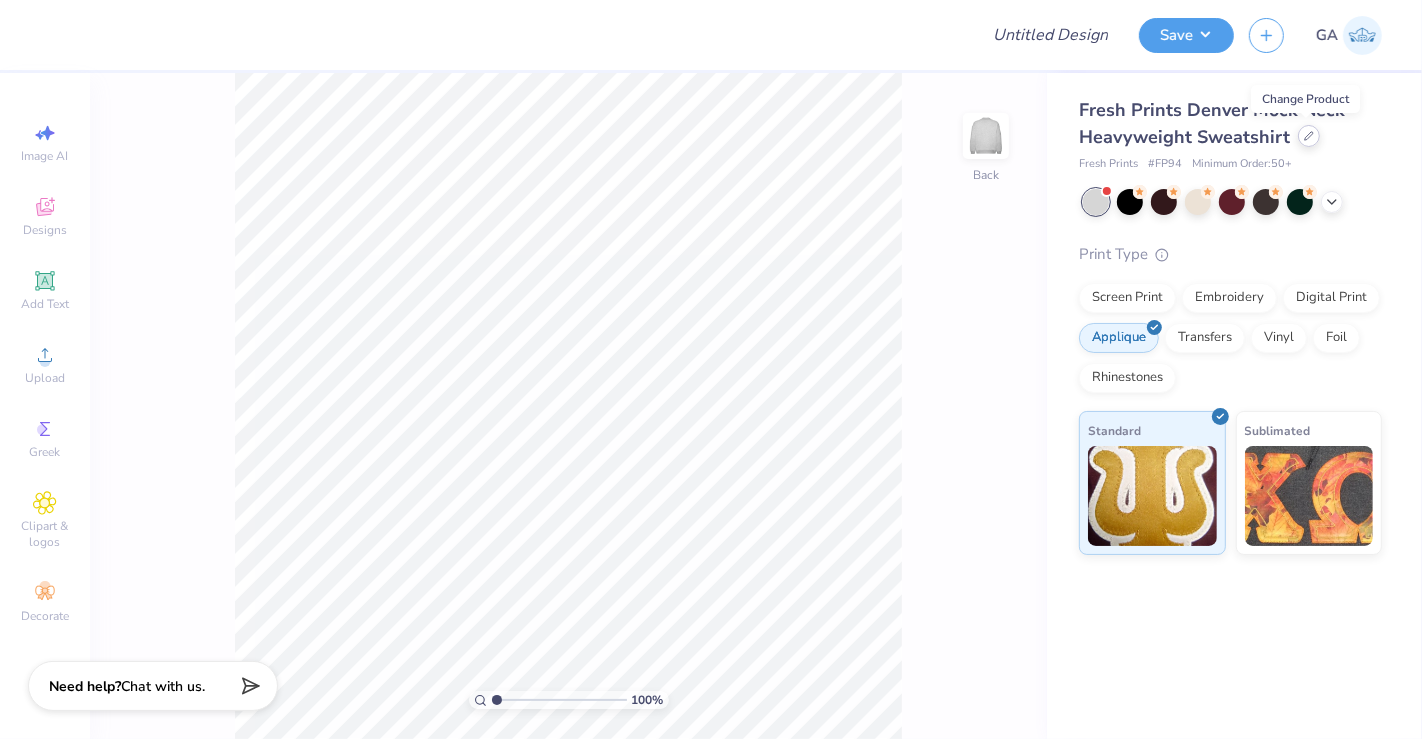 click 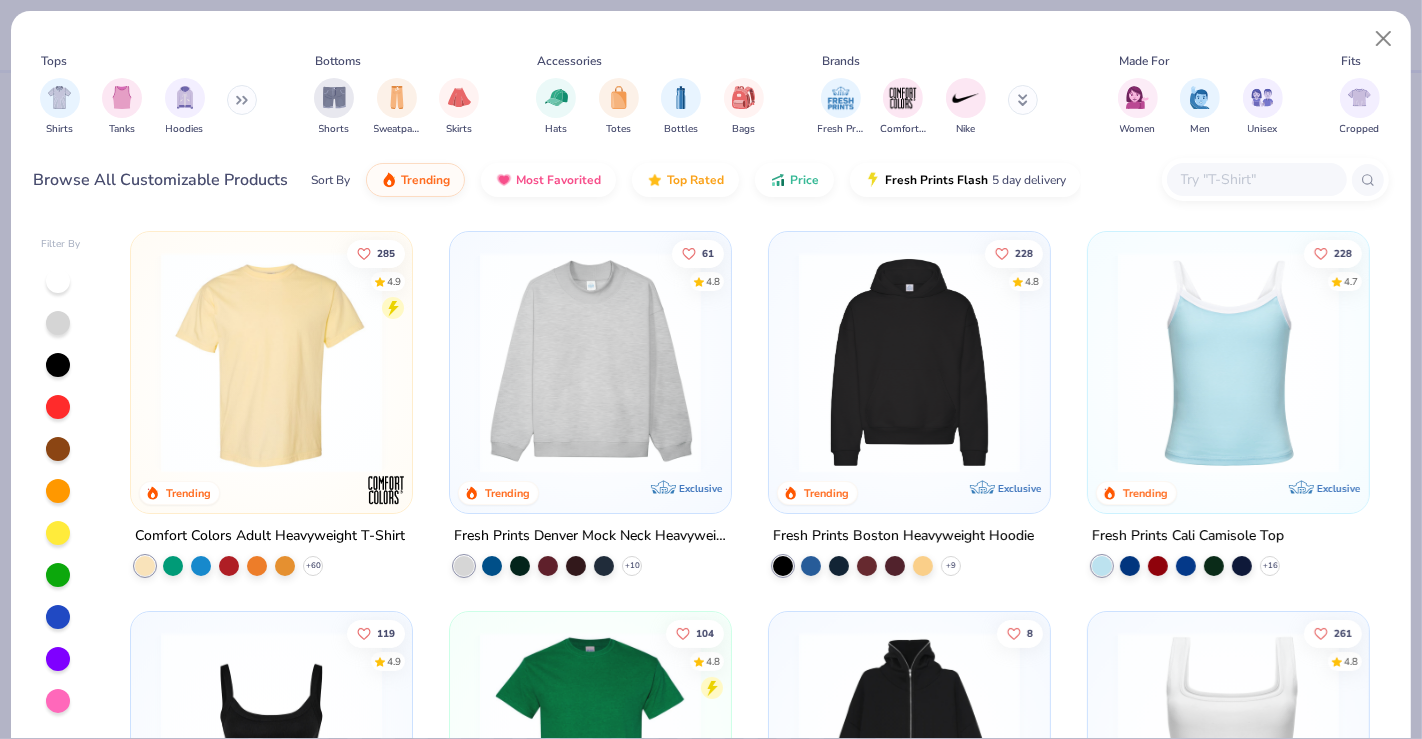 click at bounding box center [242, 100] 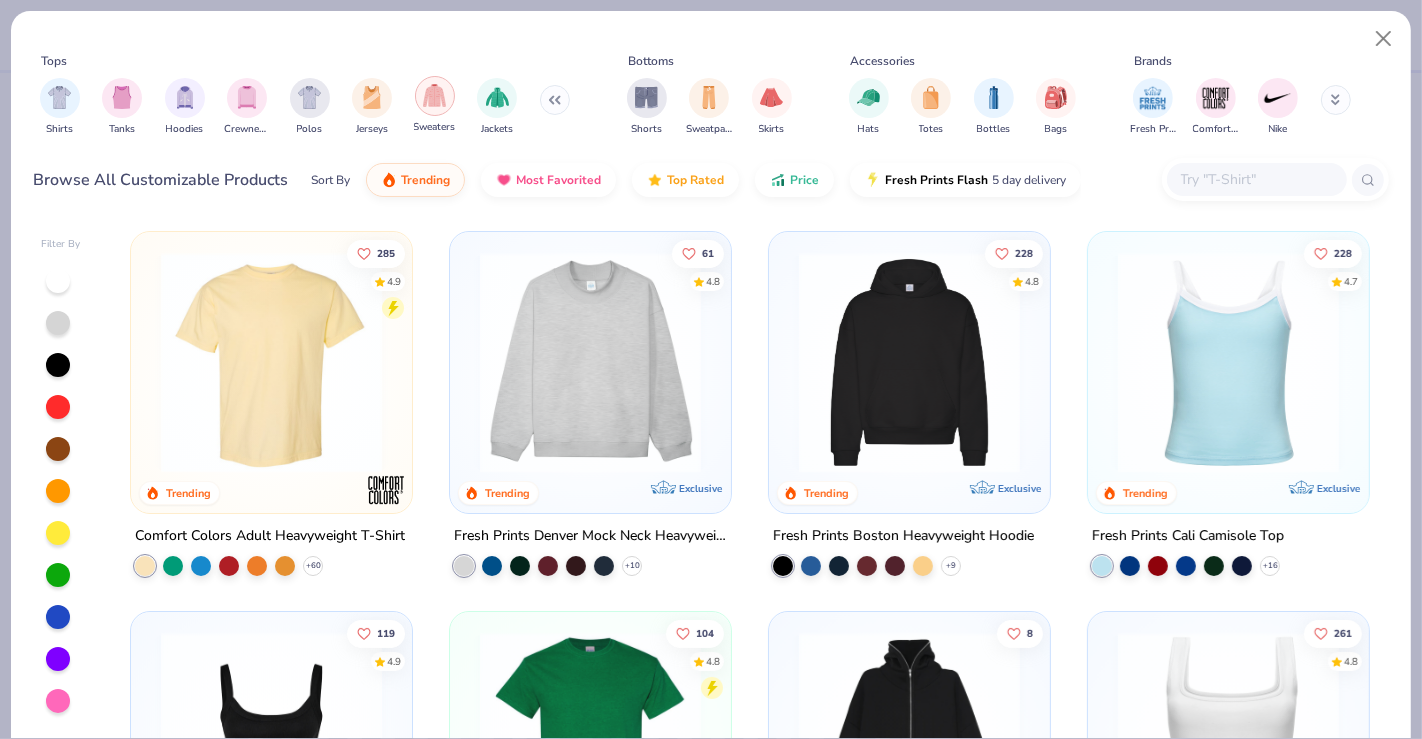 click at bounding box center (435, 96) 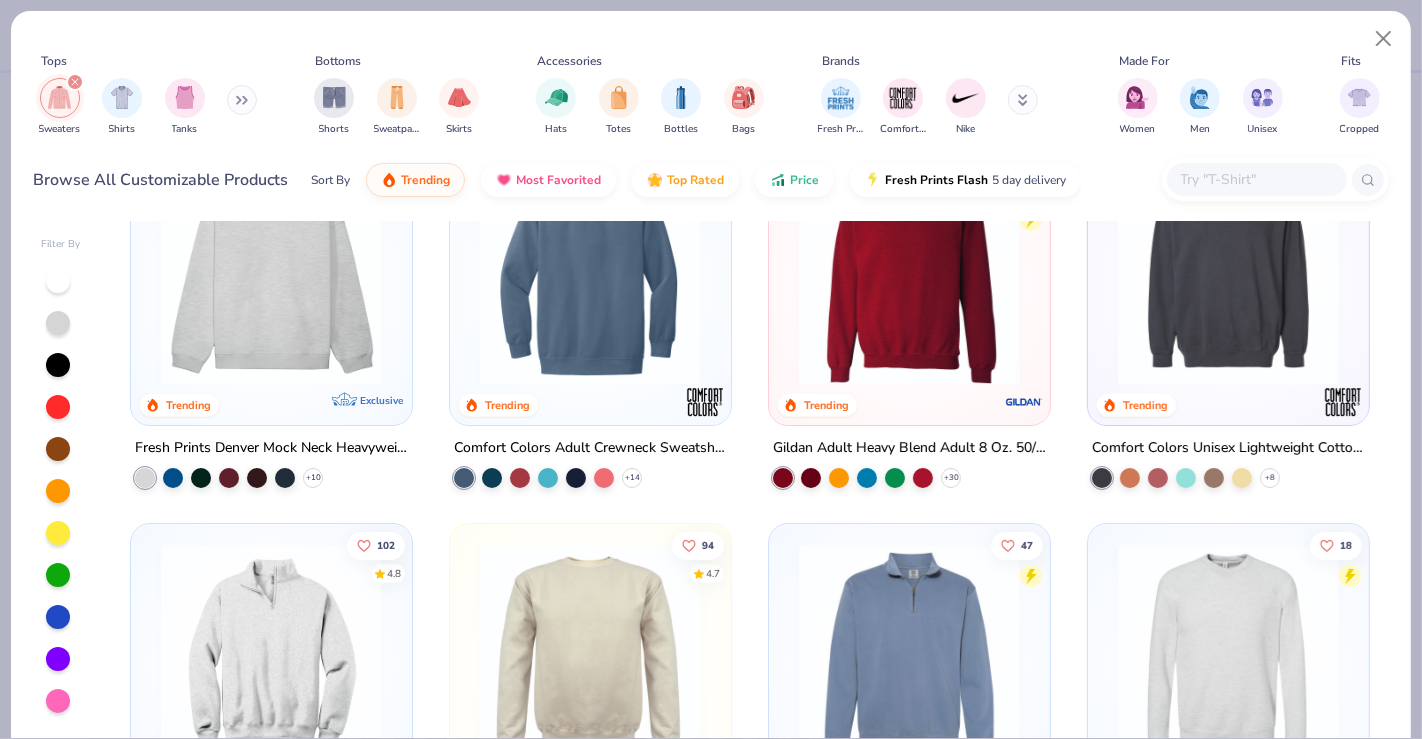scroll, scrollTop: 88, scrollLeft: 0, axis: vertical 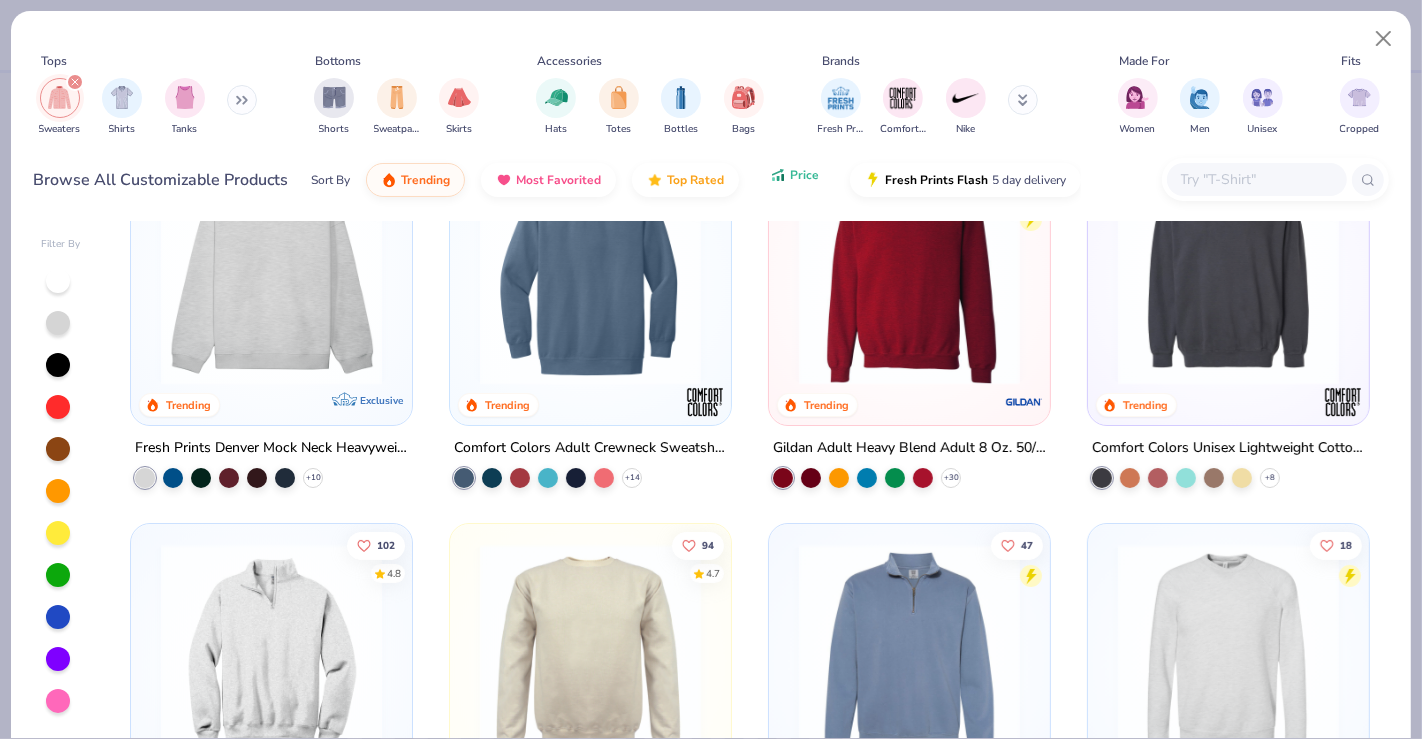 click on "Price" at bounding box center (804, 175) 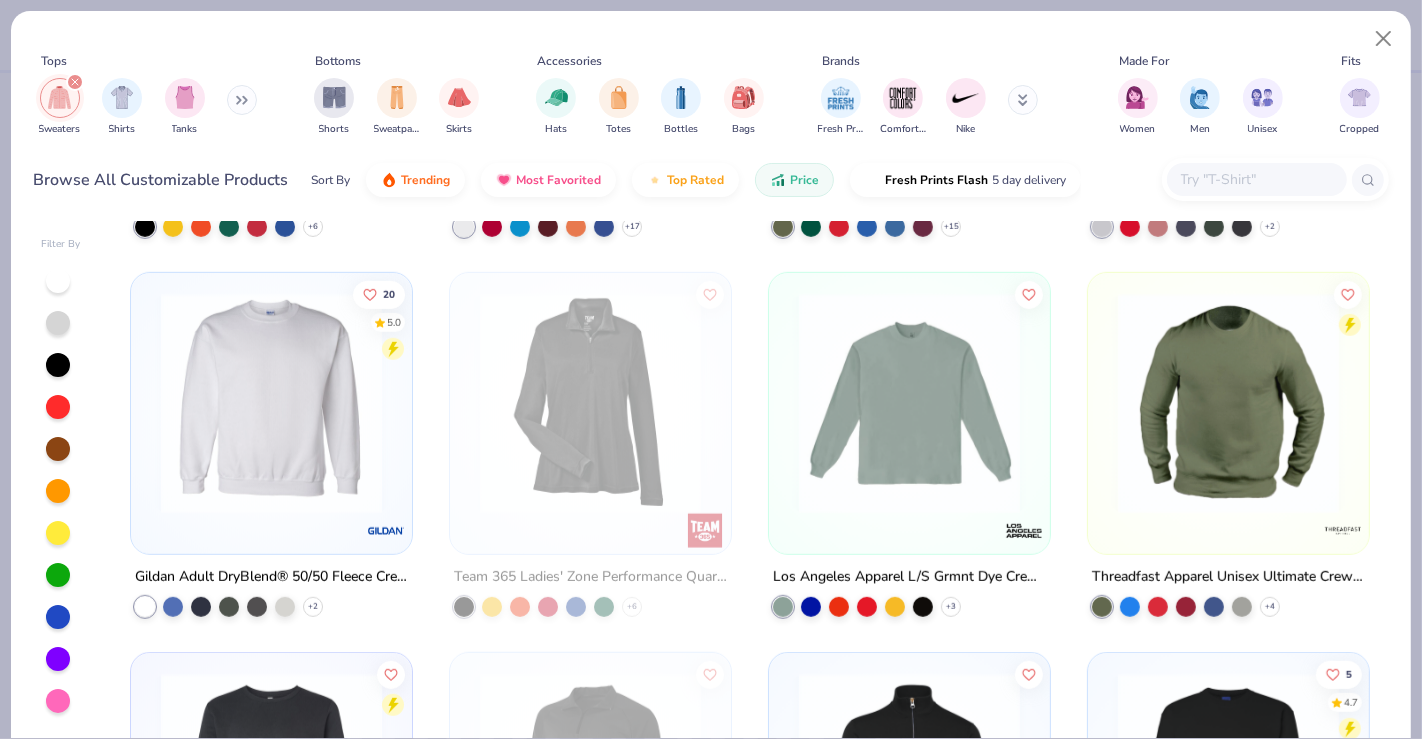 scroll, scrollTop: 1102, scrollLeft: 0, axis: vertical 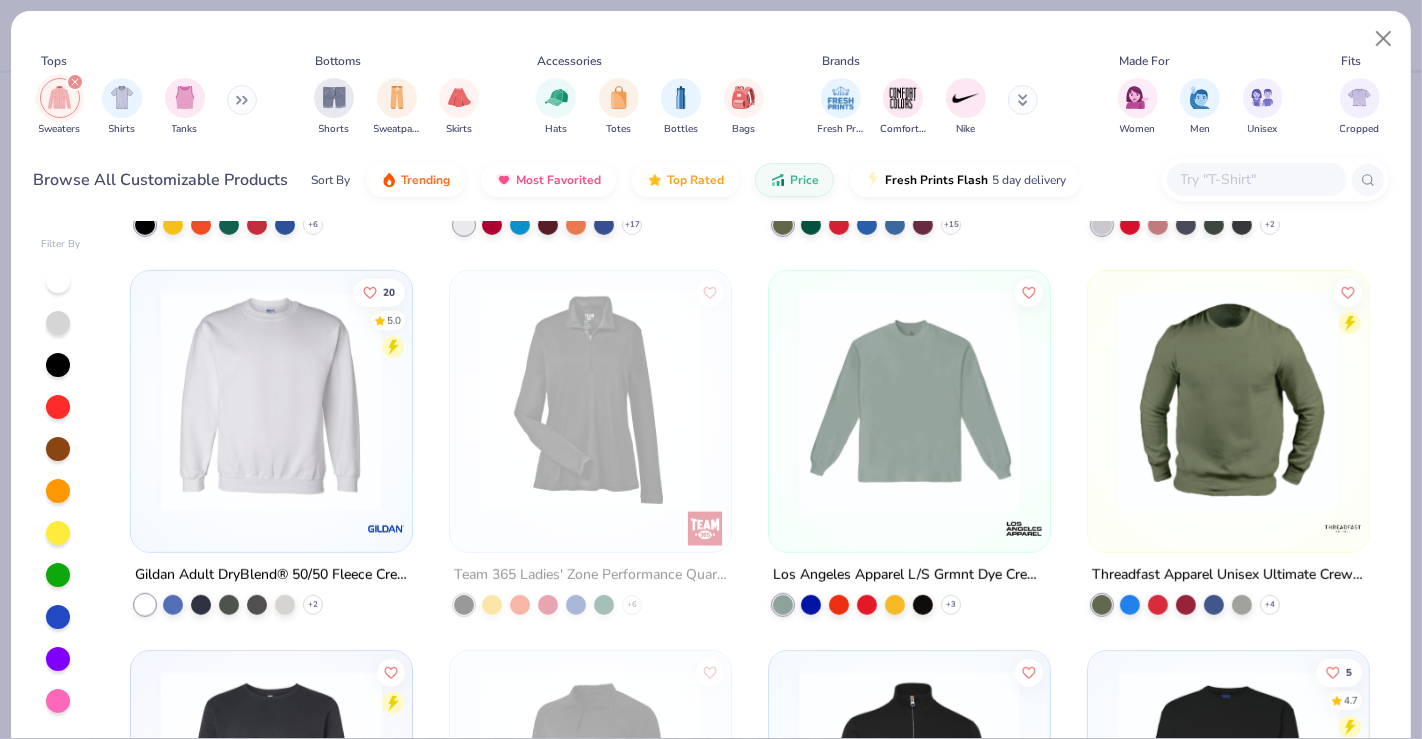 click at bounding box center (271, 401) 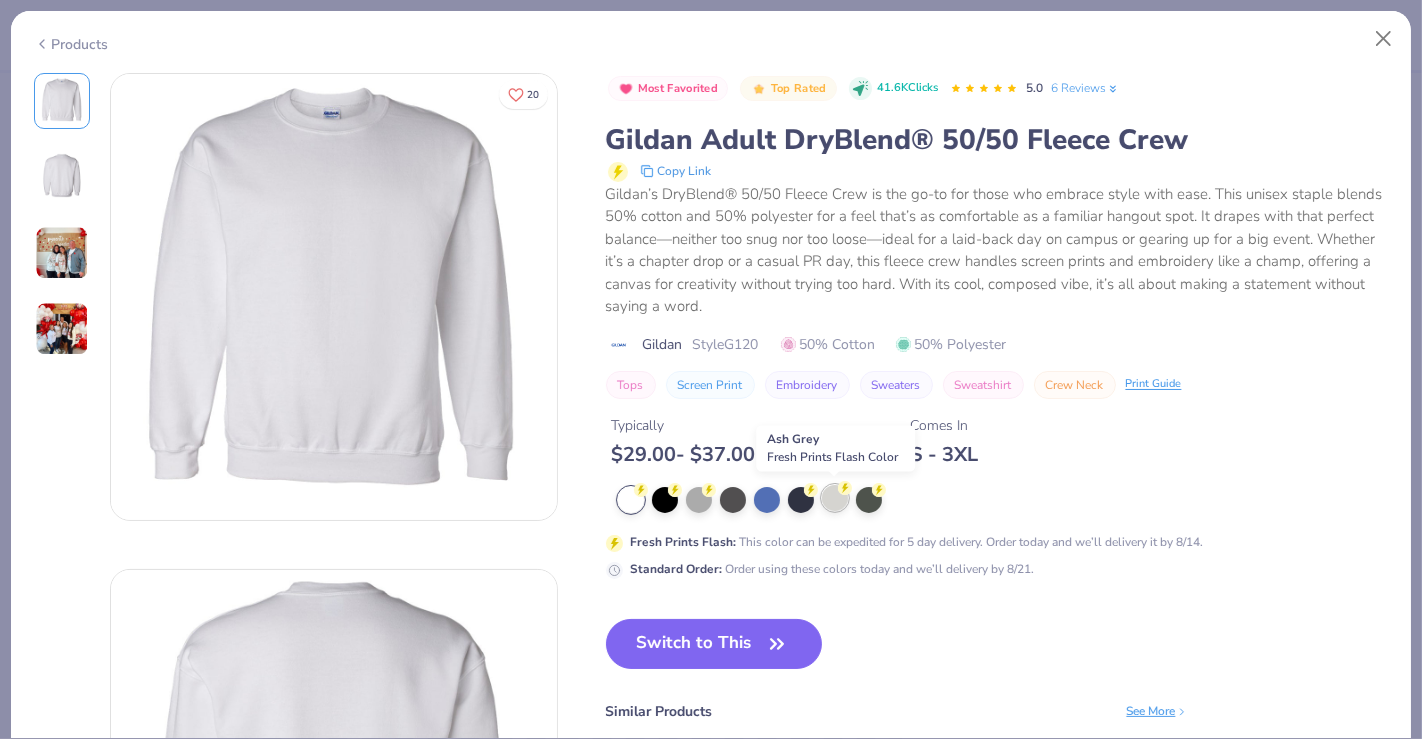 click at bounding box center (835, 498) 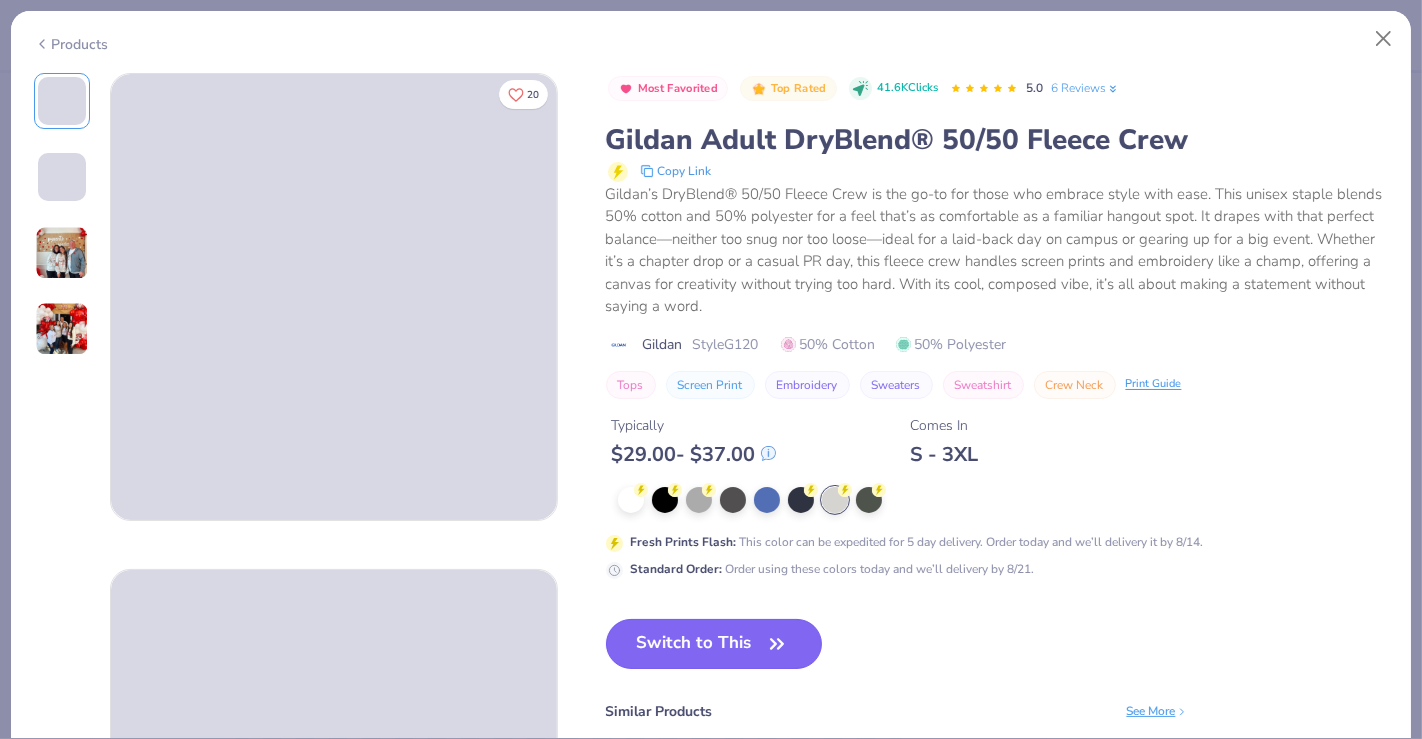 click on "Switch to This" at bounding box center (714, 644) 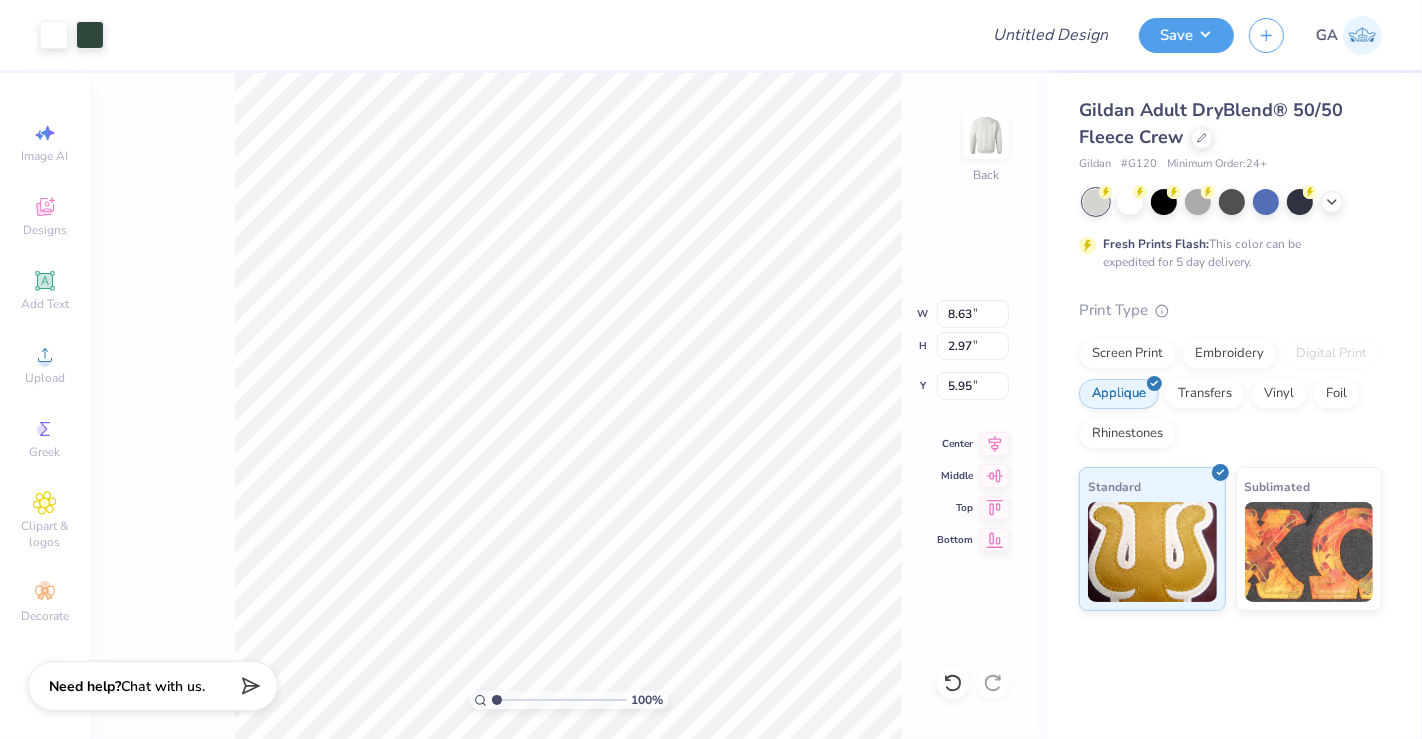 type on "10.92" 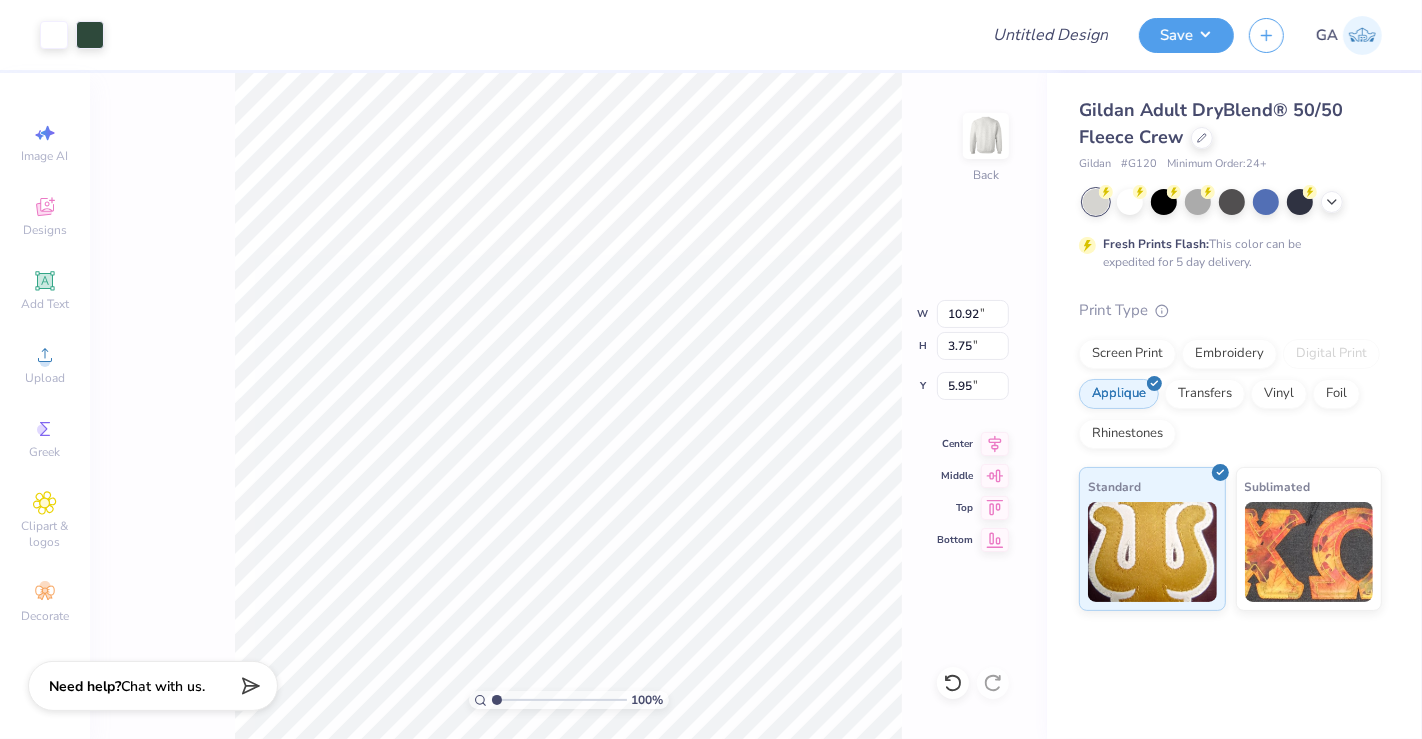 type on "3.00" 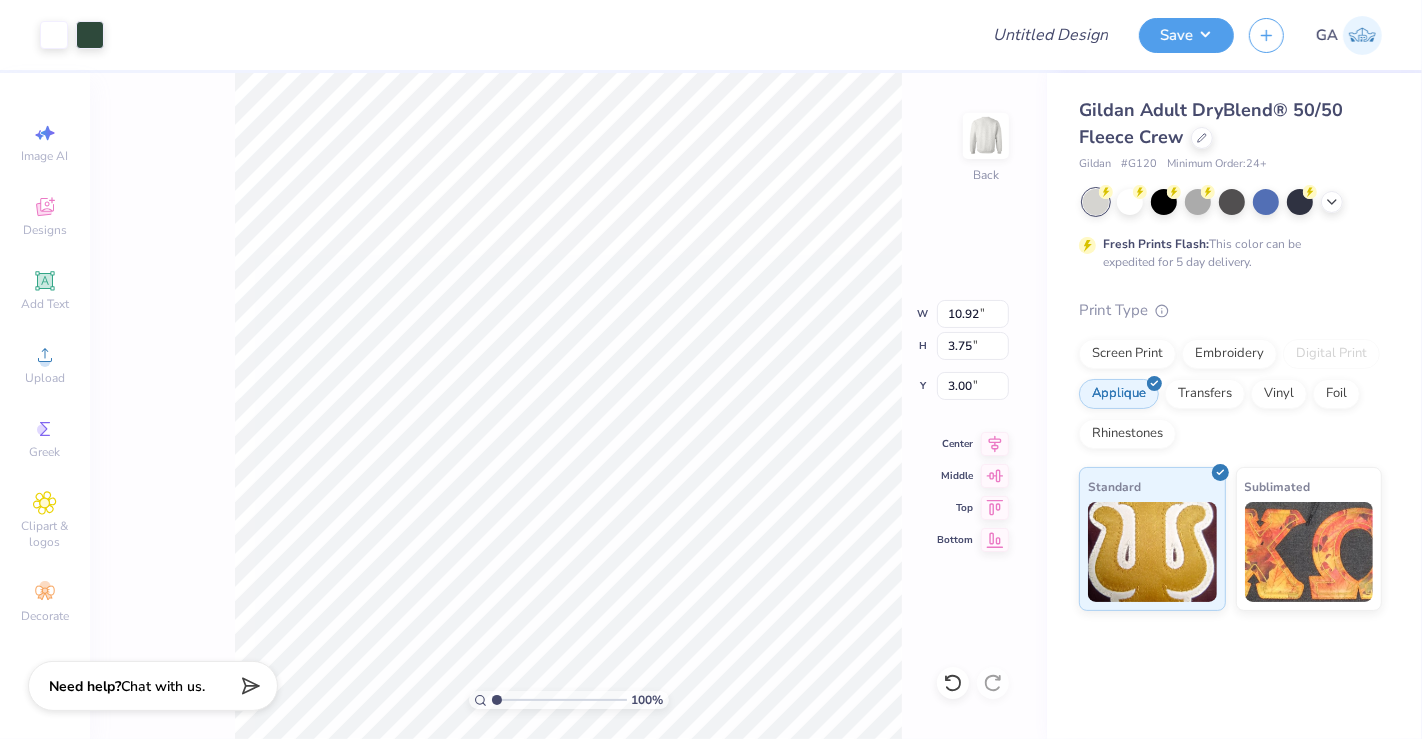 type on "11.03" 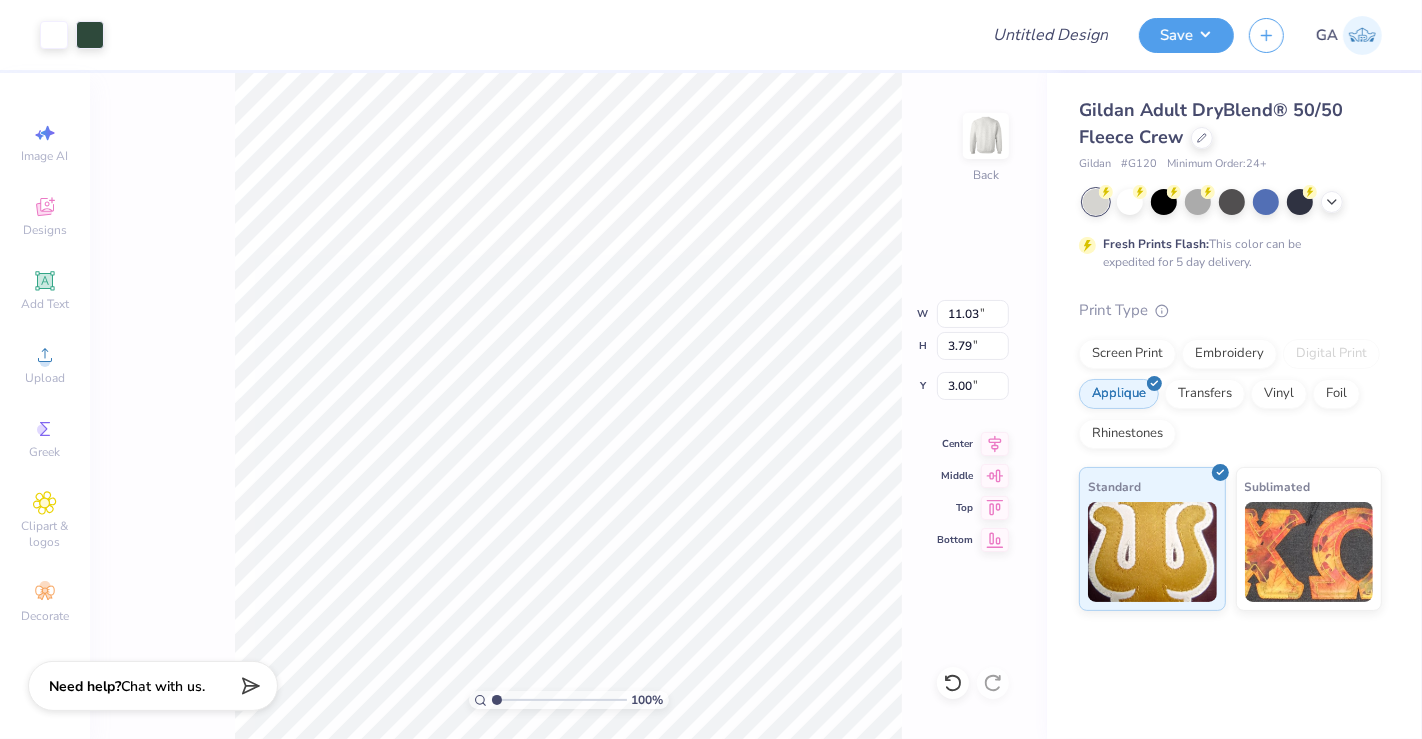type on "3.51" 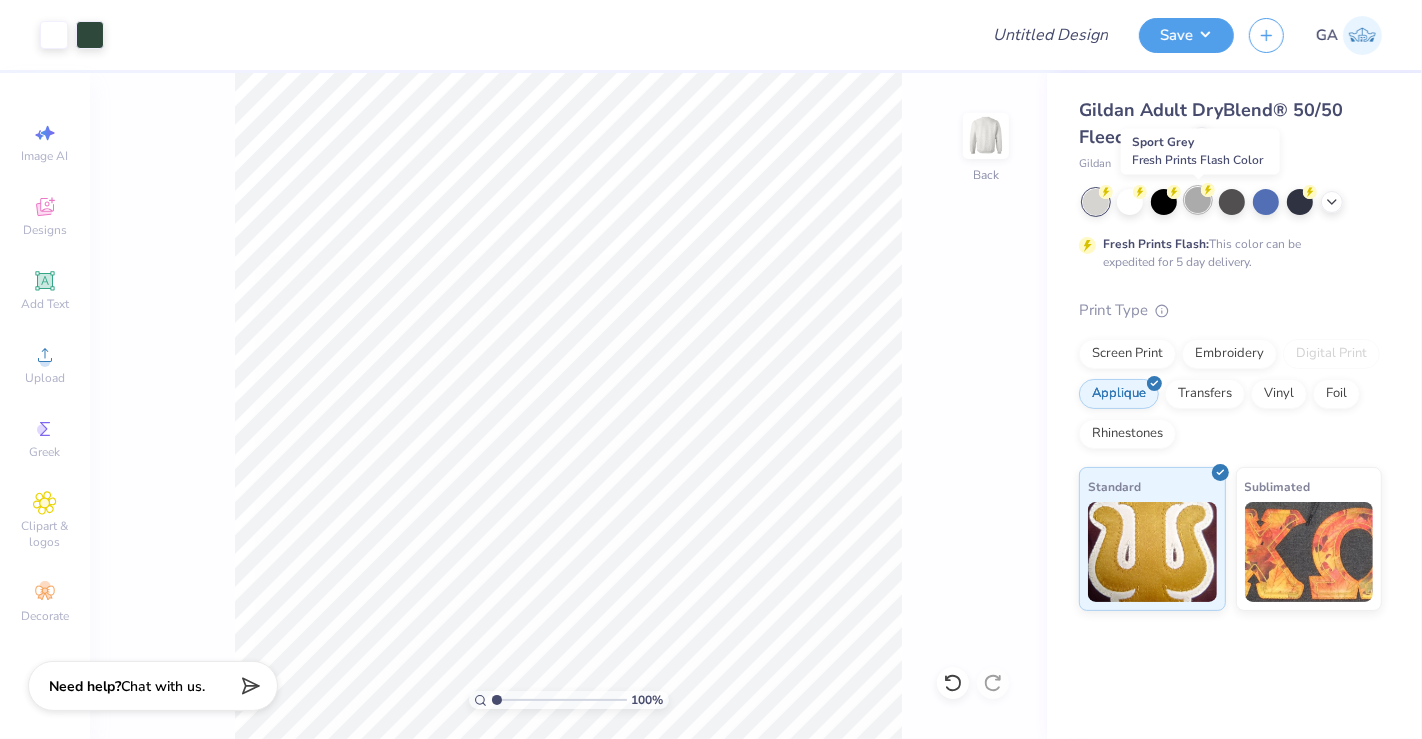 click at bounding box center [1198, 200] 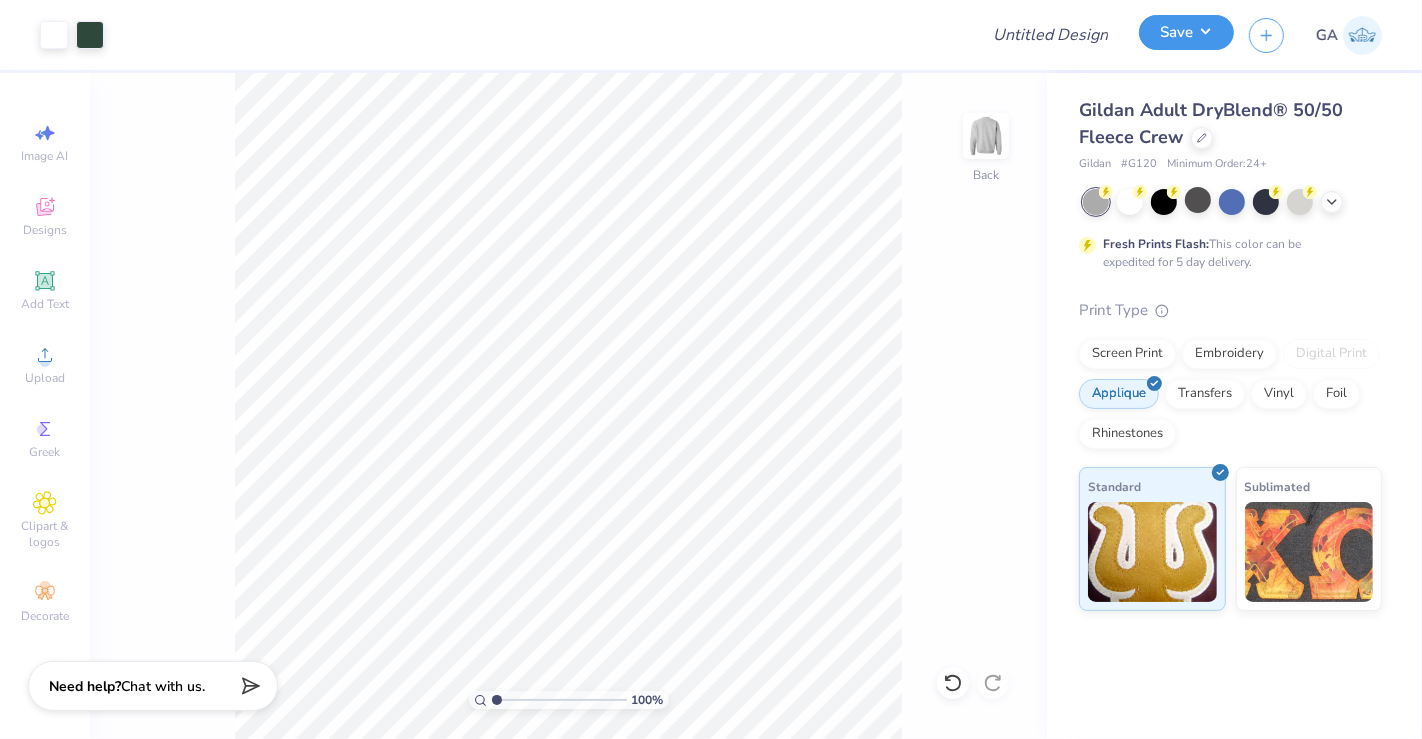 click on "Save" at bounding box center (1186, 32) 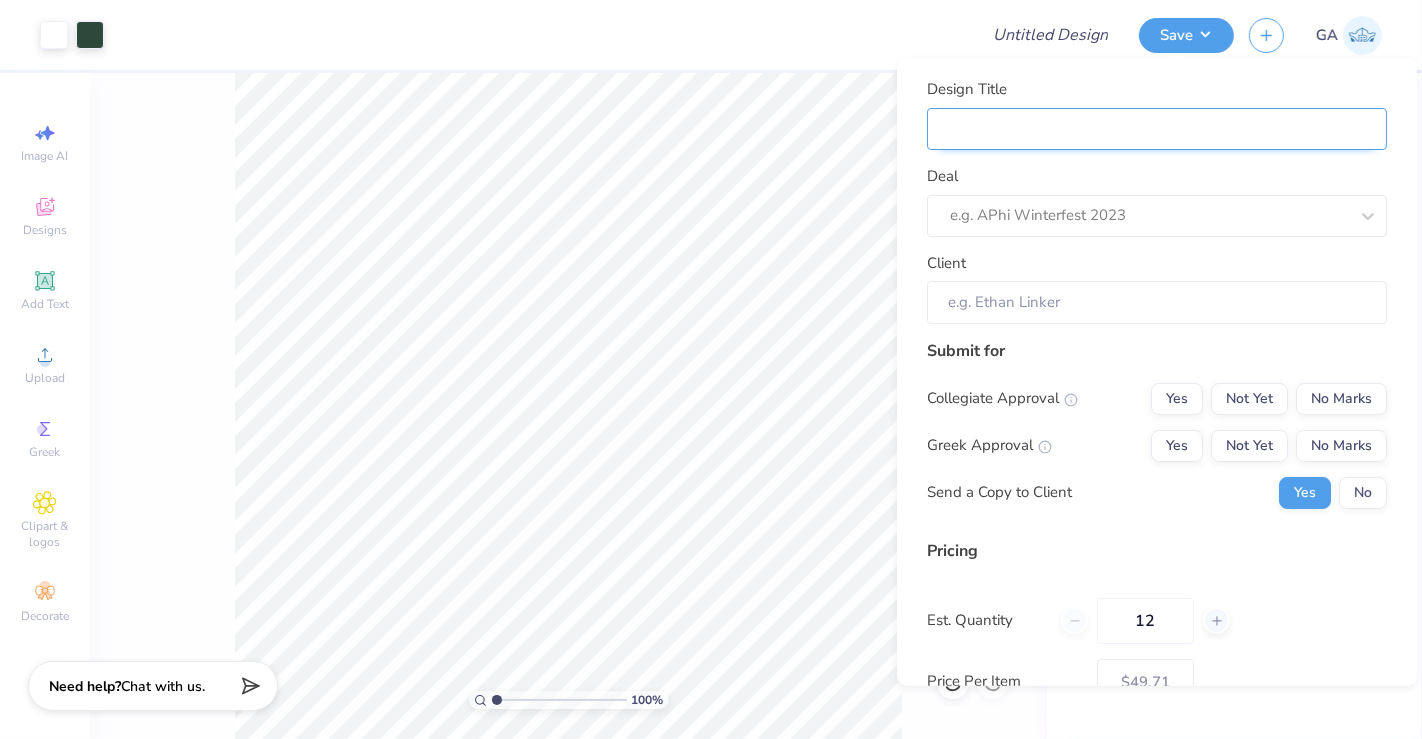 click on "Design Title" at bounding box center (1157, 128) 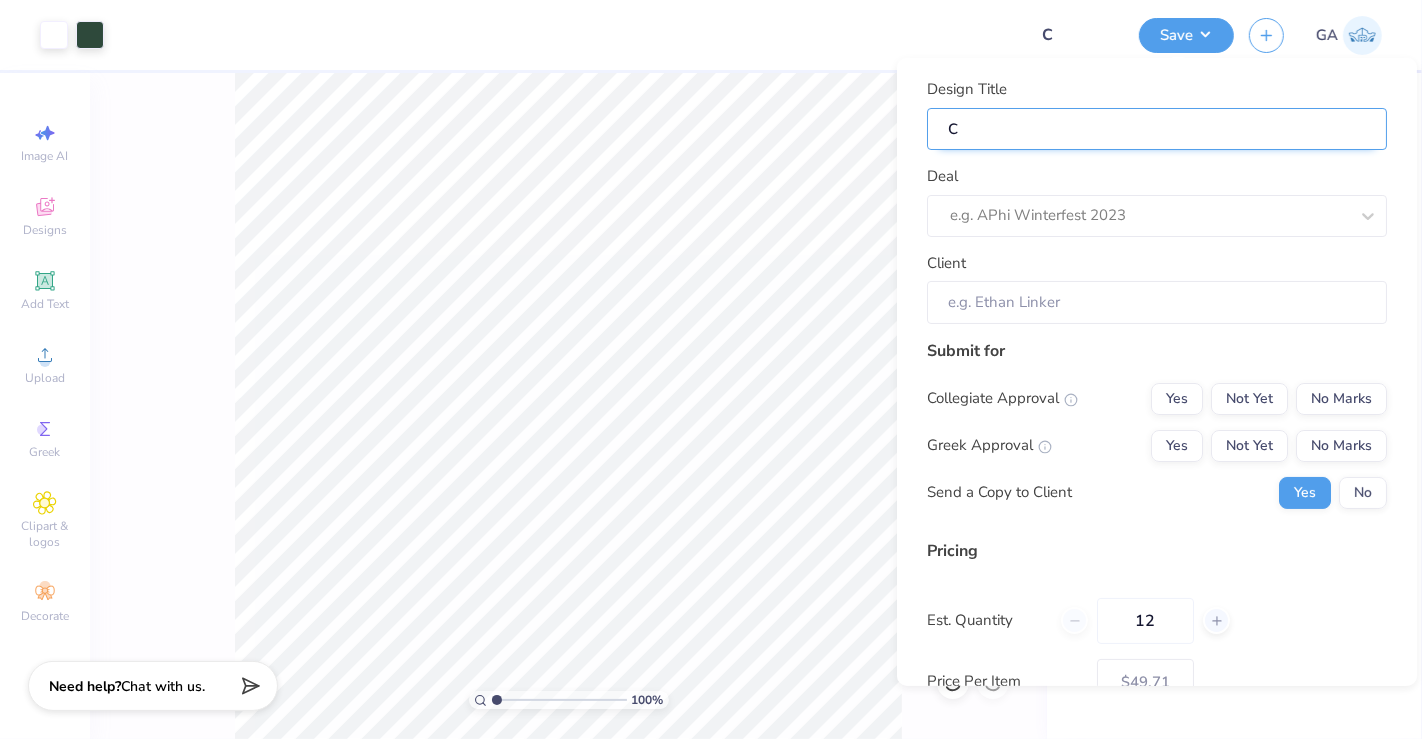 type 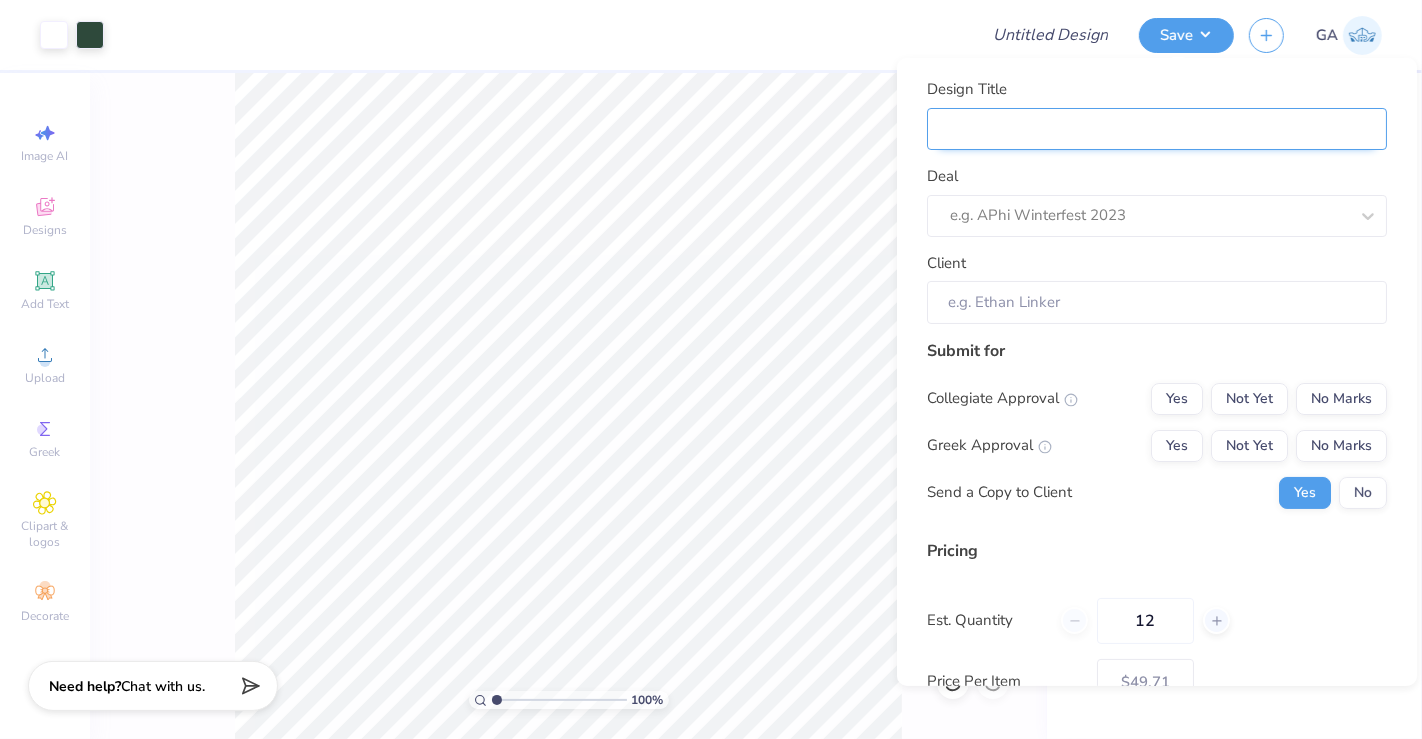 type on "S" 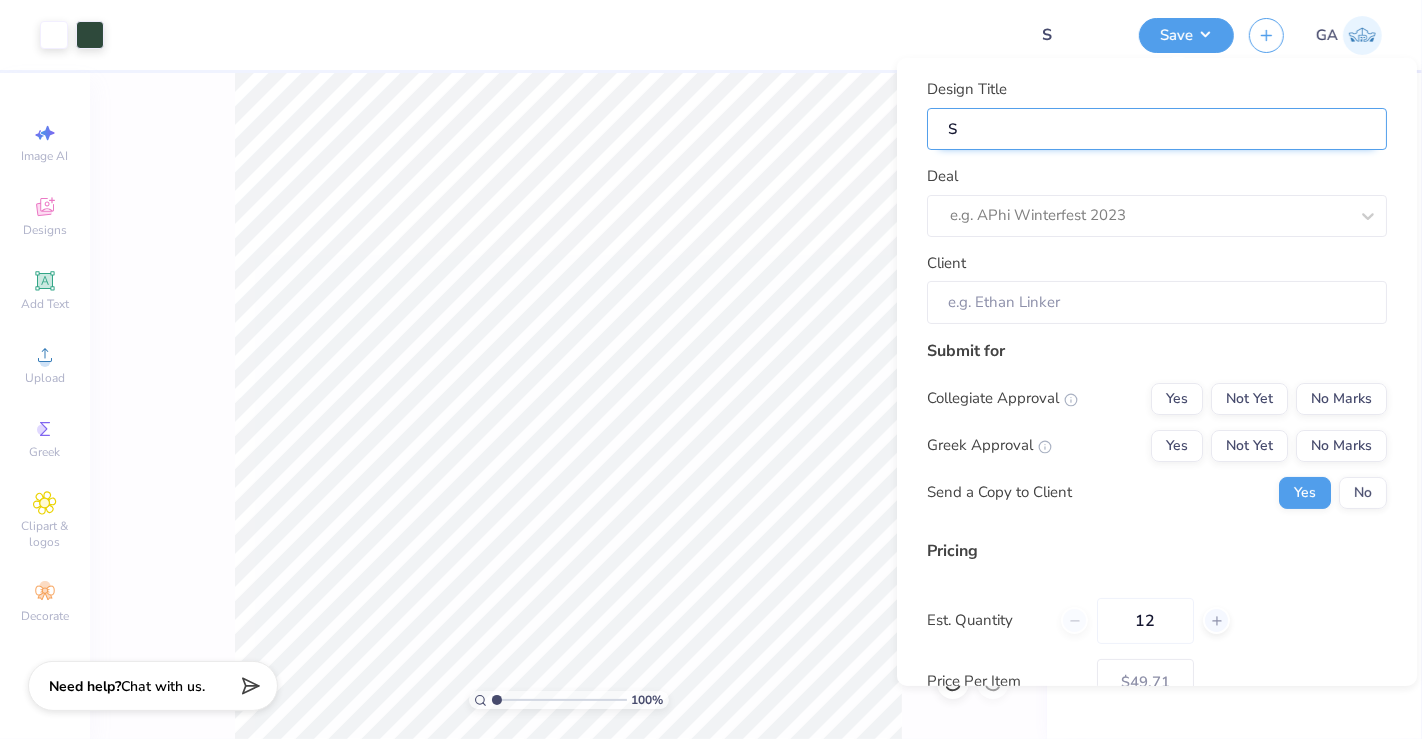 type on "Sw" 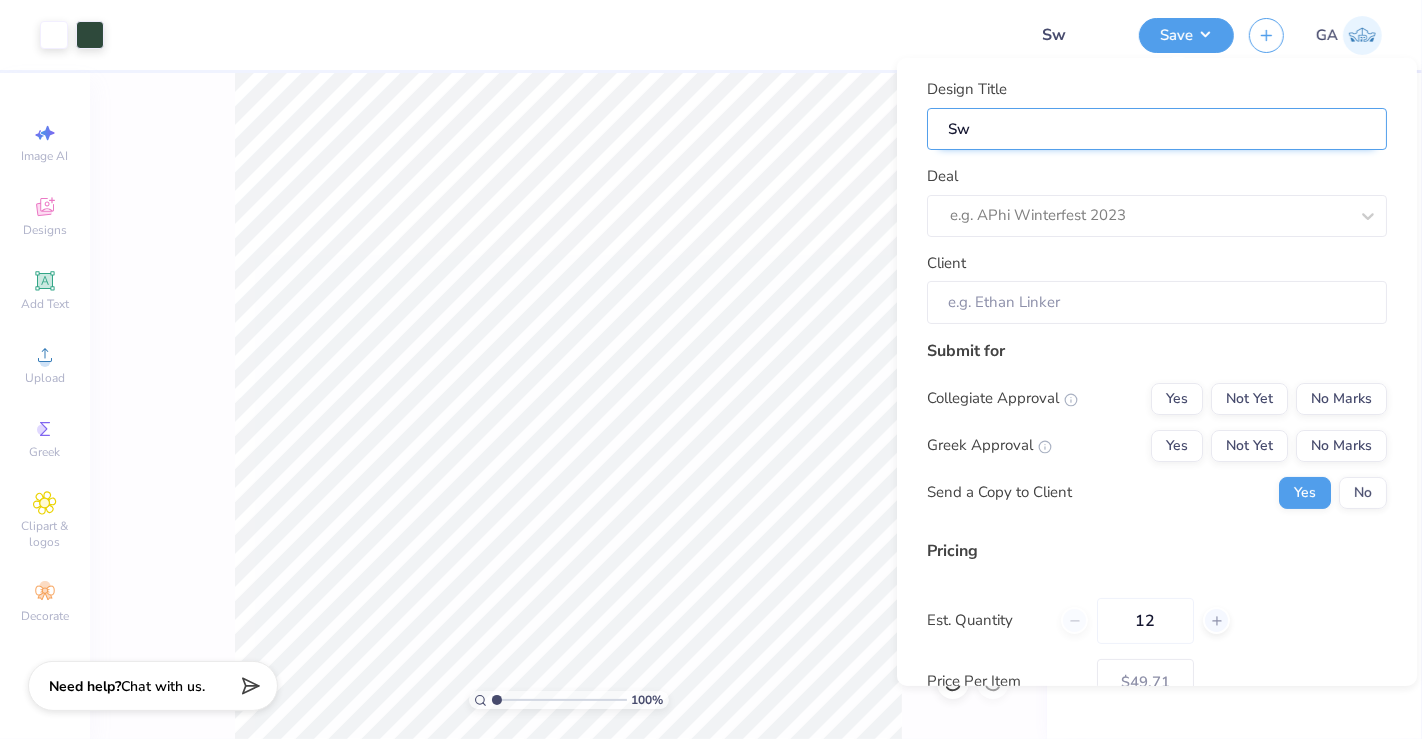 type on "Swe" 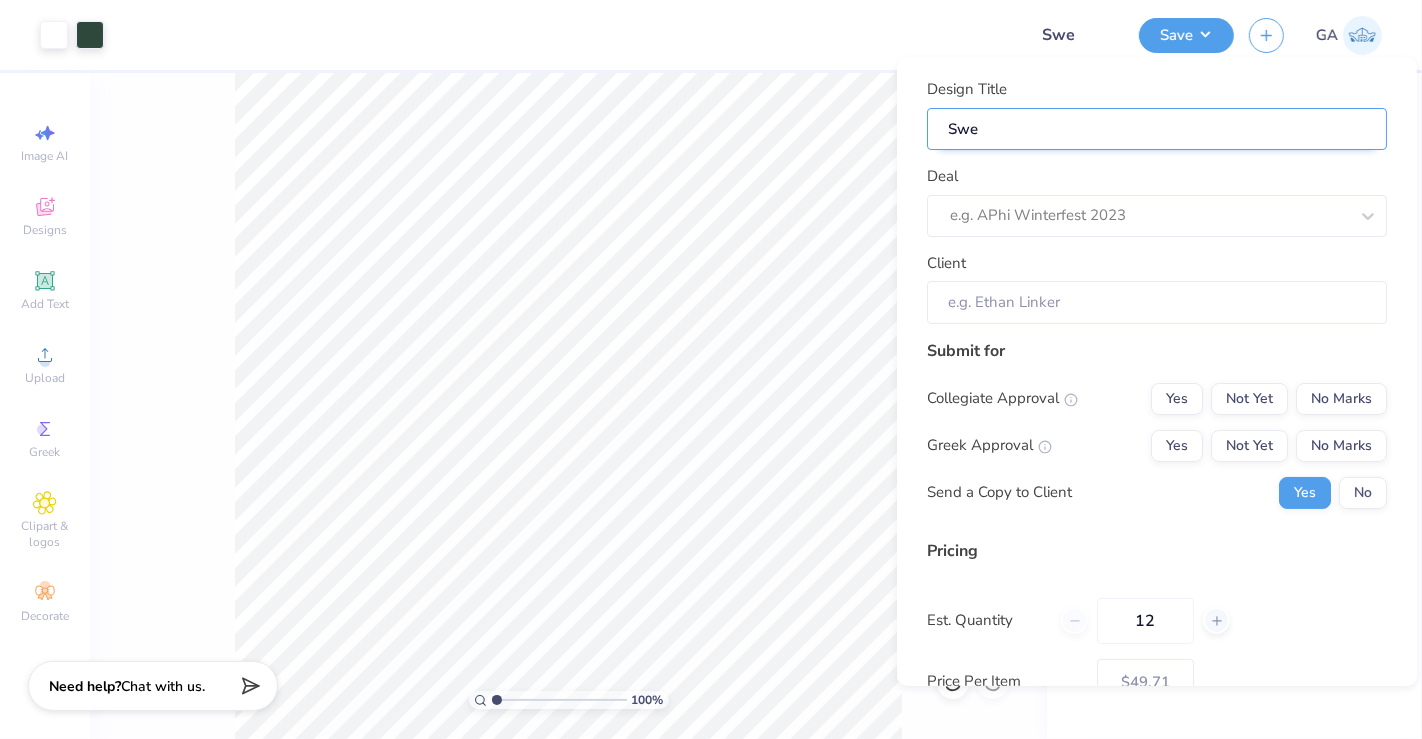type on "Swea" 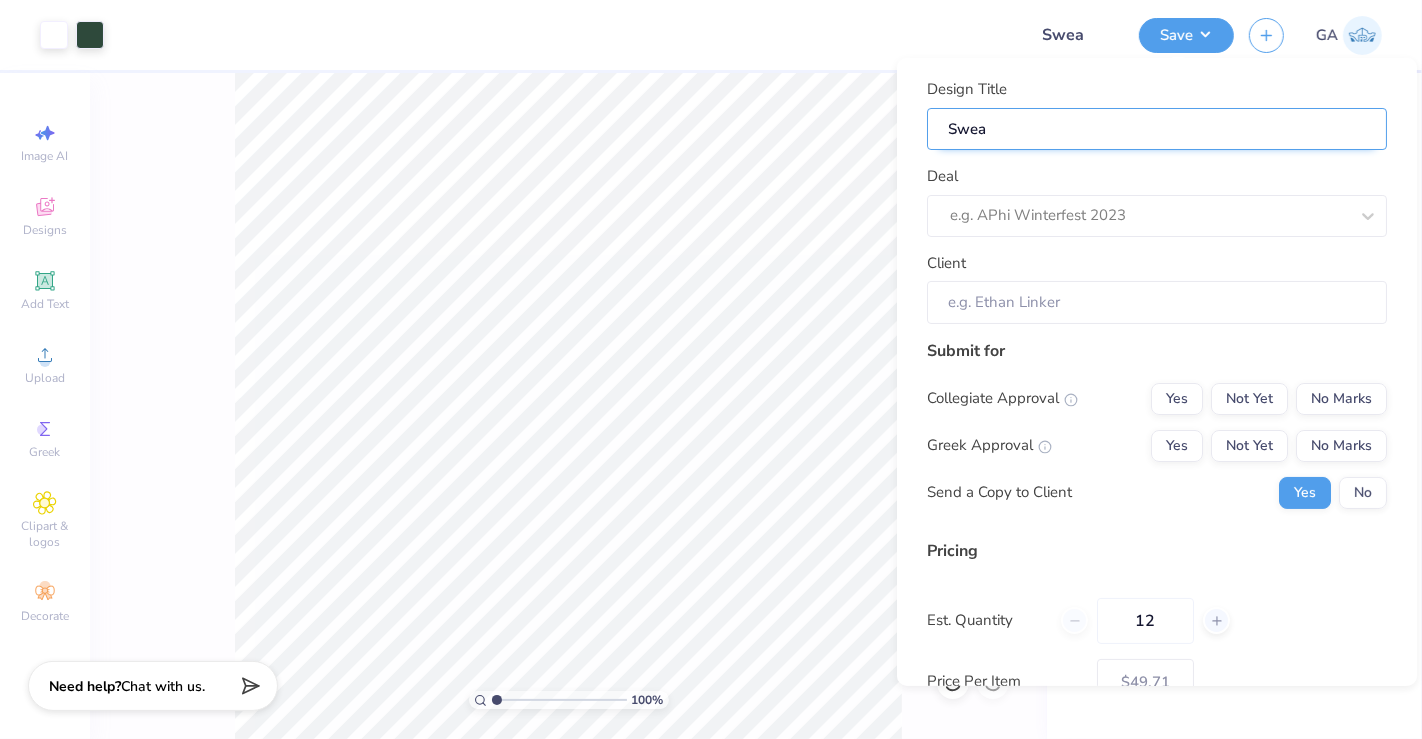 type on "Sweat" 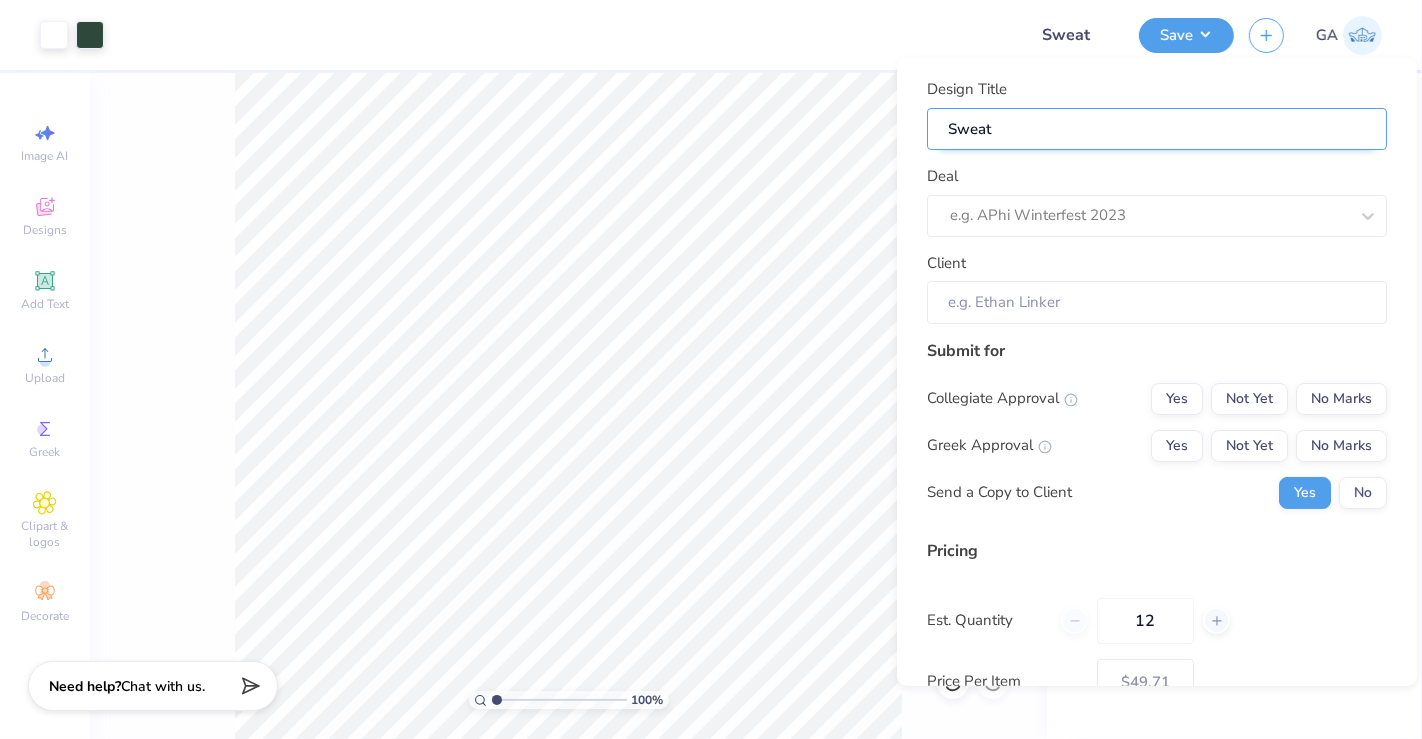type on "Sweats" 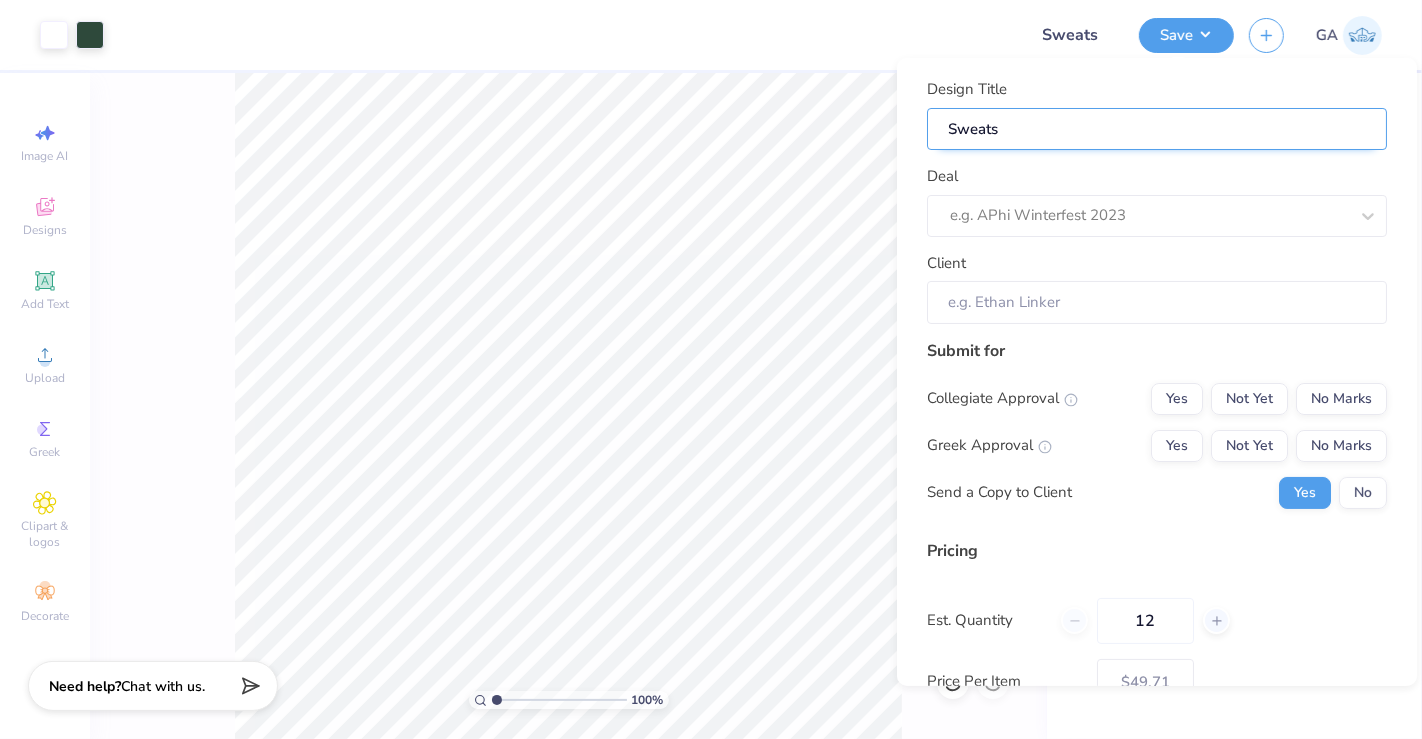 type on "Sweatsh" 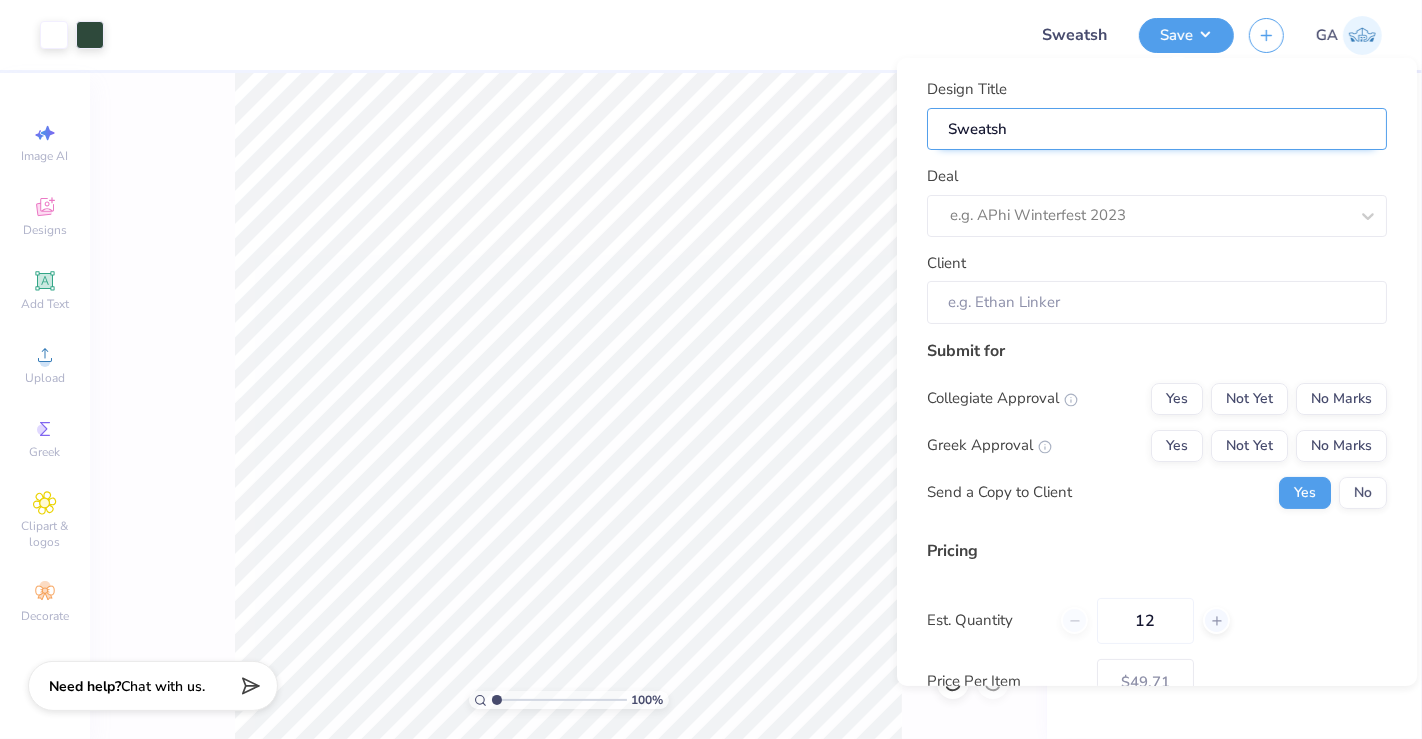 type on "Sweatsho" 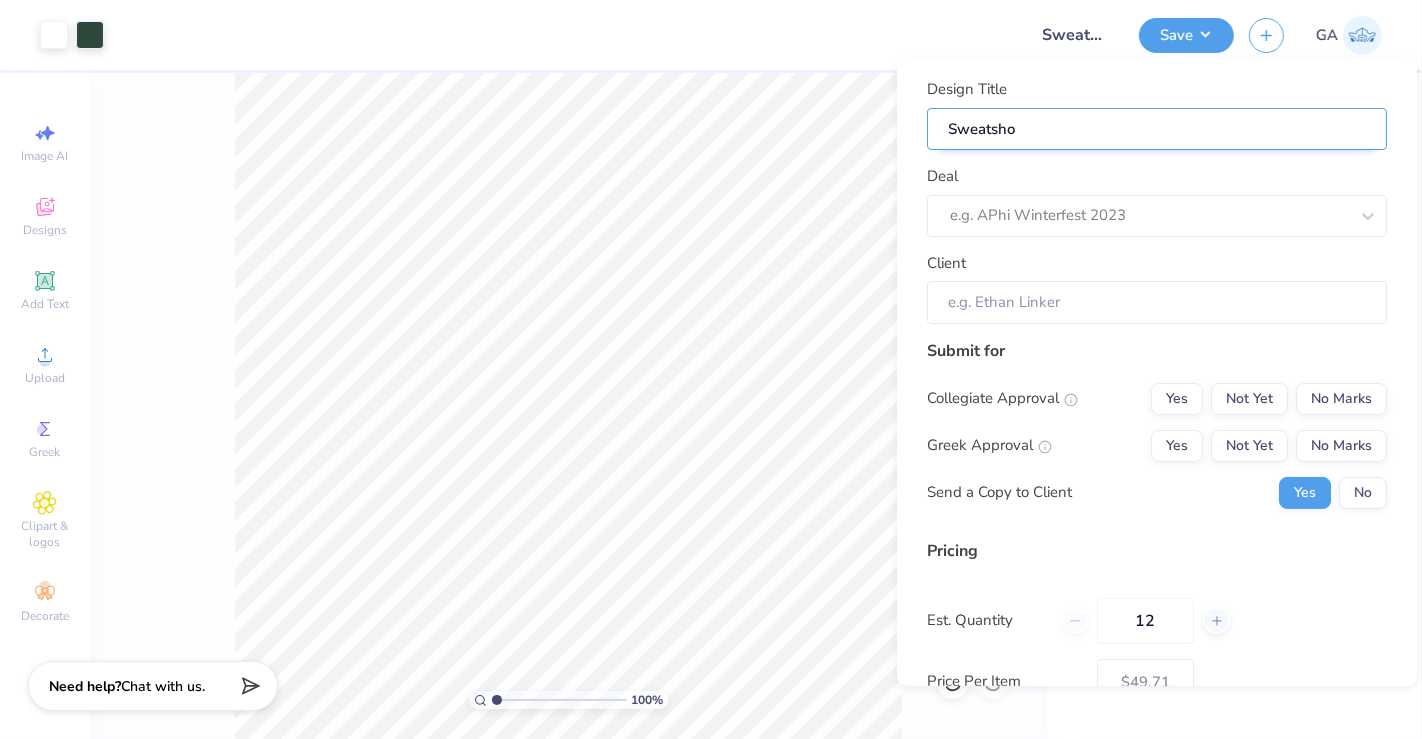type on "Sweatsh" 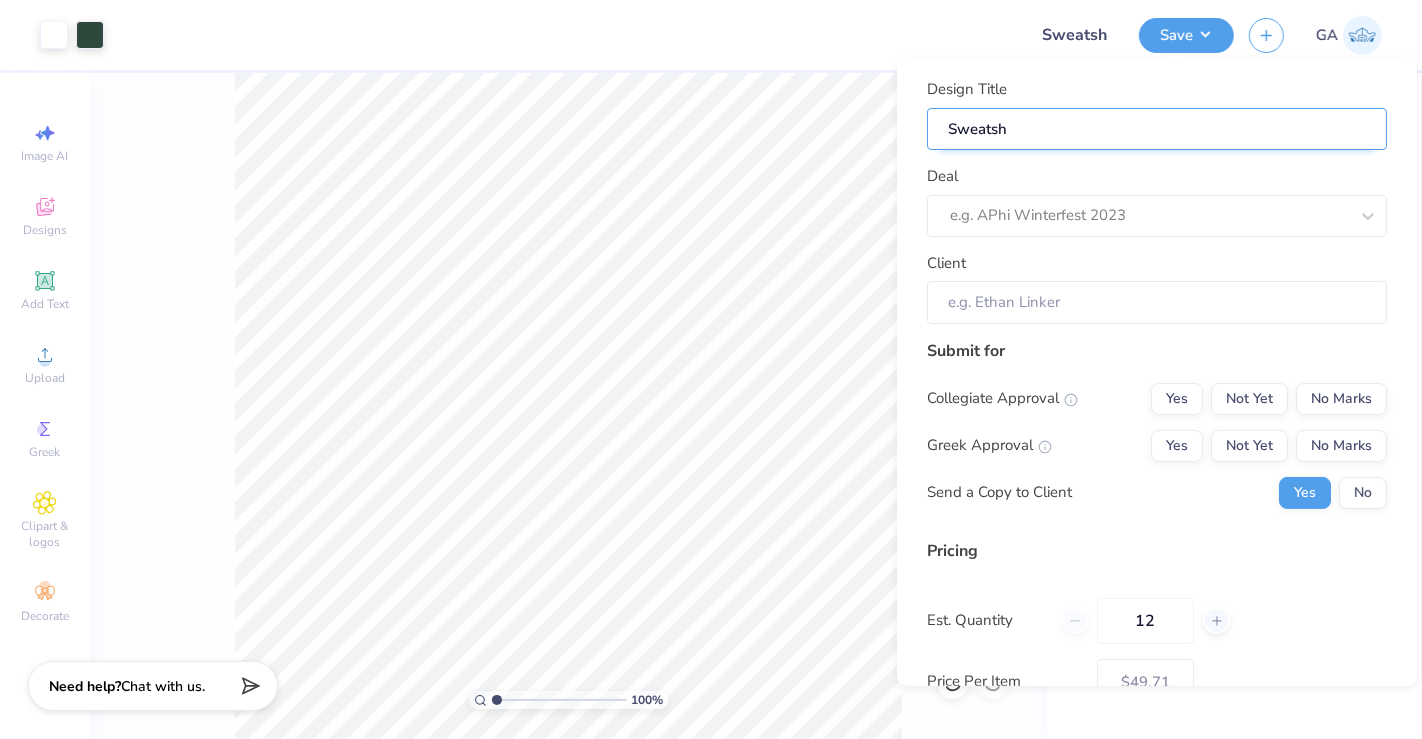 type on "Sweatshi" 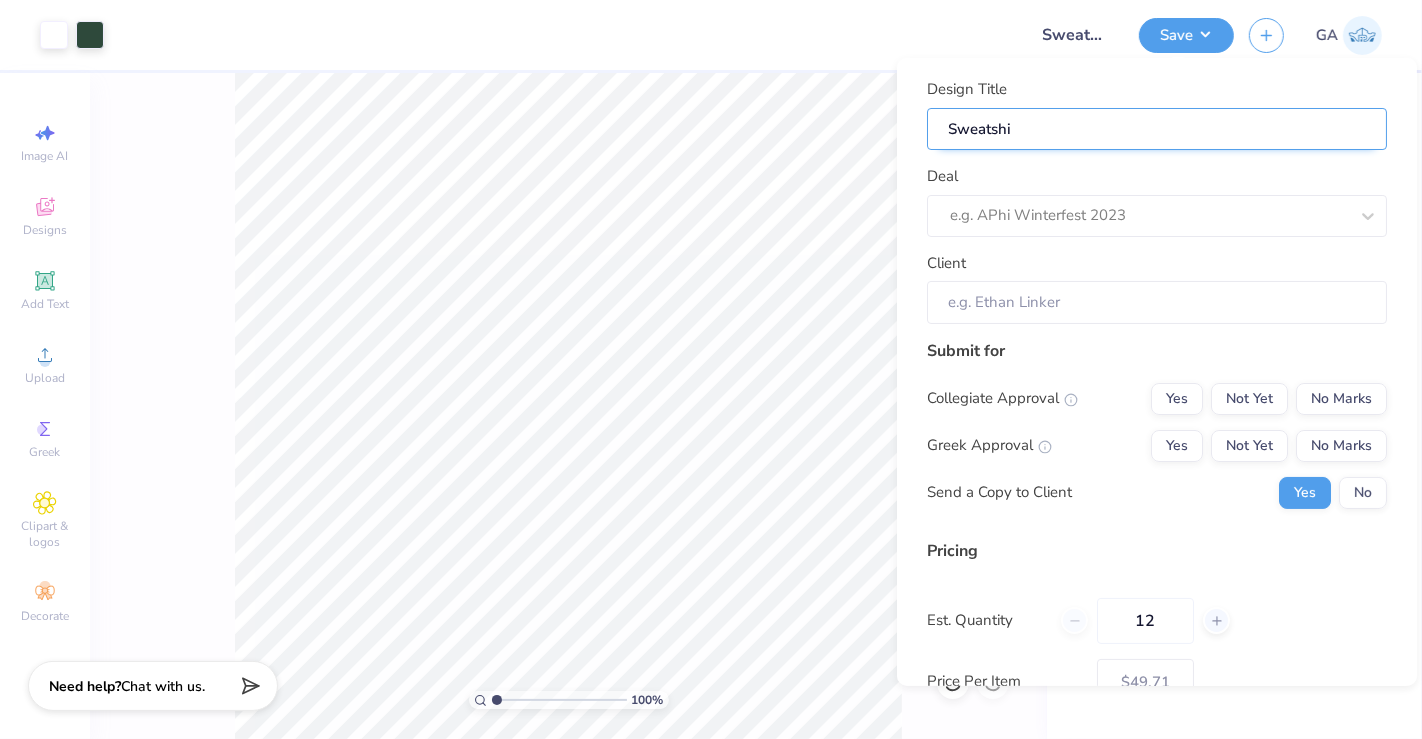 type on "Sweatshir" 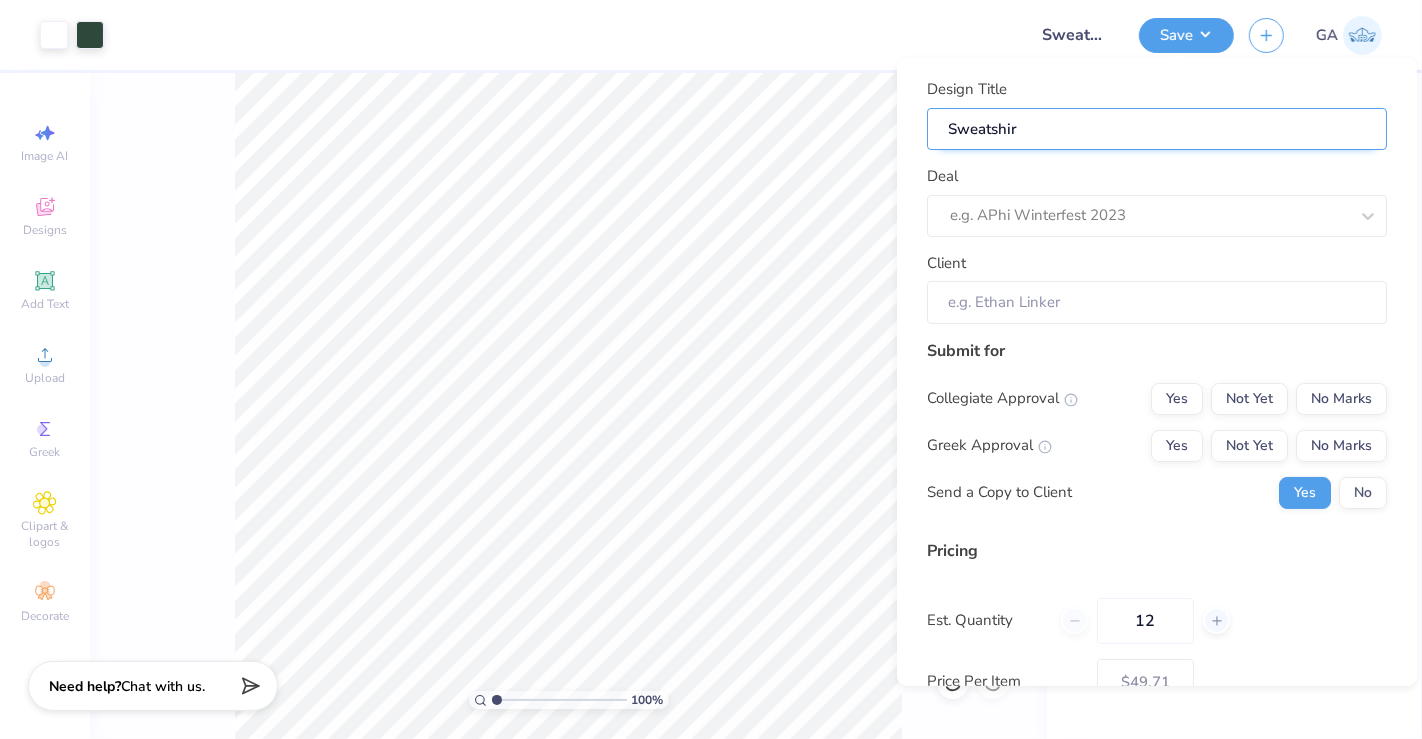 type on "Sweatshirt" 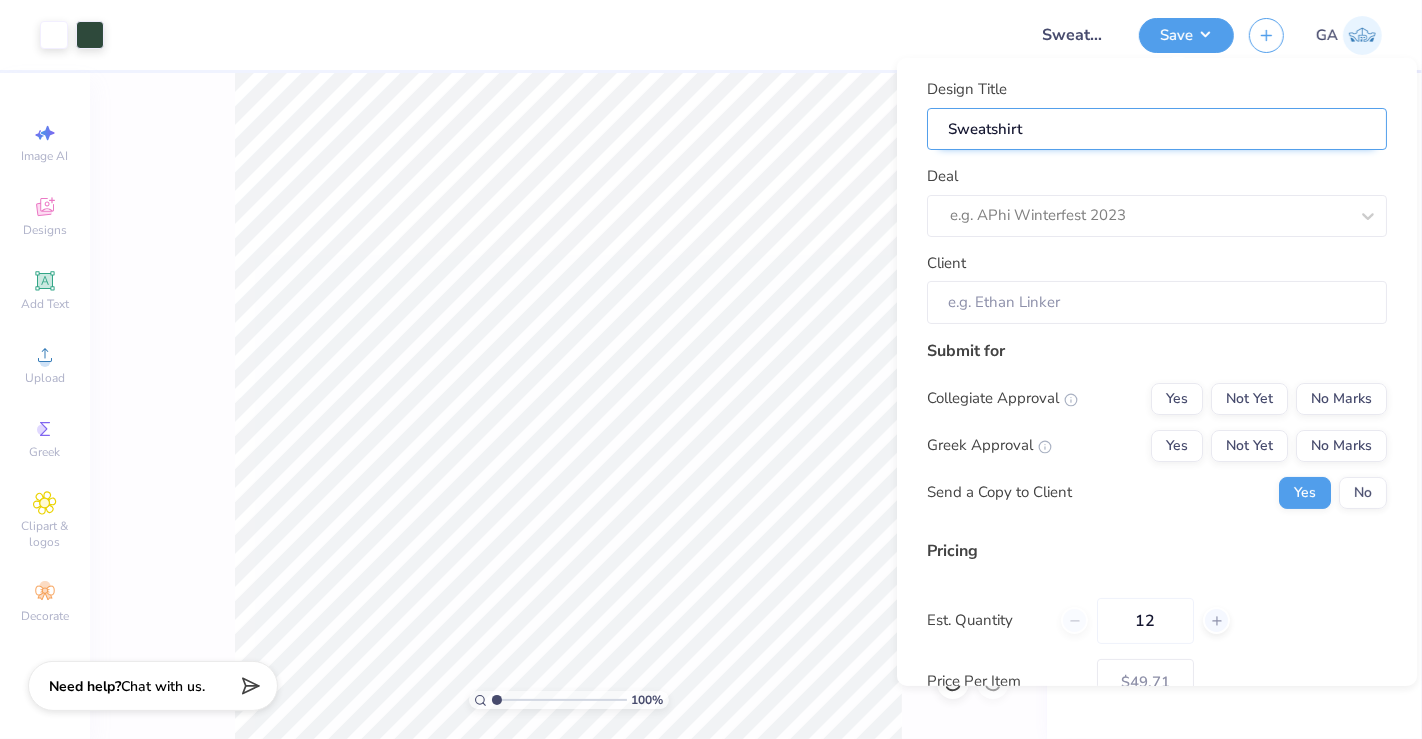 type on "Sweatshirt" 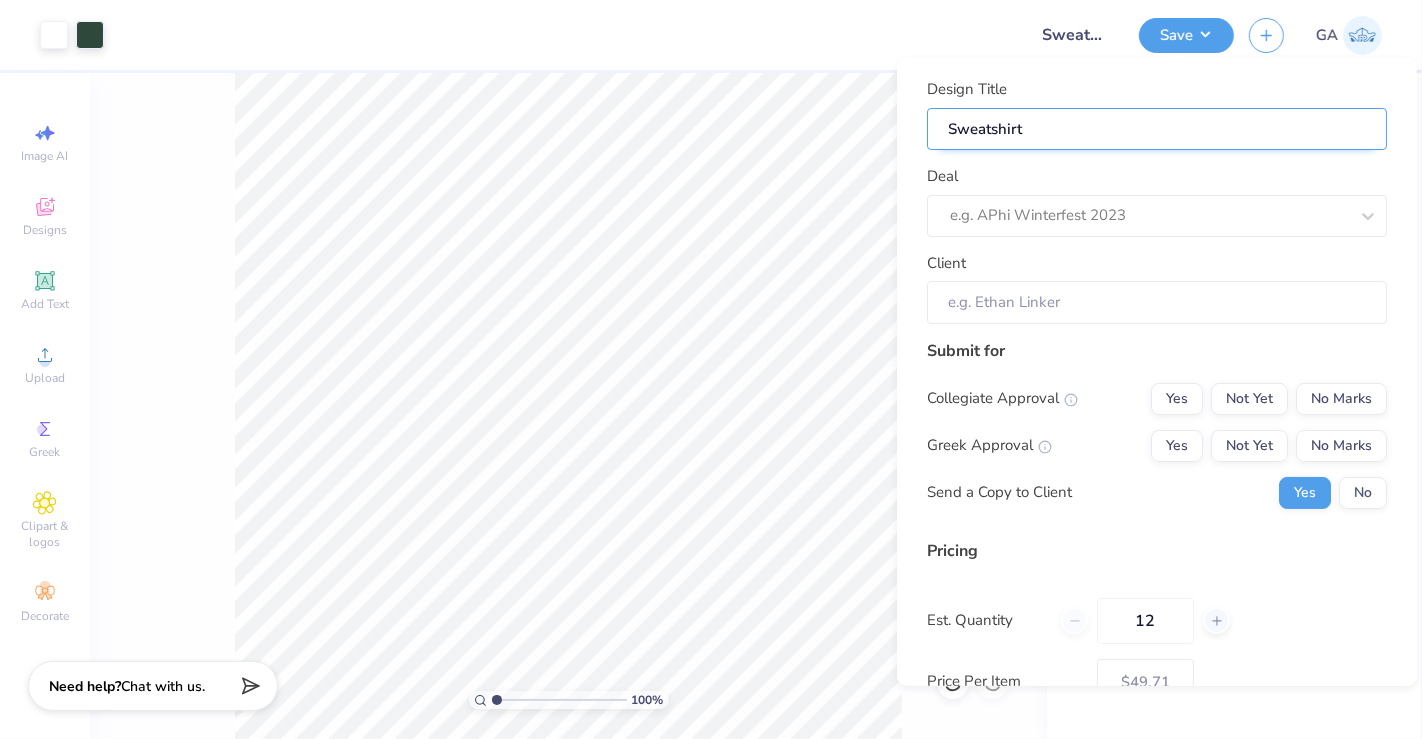 type on "Sweatshirt f" 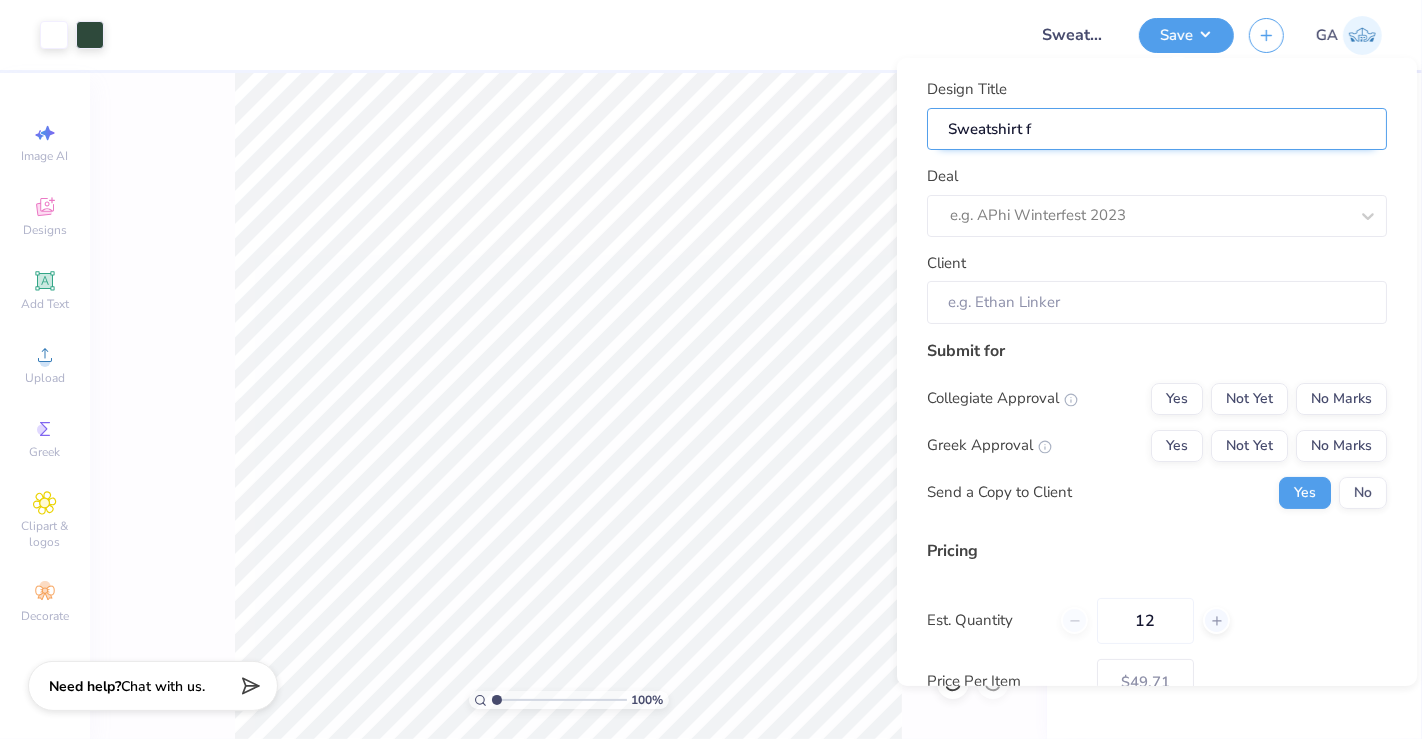 type on "Sweatshirt fo" 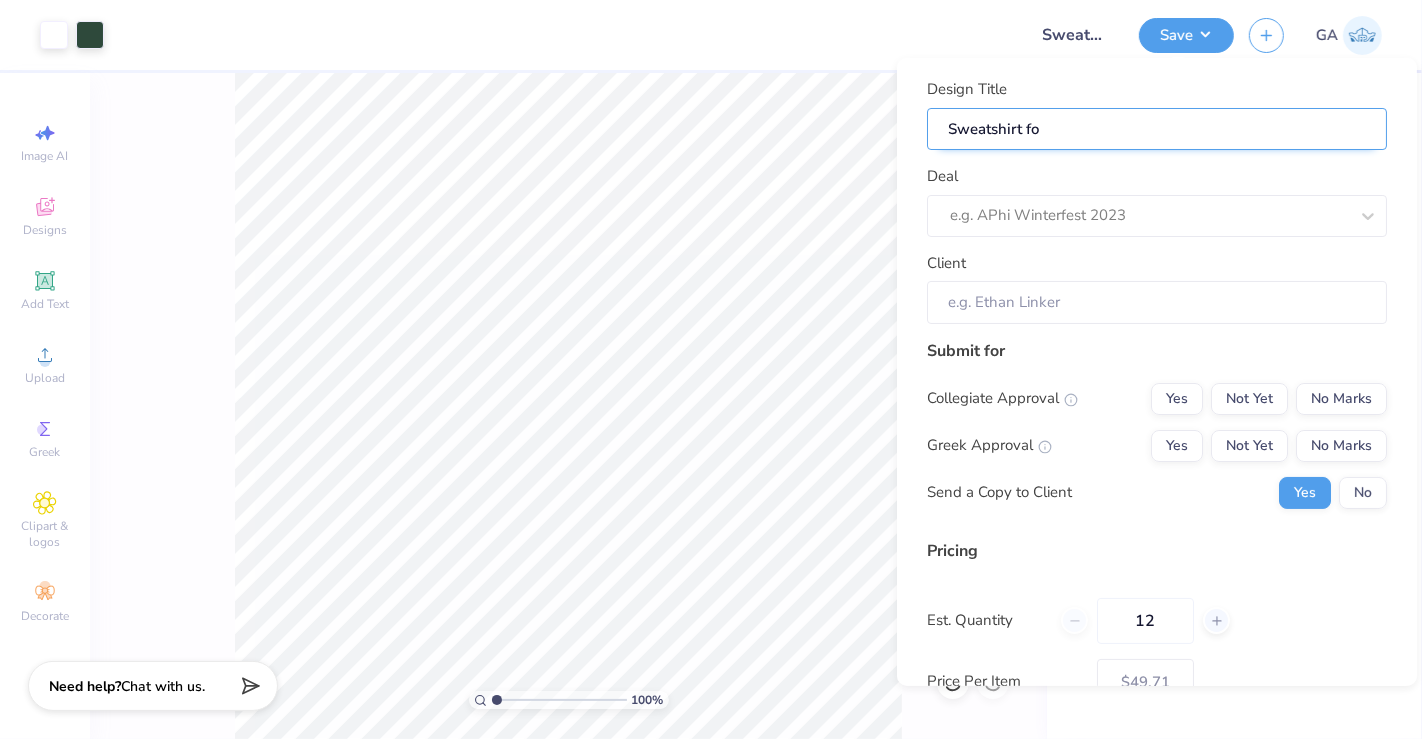type on "Sweatshirt for" 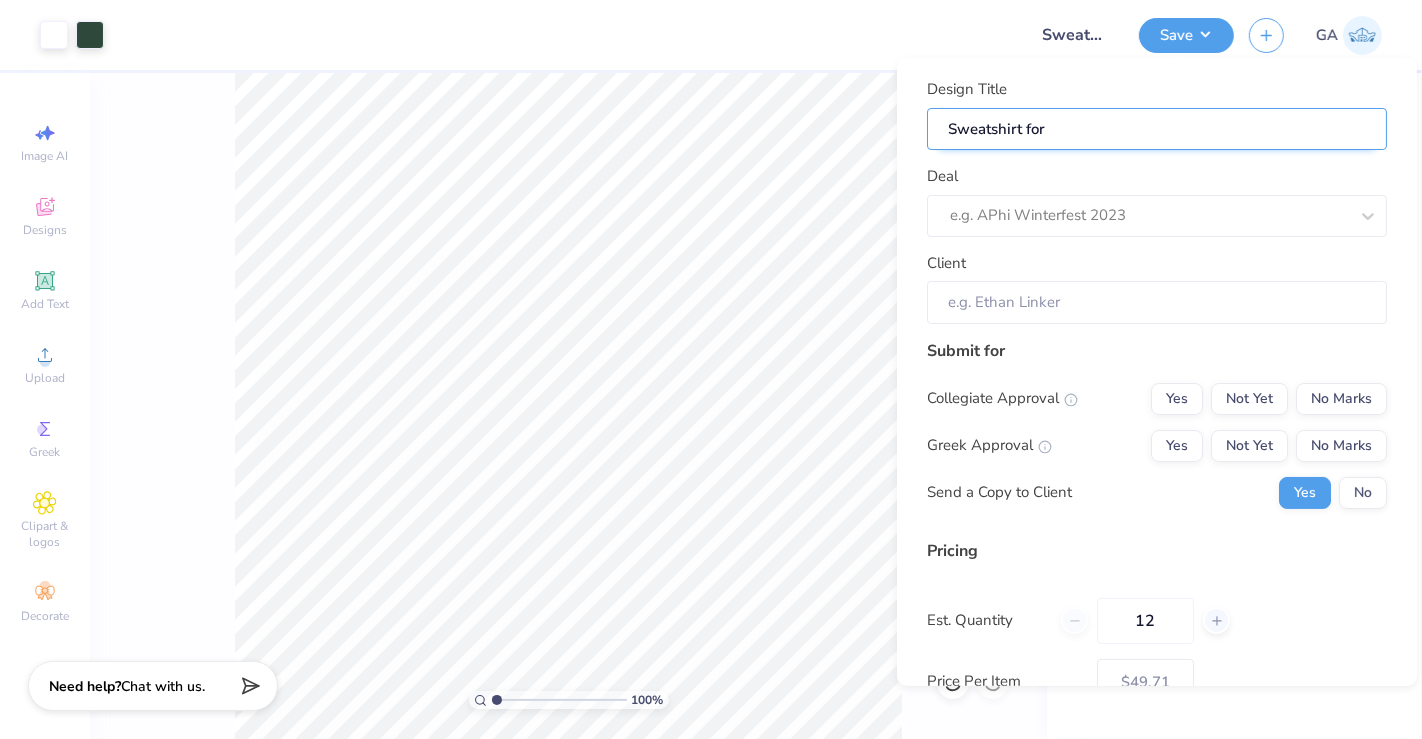 type on "Sweatshirt for" 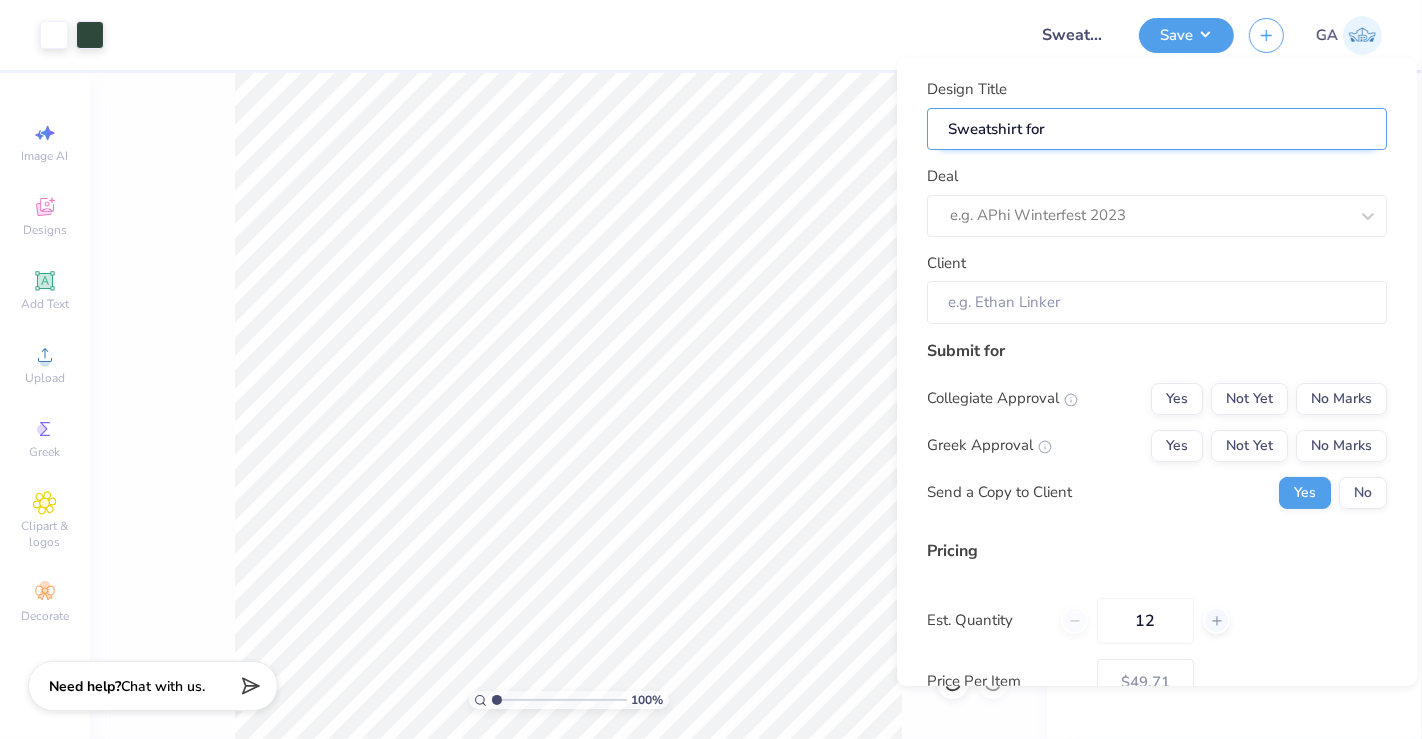 type on "Sweatshirt for H" 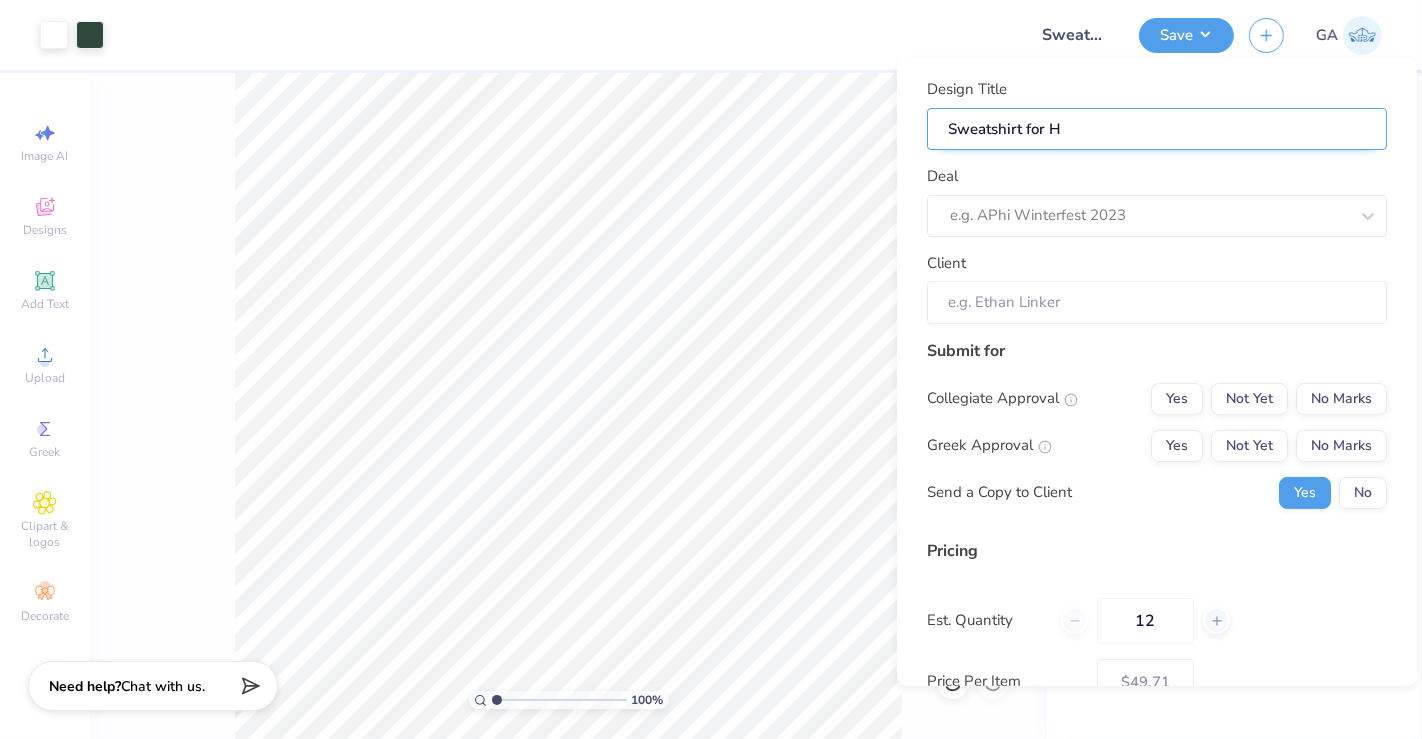 type on "Sweatshirt for Ha" 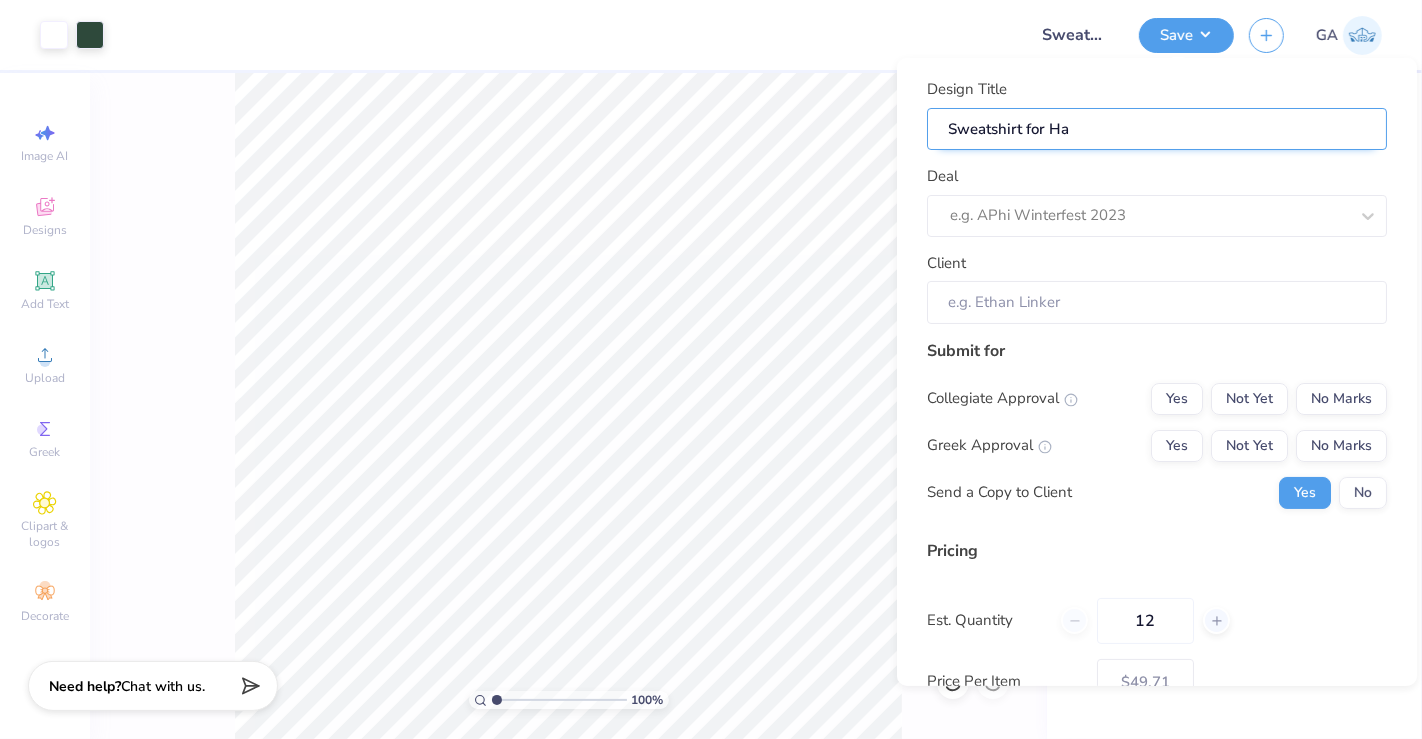 type on "Sweatshirt for Har" 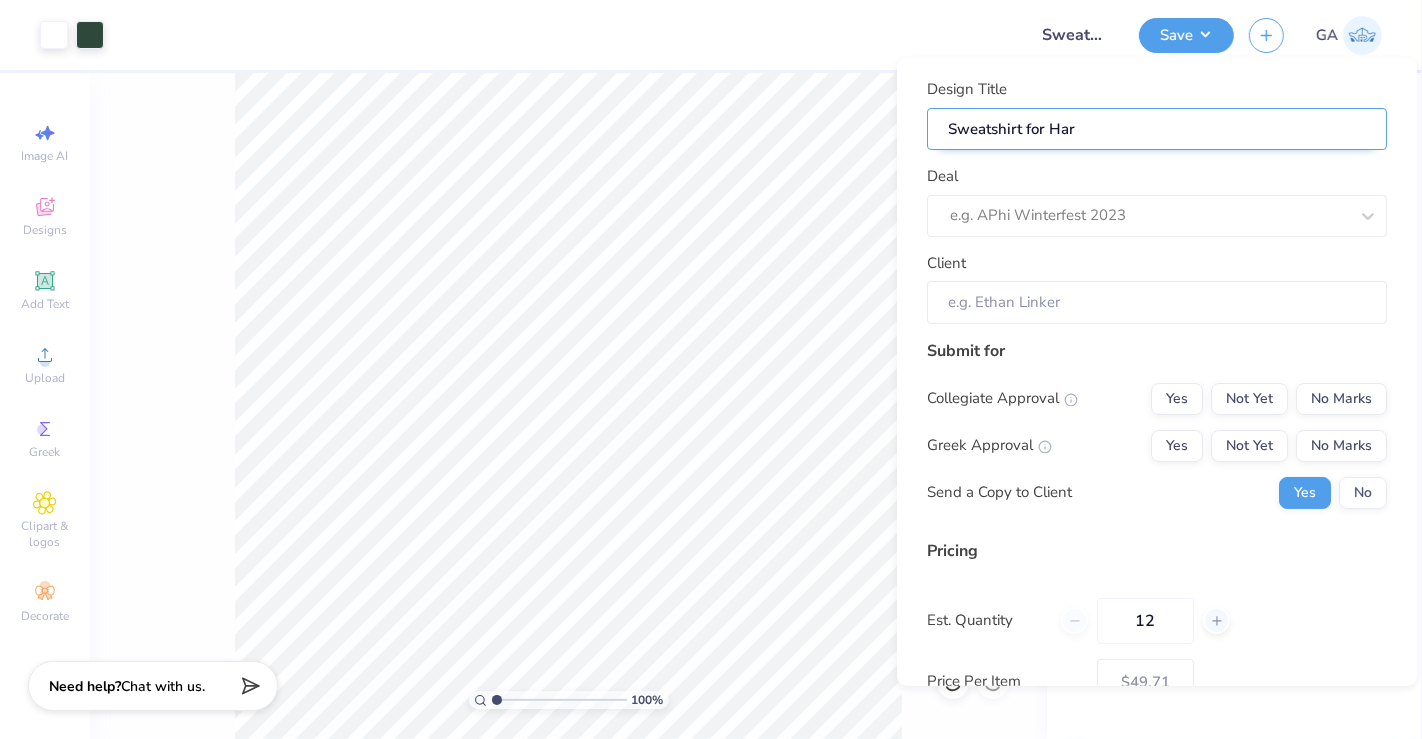 type on "Sweatshirt for Harb" 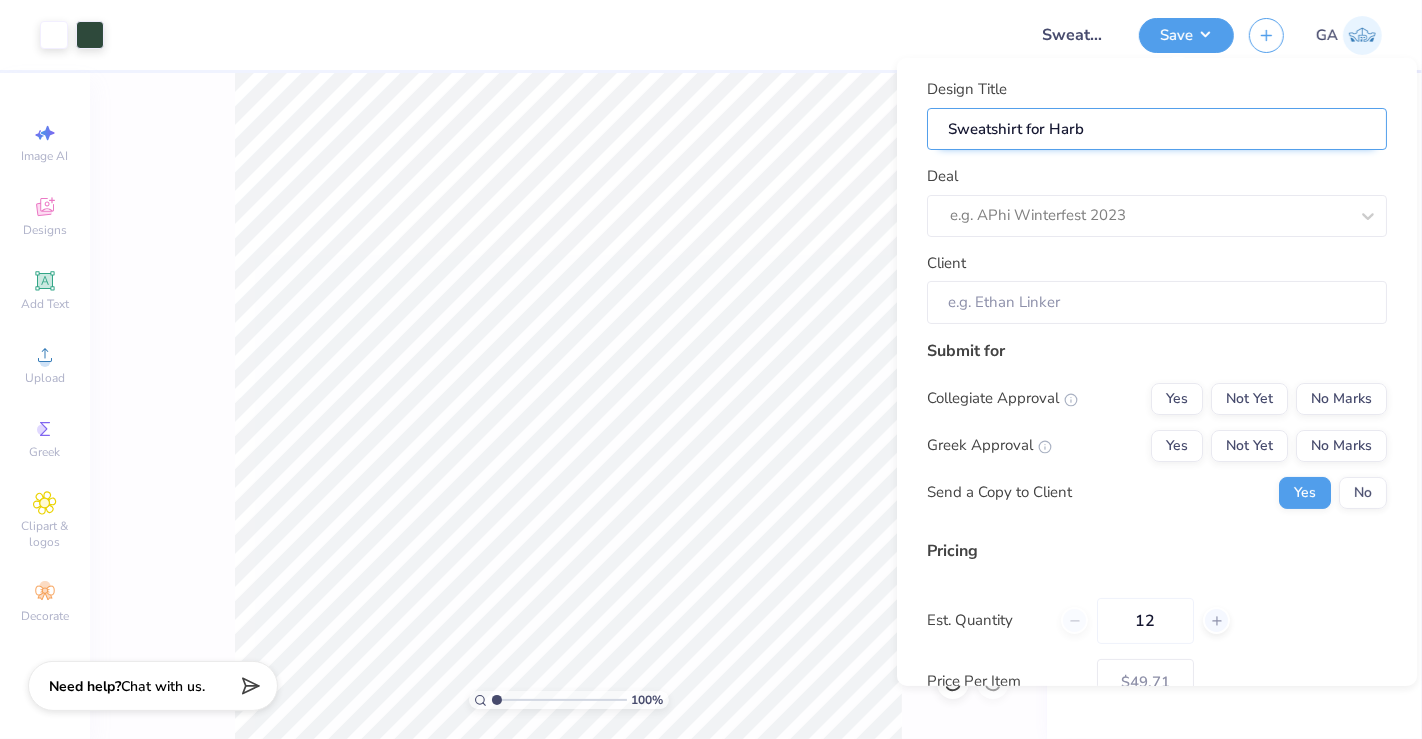 type on "Sweatshirt for Harbo" 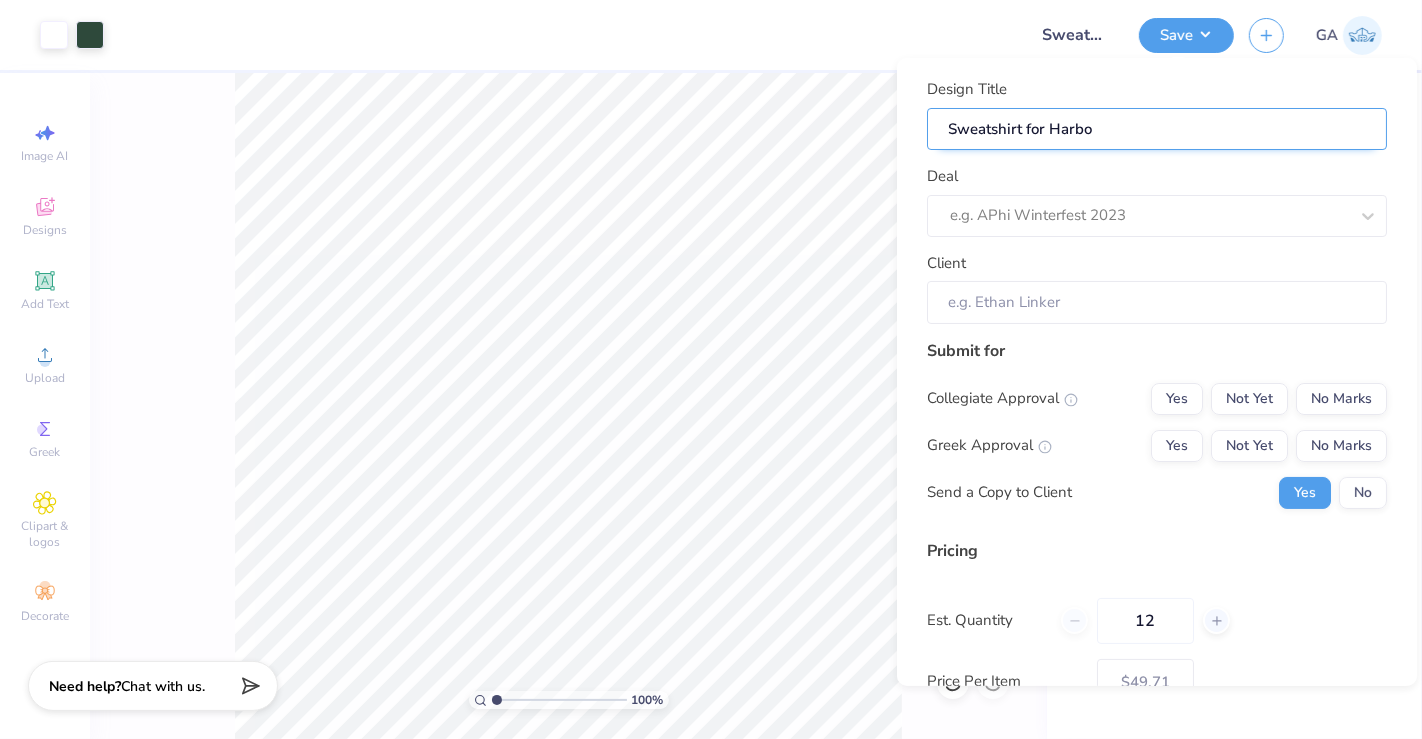 type on "Sweatshirt for Harbou" 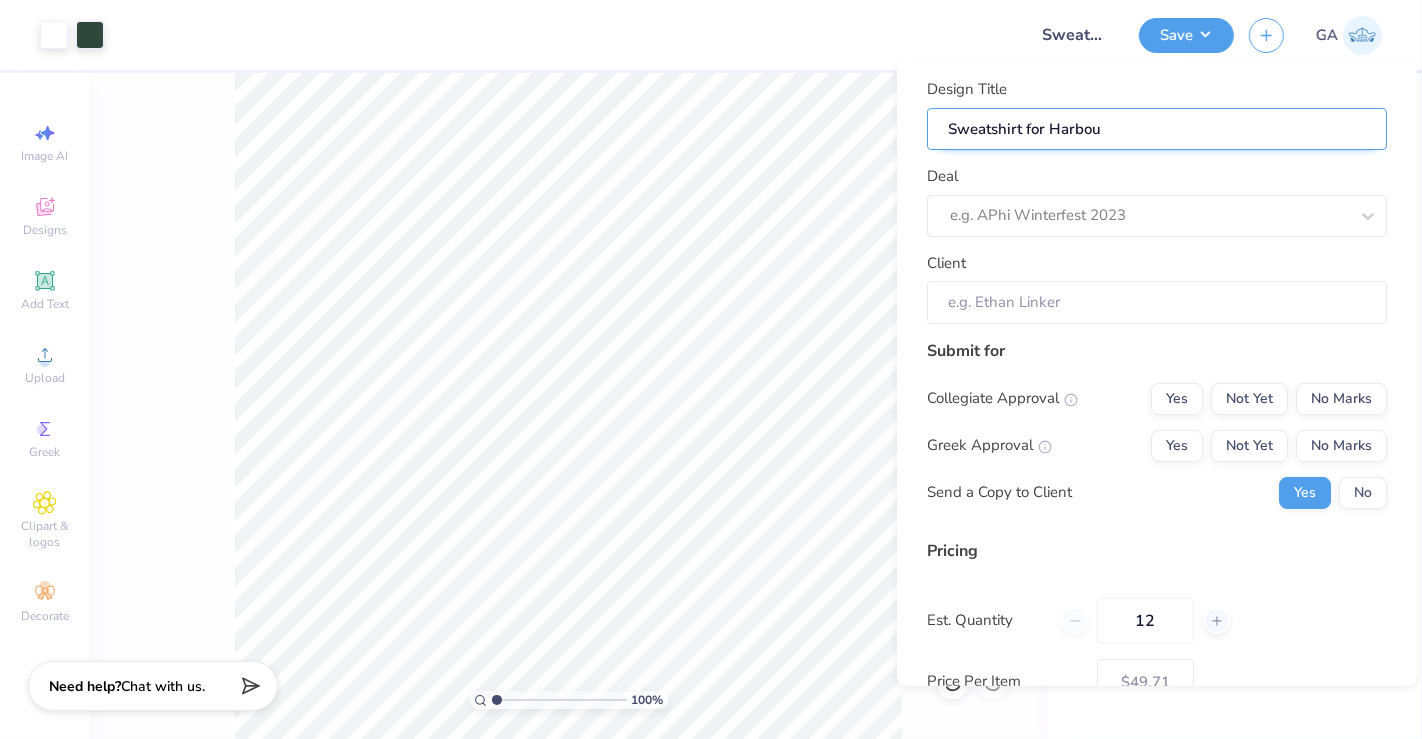 type on "Sweatshirt for Harbour" 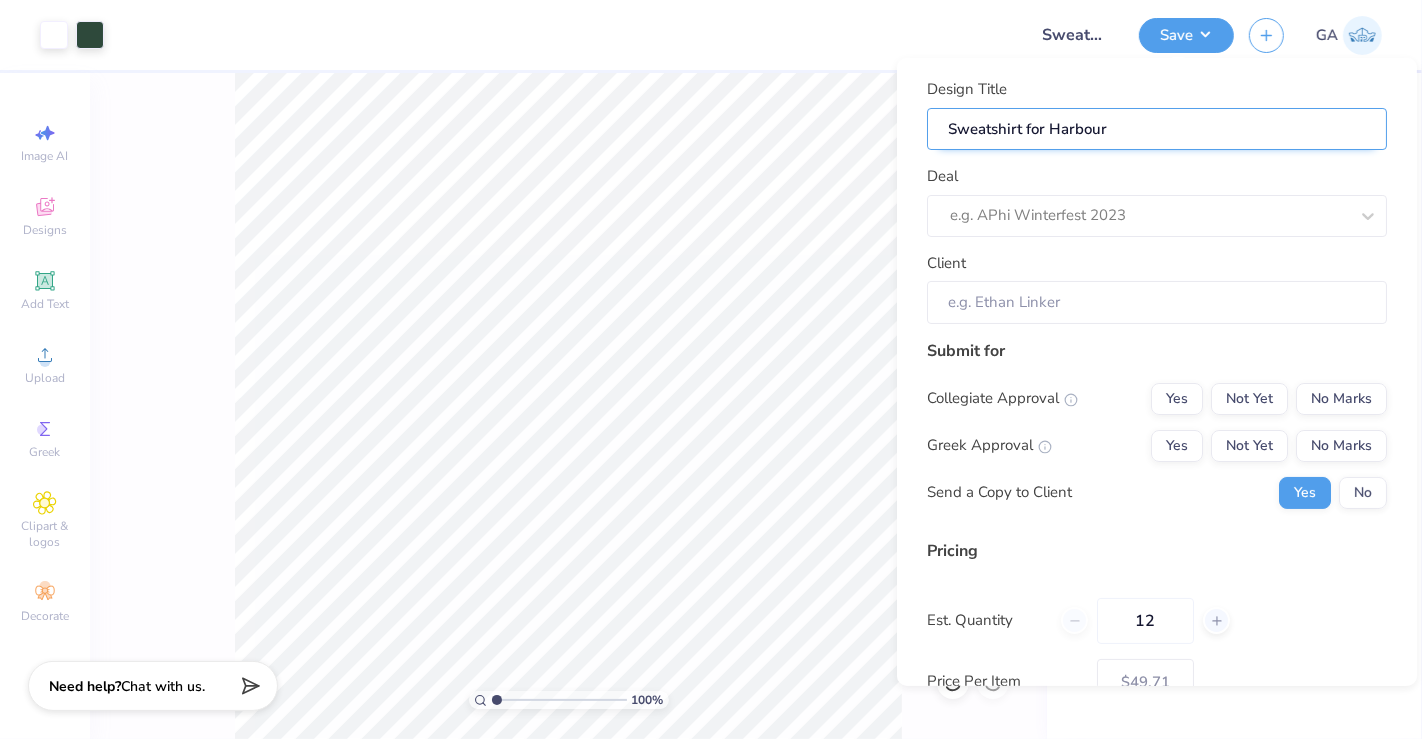 type on "Sweatshirt for Harbou" 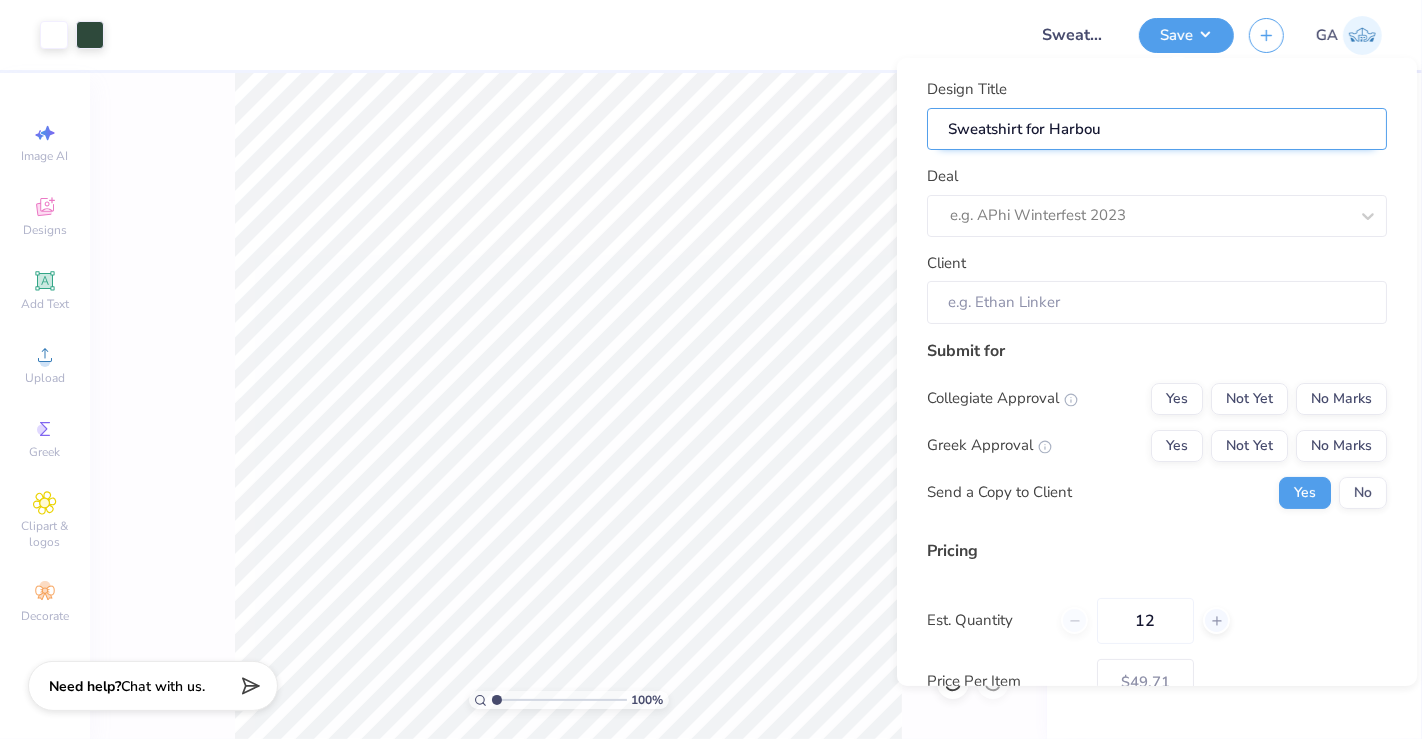 type on "Sweatshirt for Harbo" 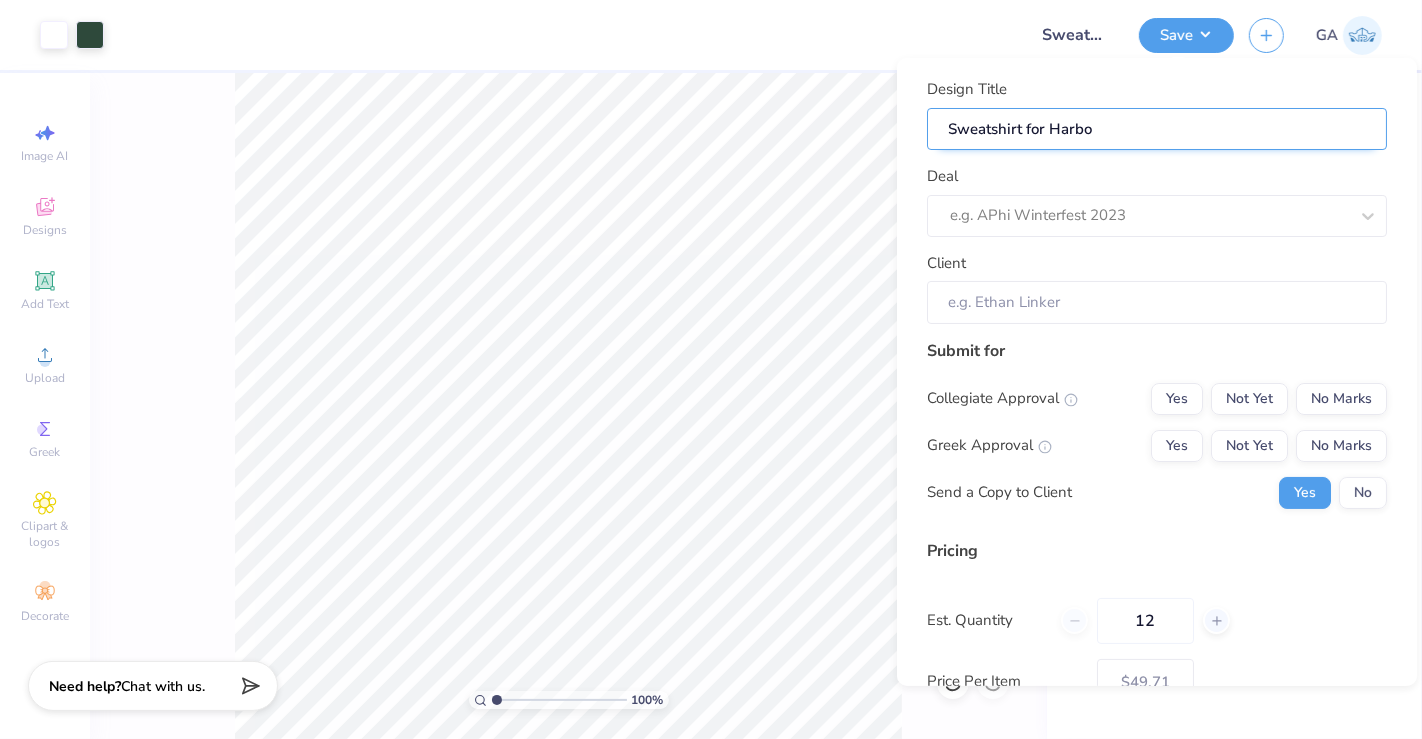 type on "Sweatshirt for Harbor" 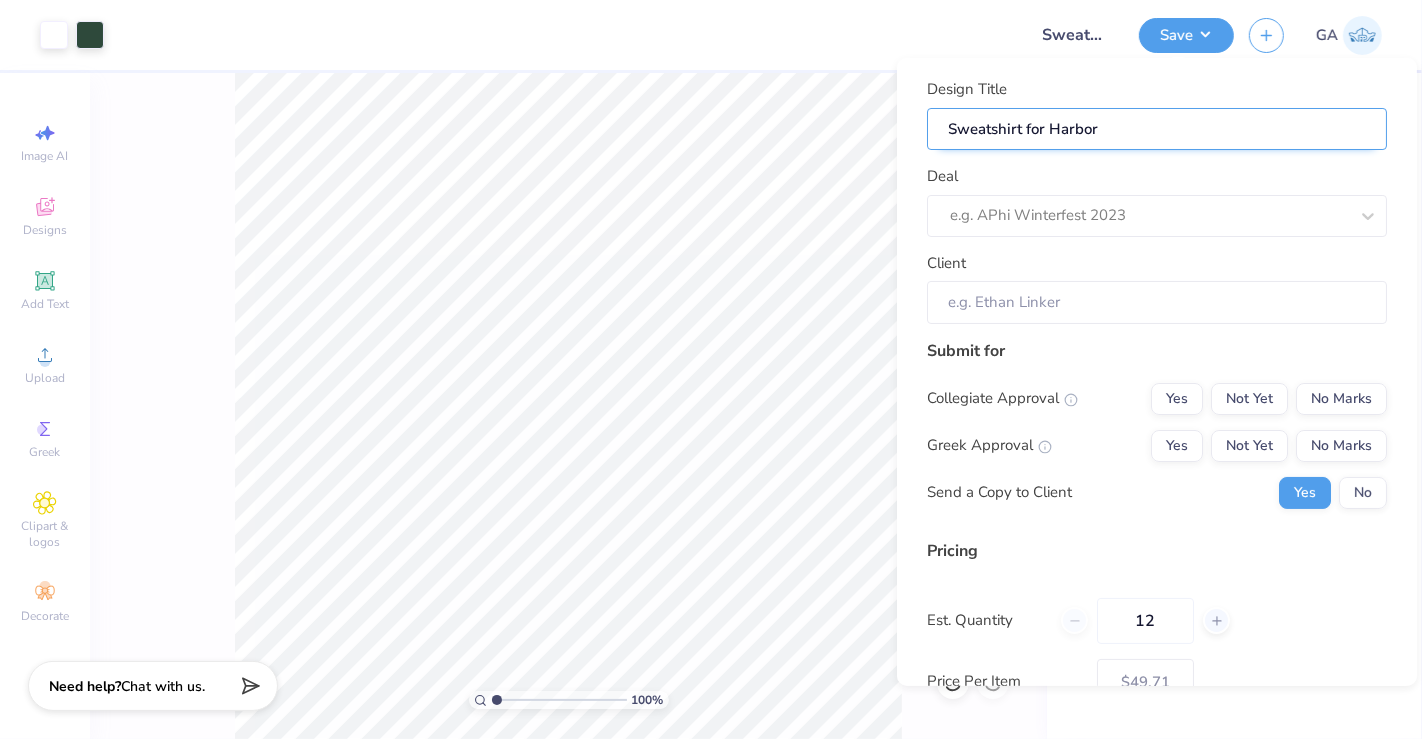 type on "Sweatshirt for Harbor" 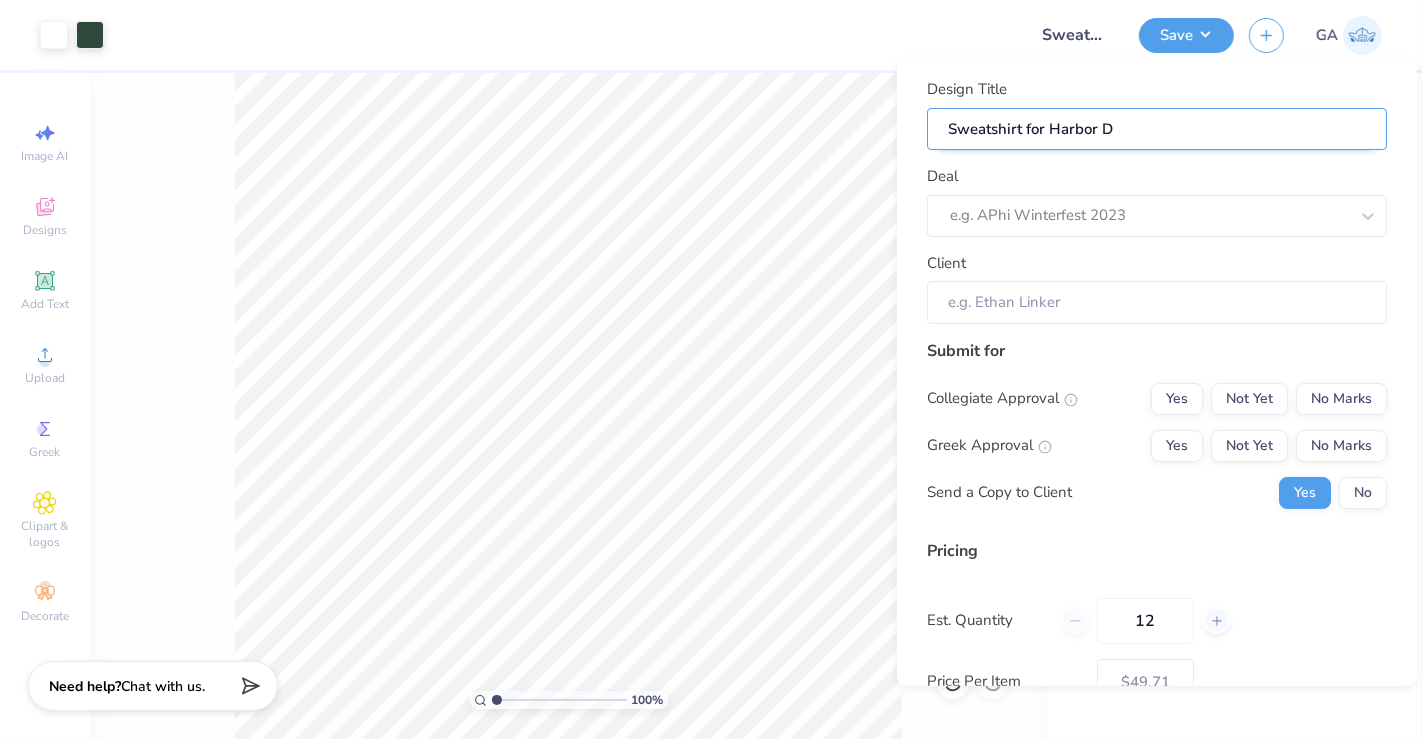 type on "Sweatshirt for Harbor Do" 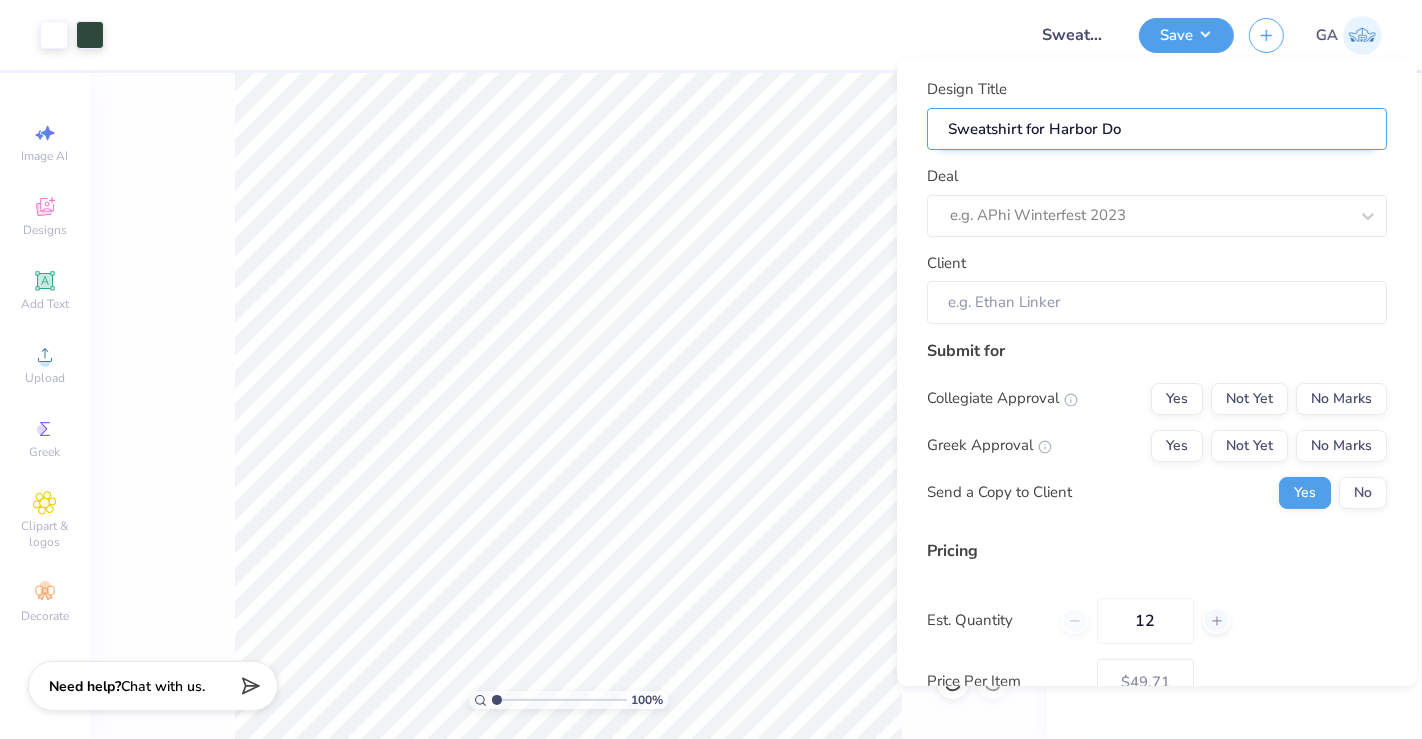 type on "Sweatshirt for Harbor Dor" 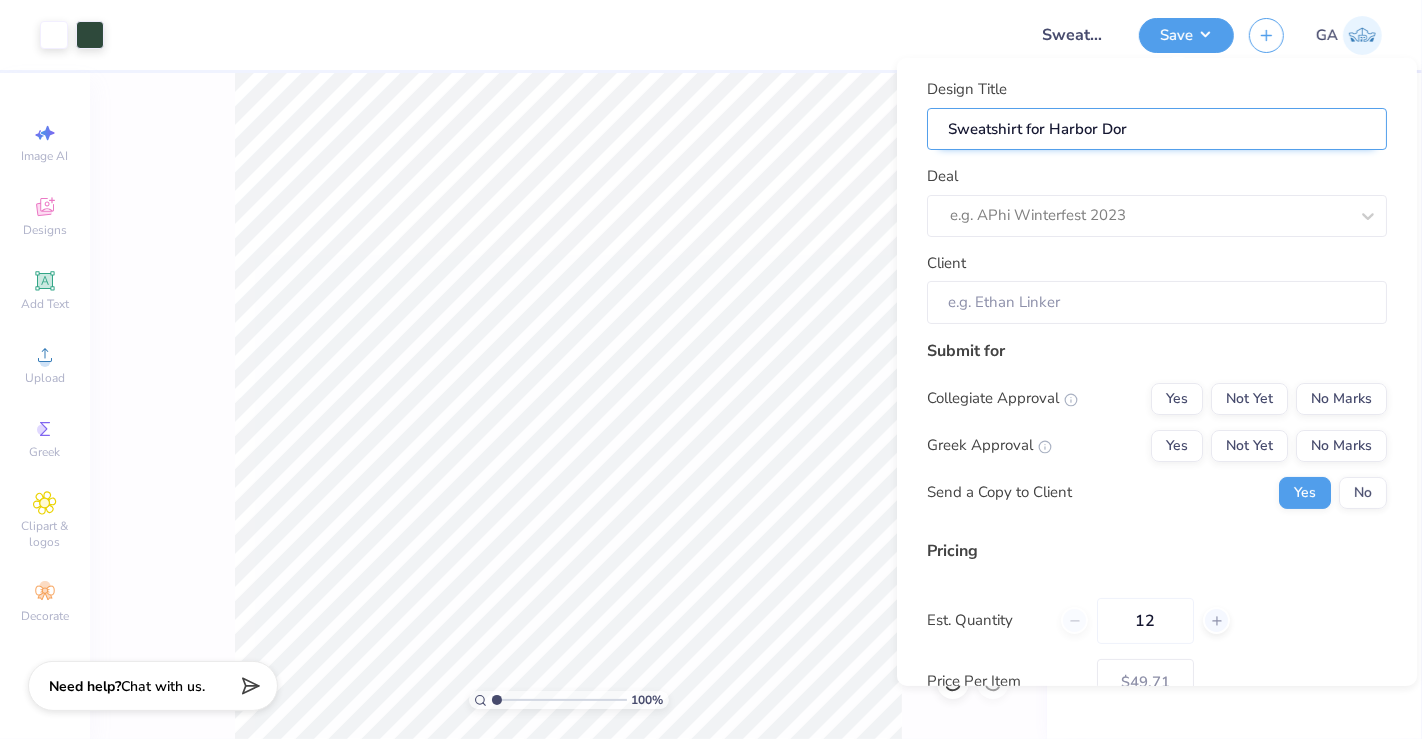 type on "Sweatshirt for Harbor Dorm" 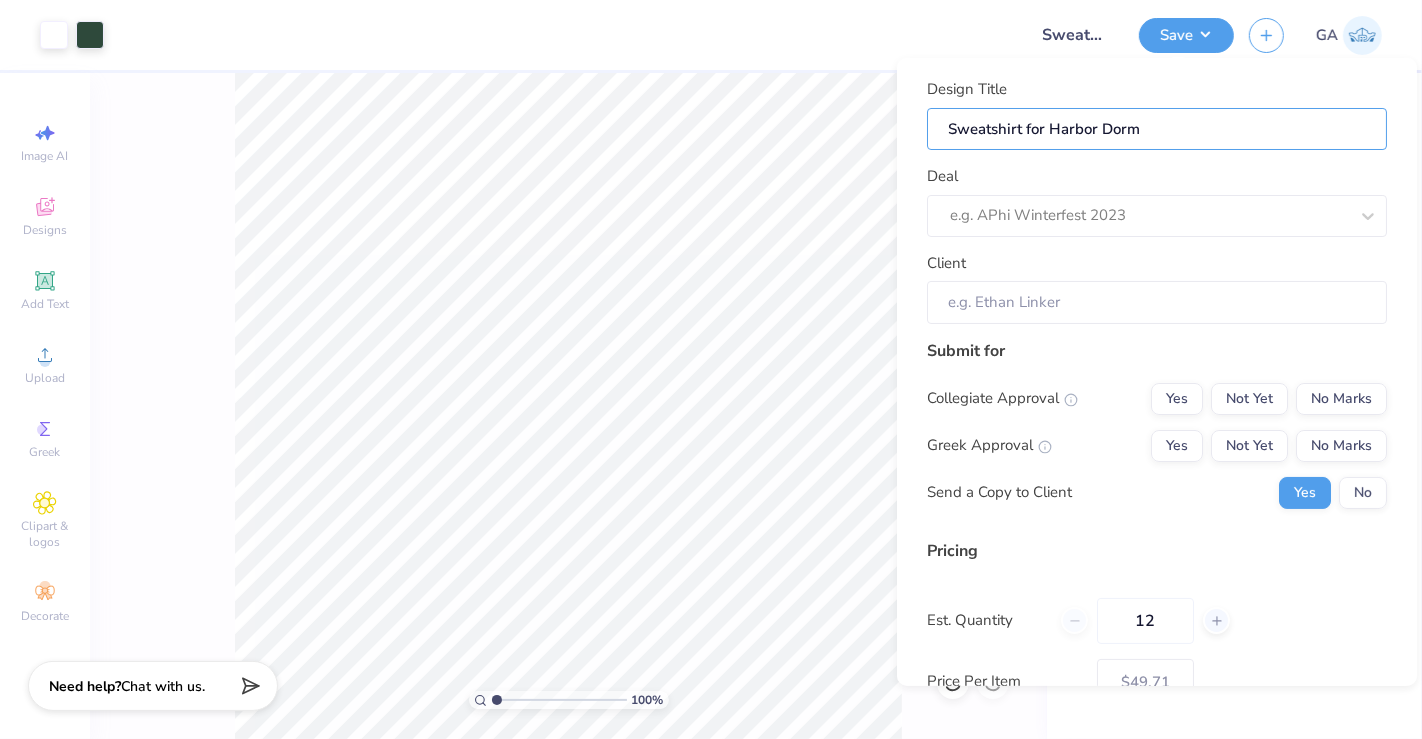 scroll, scrollTop: 174, scrollLeft: 0, axis: vertical 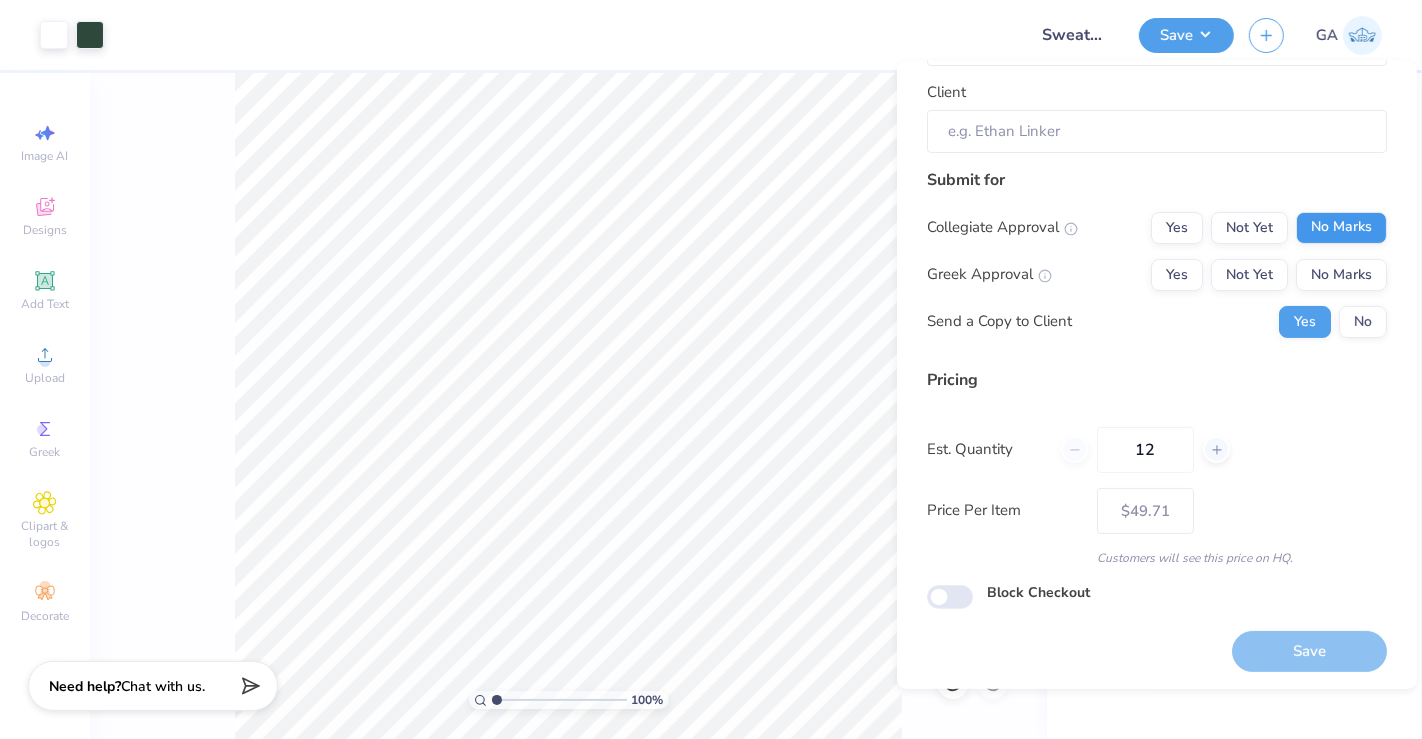 type on "Sweatshirt for Harbor Dorm" 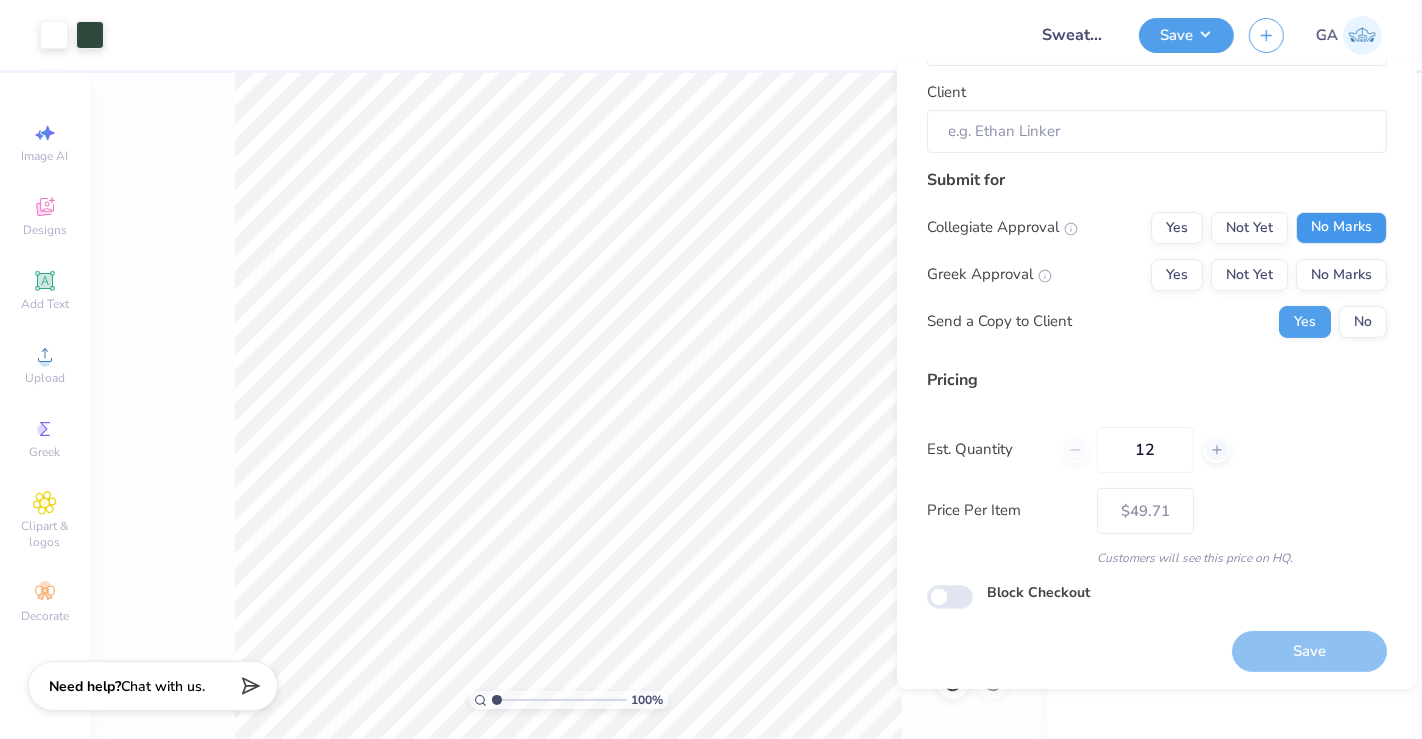 click on "No Marks" at bounding box center [1341, 227] 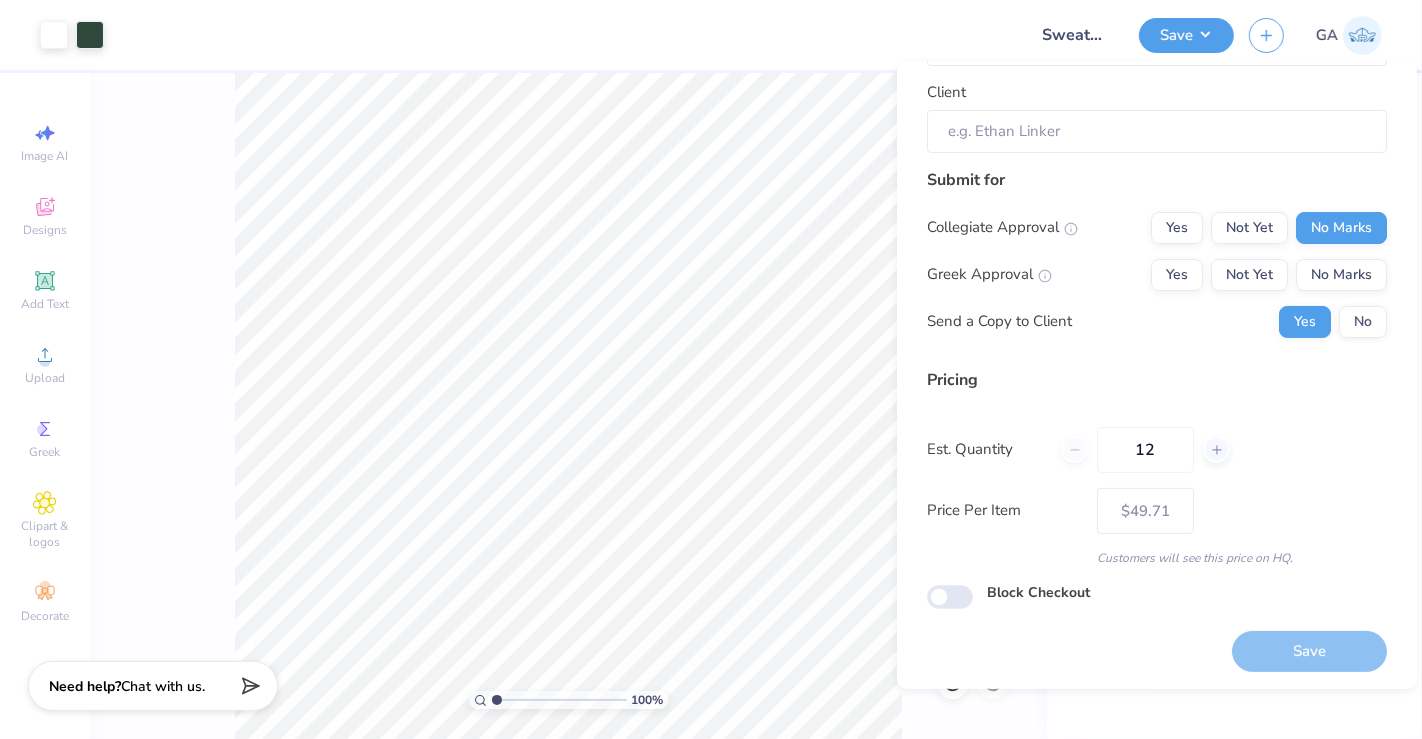 scroll, scrollTop: 31, scrollLeft: 0, axis: vertical 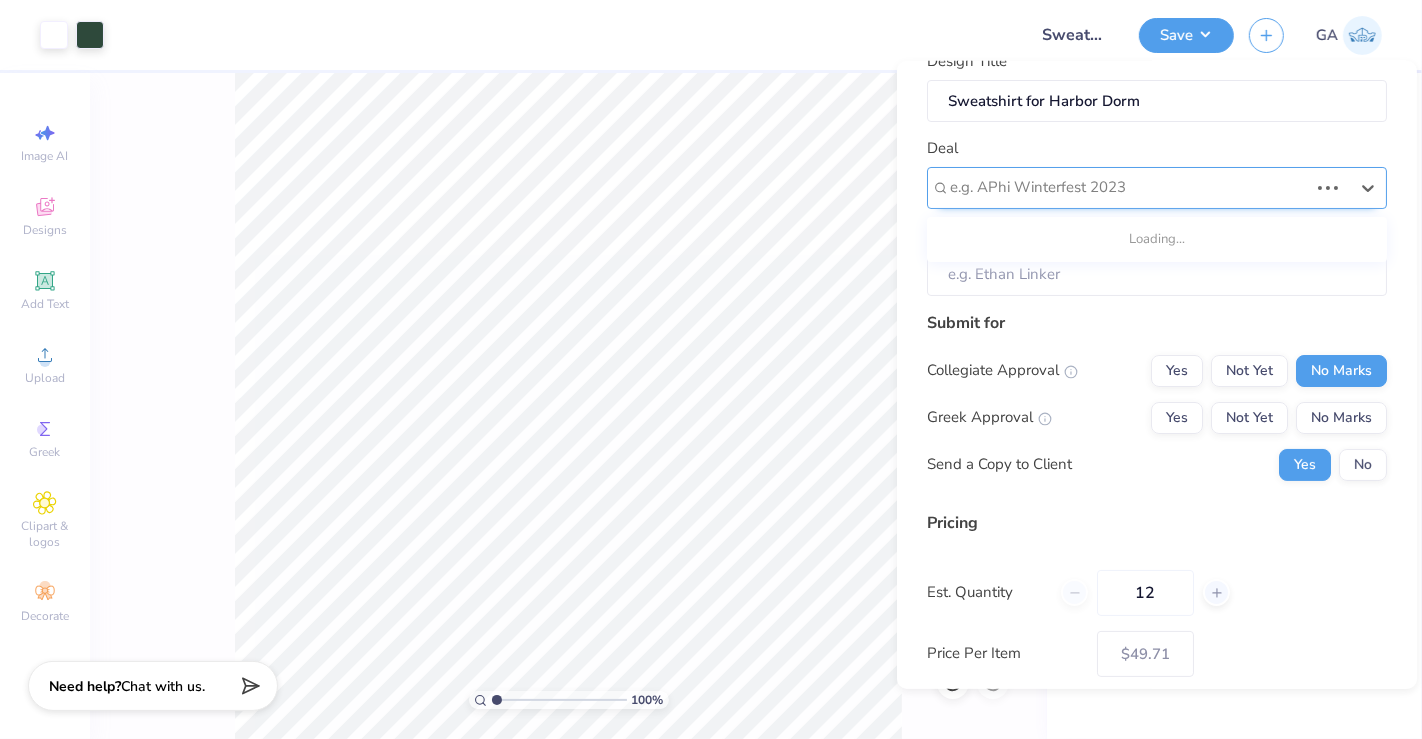 click at bounding box center (1129, 187) 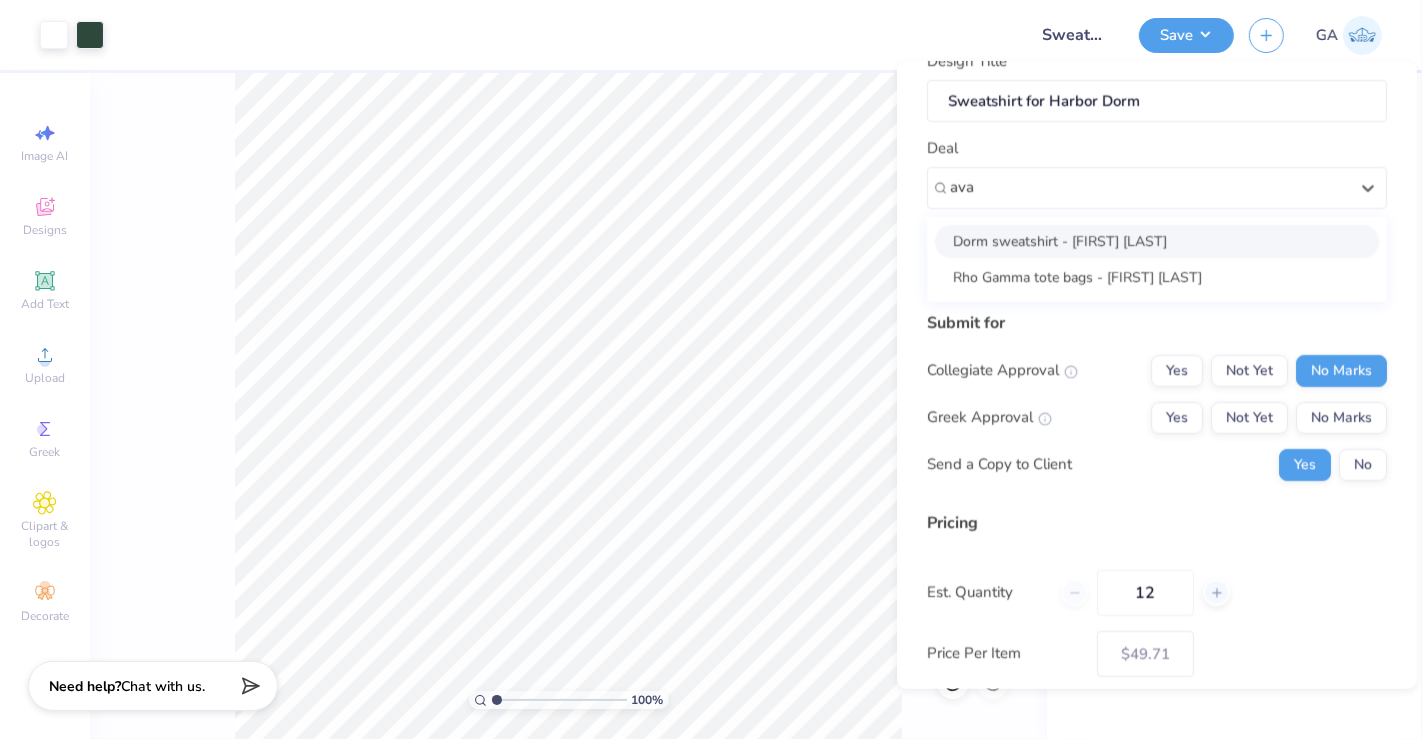 click on "Dorm sweatshirt - Ava Ford" at bounding box center [1157, 240] 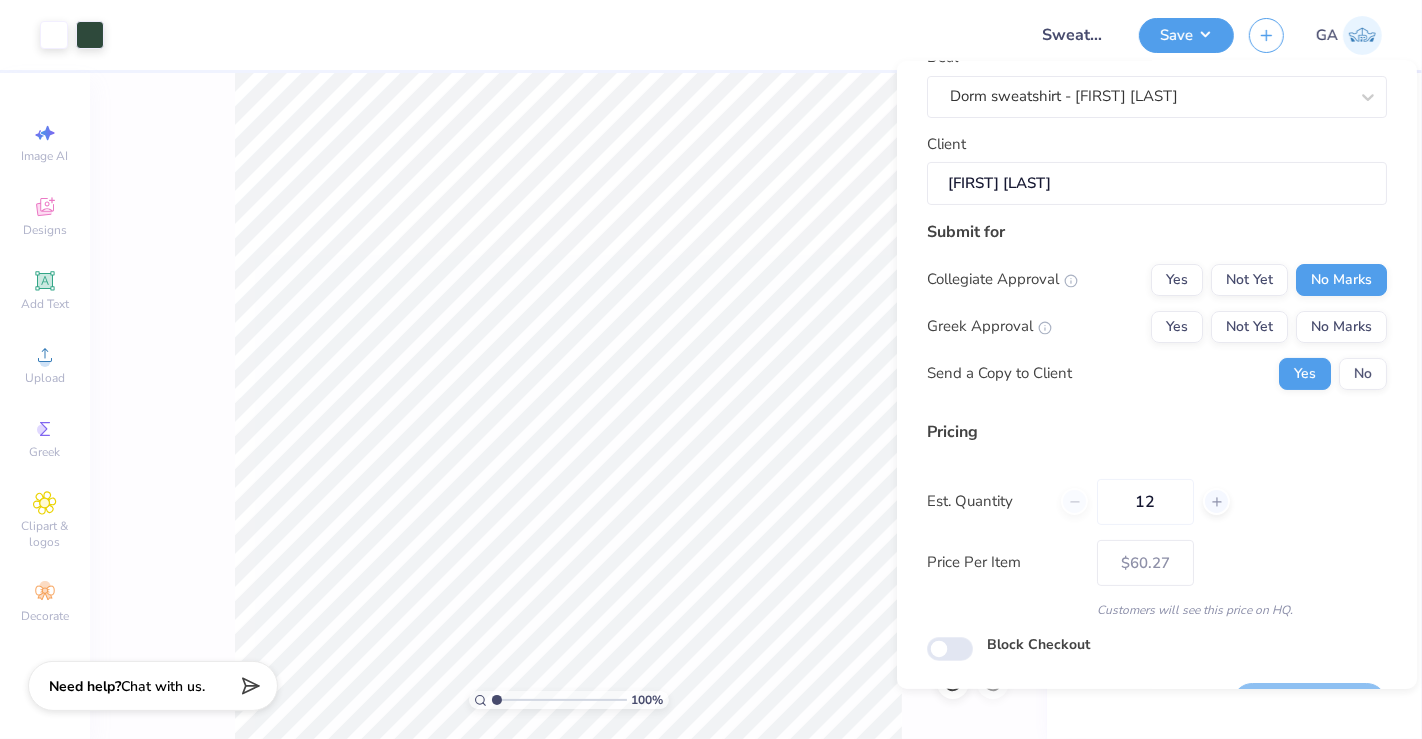 scroll, scrollTop: 130, scrollLeft: 0, axis: vertical 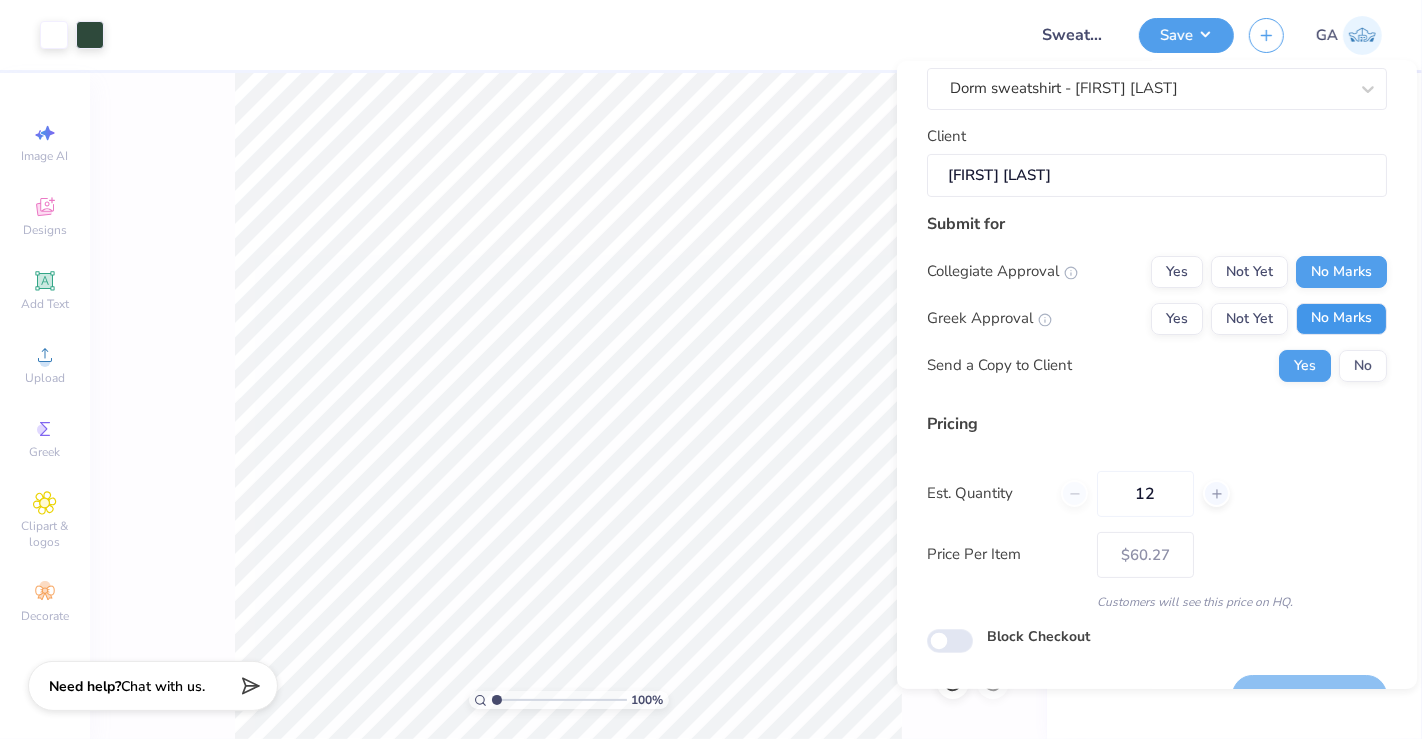 click on "No Marks" at bounding box center [1341, 318] 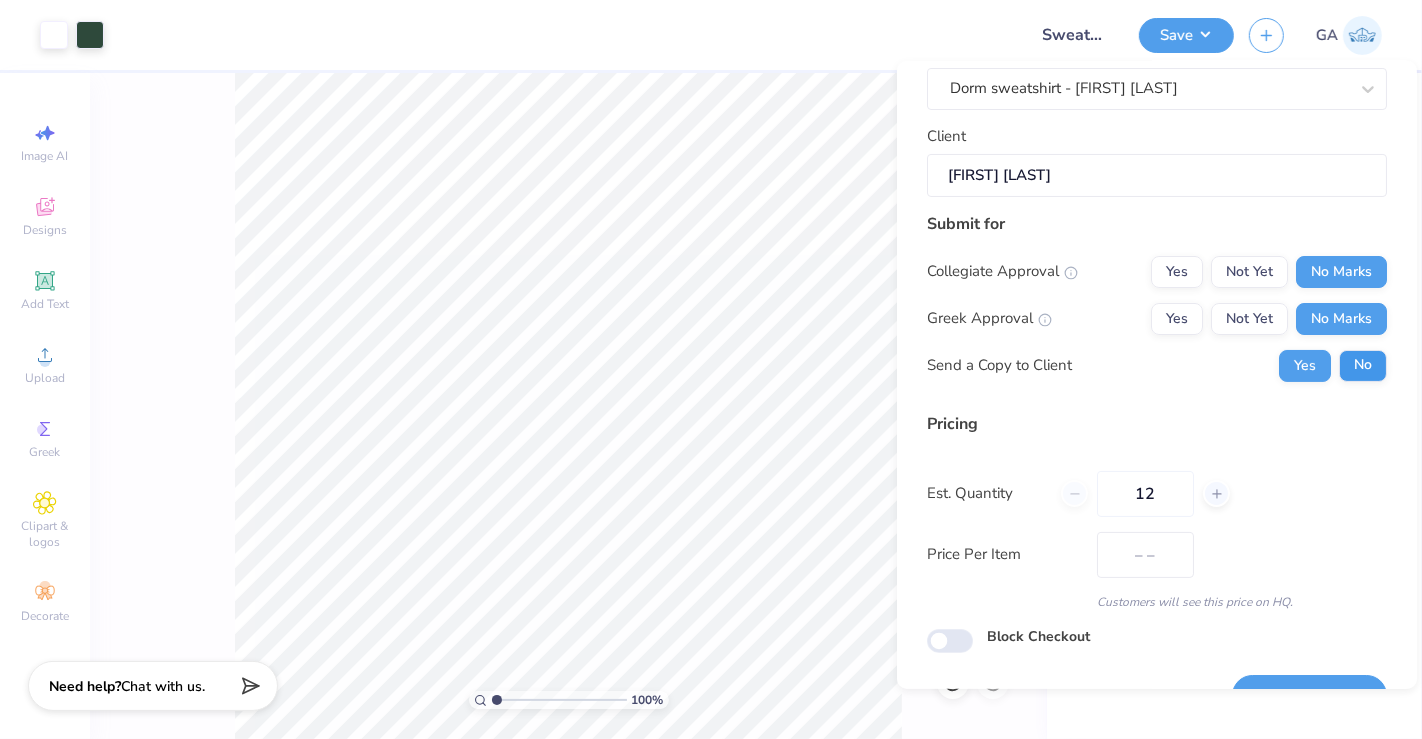 type on "$49.71" 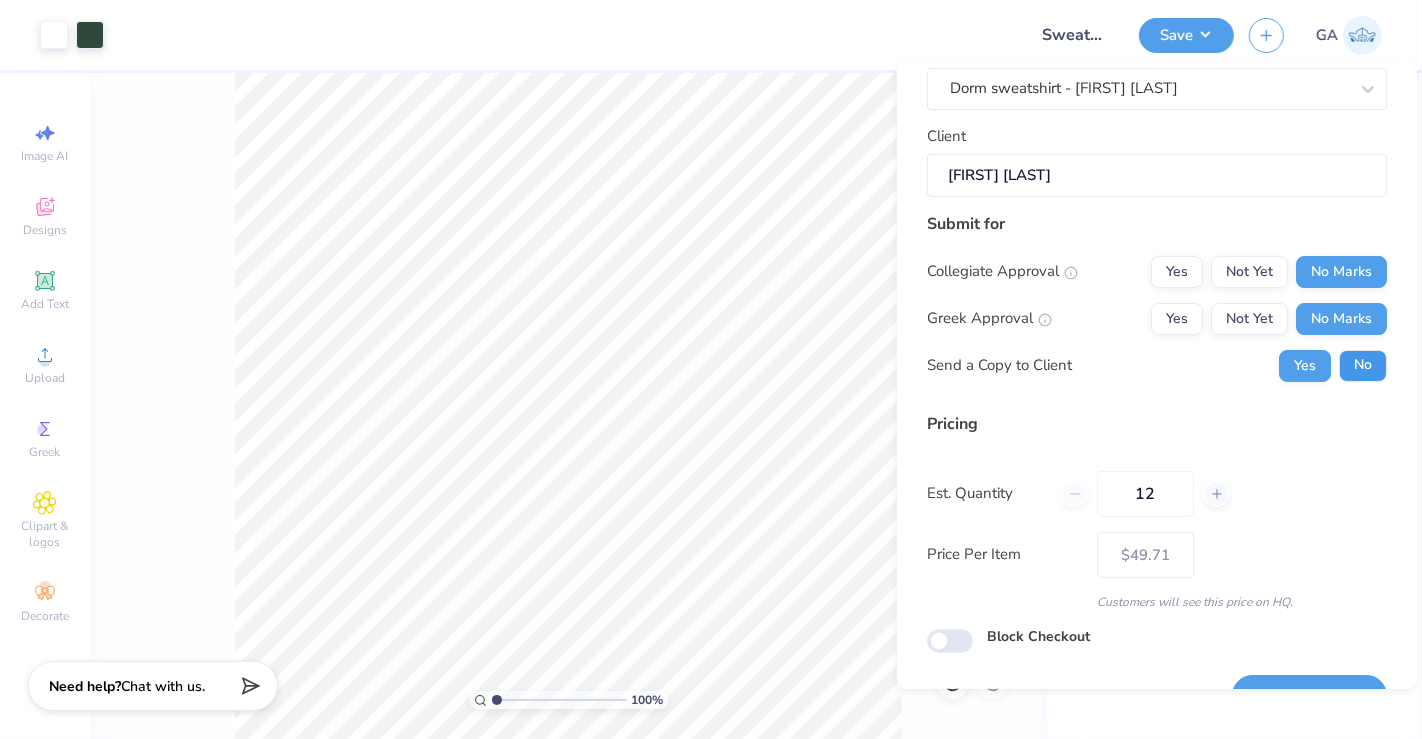 click on "No" at bounding box center (1363, 365) 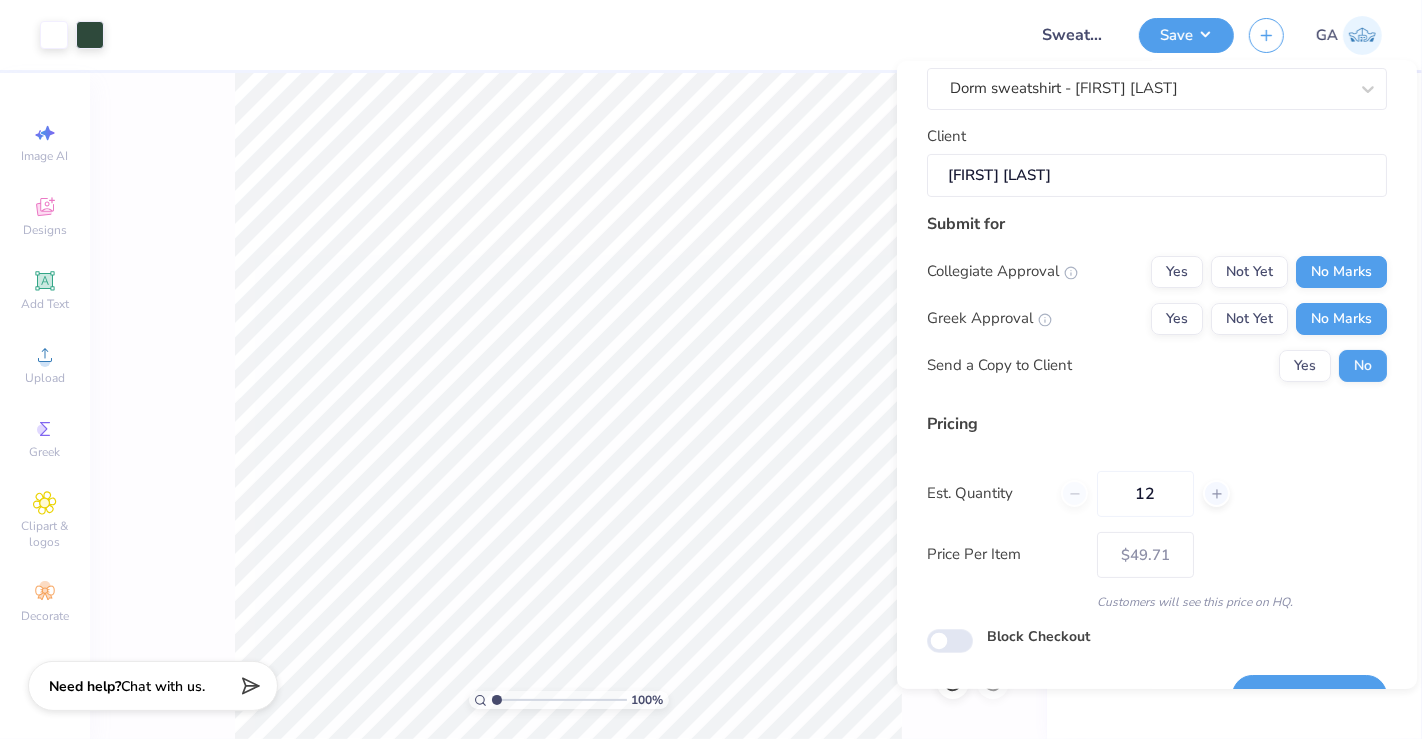 scroll, scrollTop: 174, scrollLeft: 0, axis: vertical 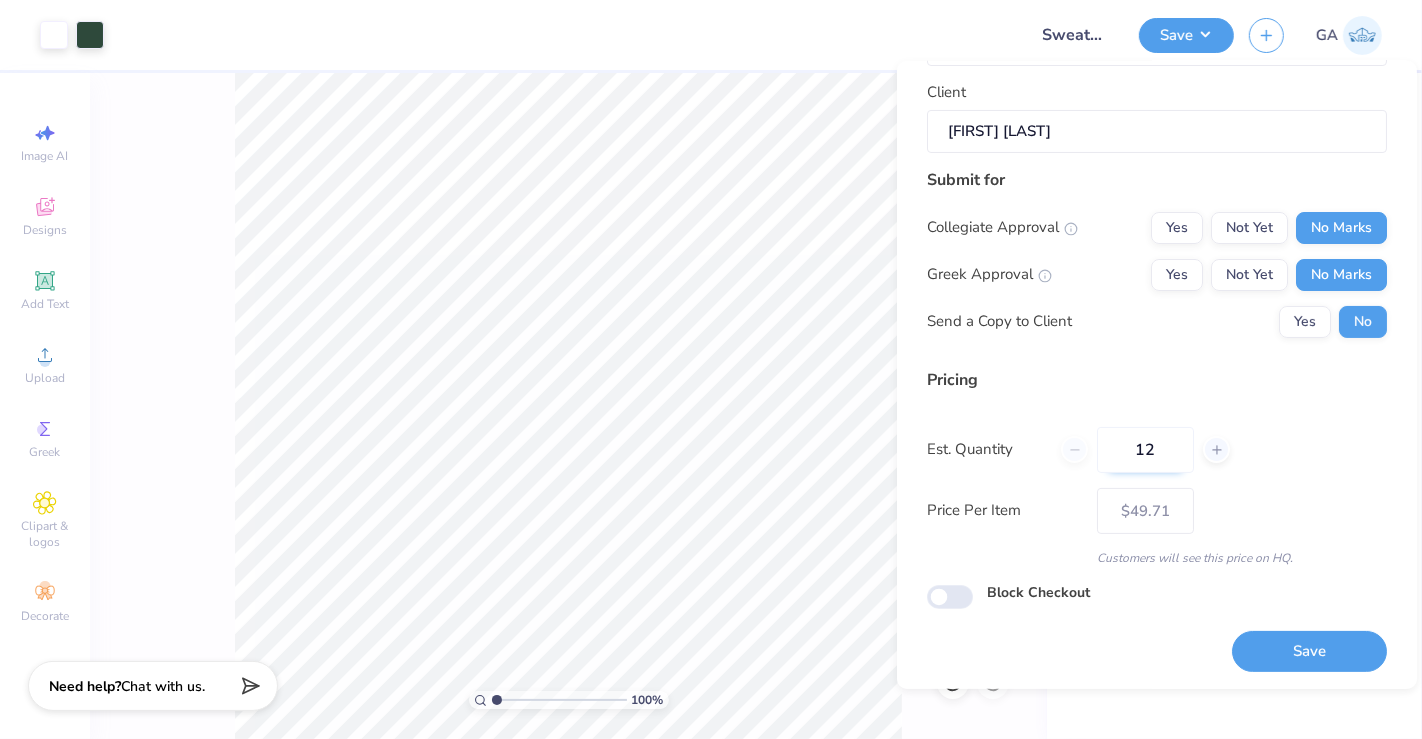 click on "12" at bounding box center [1145, 449] 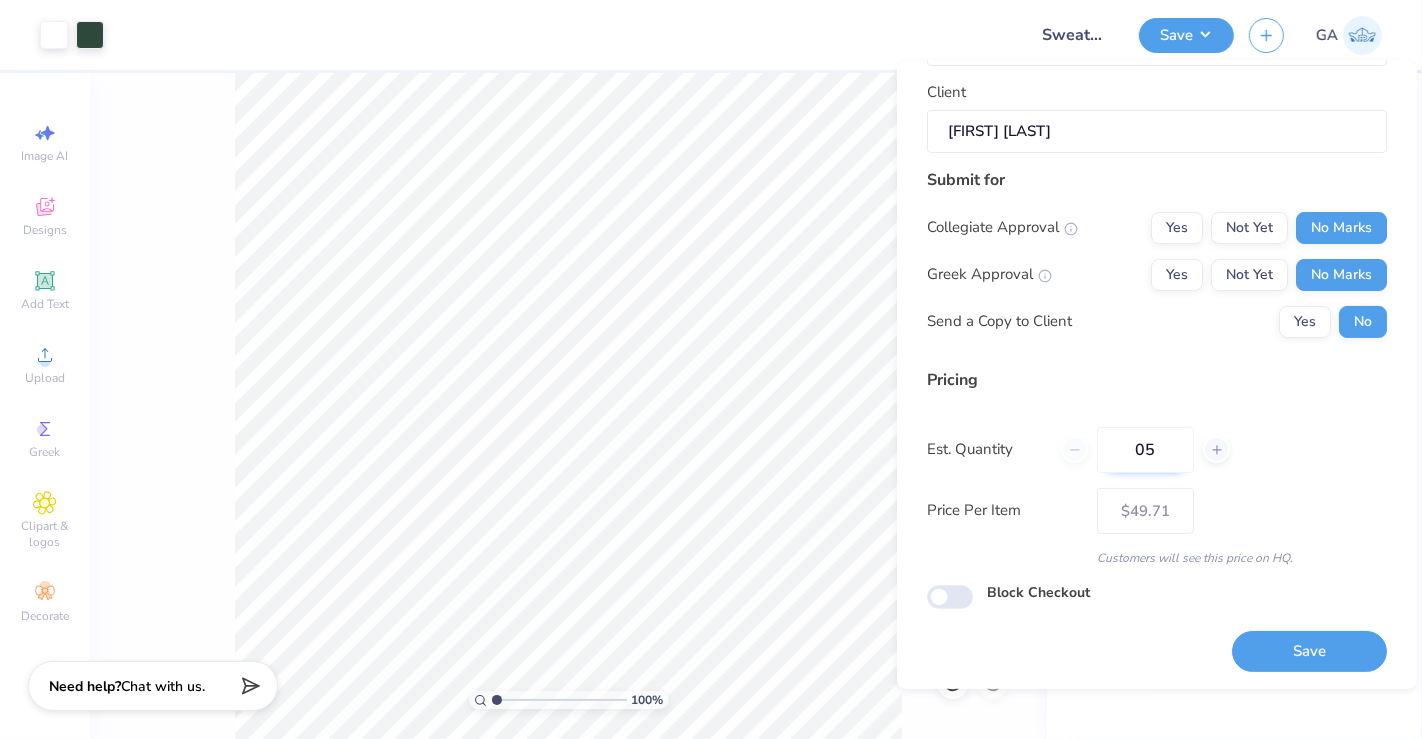 type on "050" 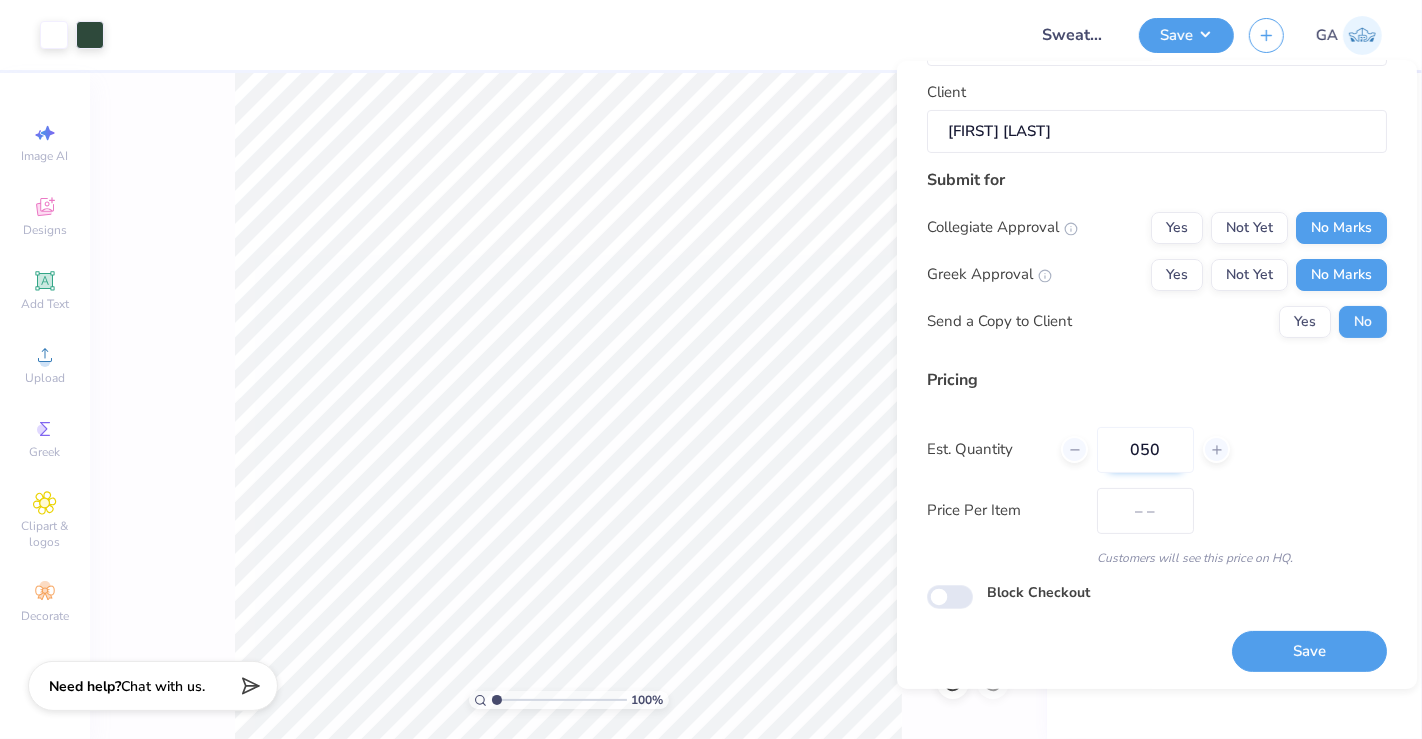 type on "$38.63" 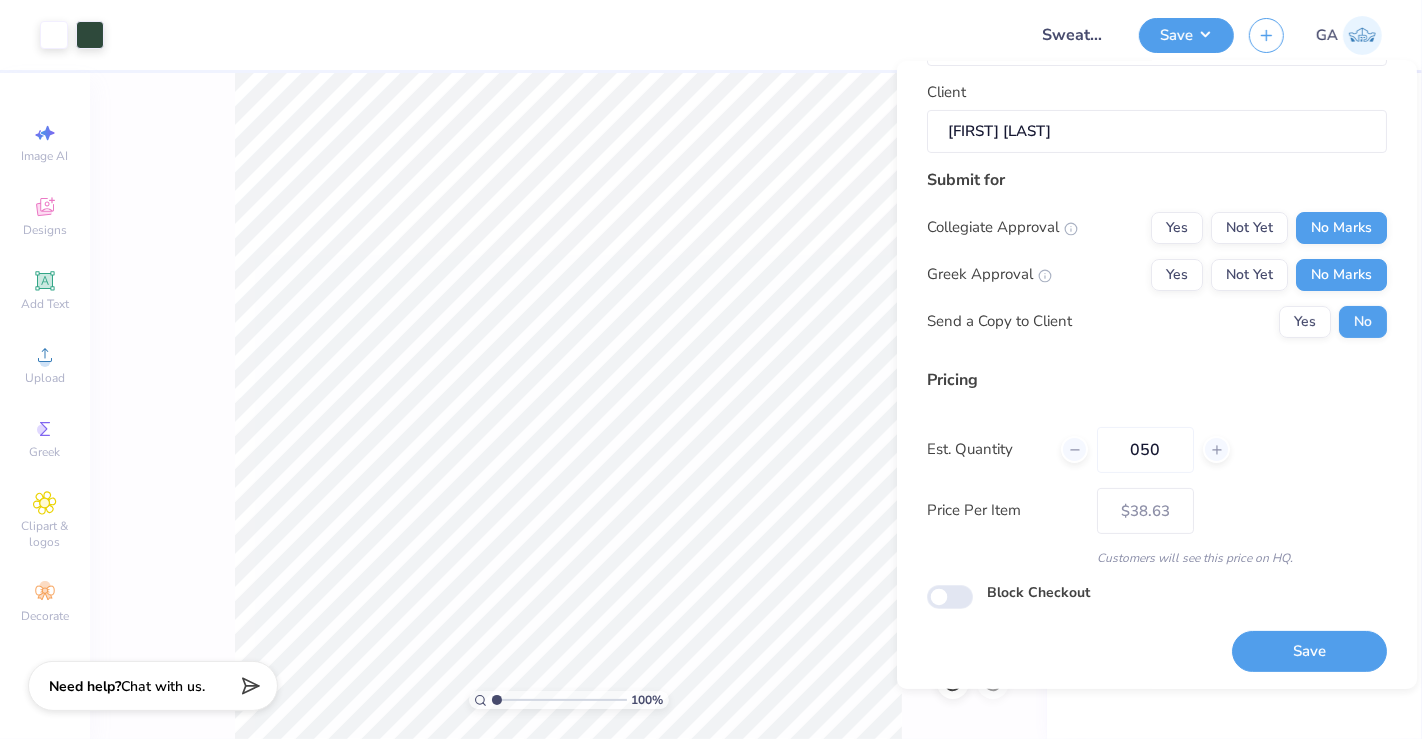 type on "050" 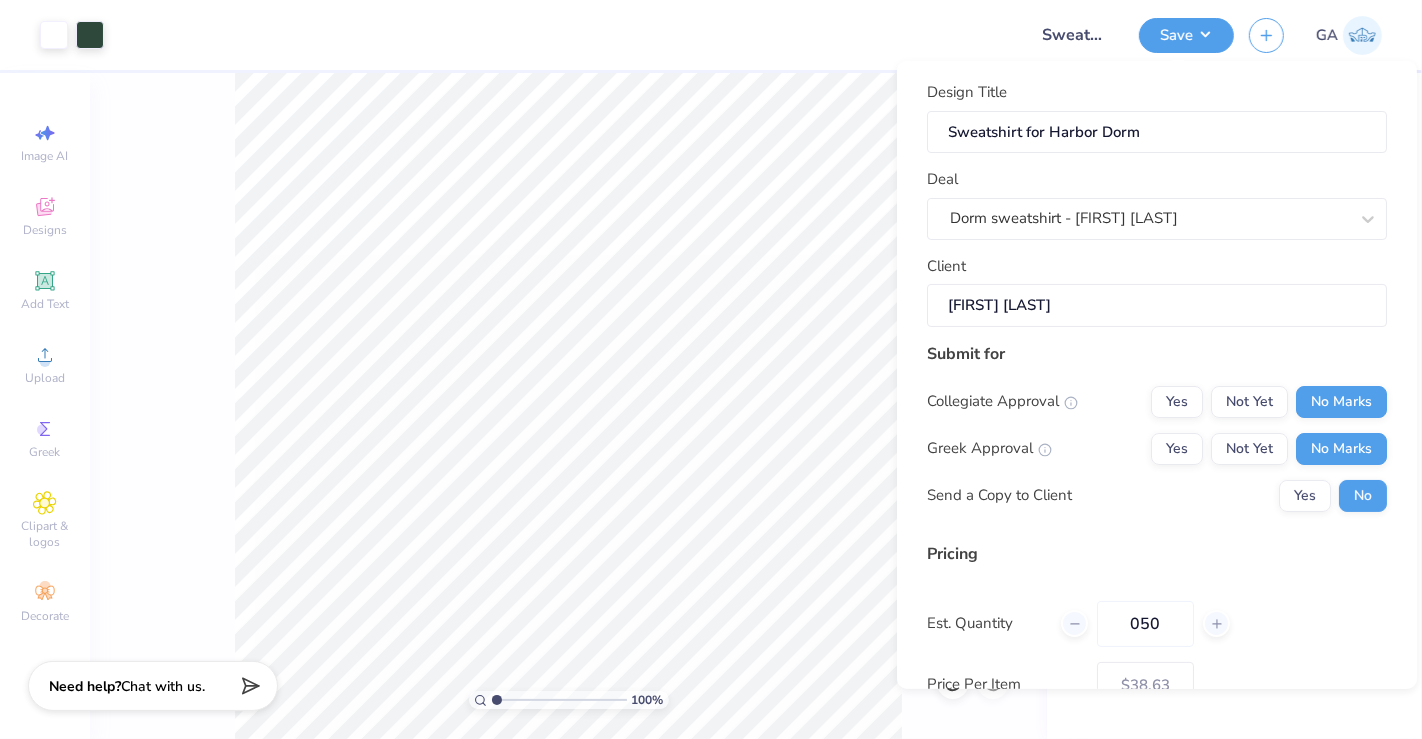scroll, scrollTop: 174, scrollLeft: 0, axis: vertical 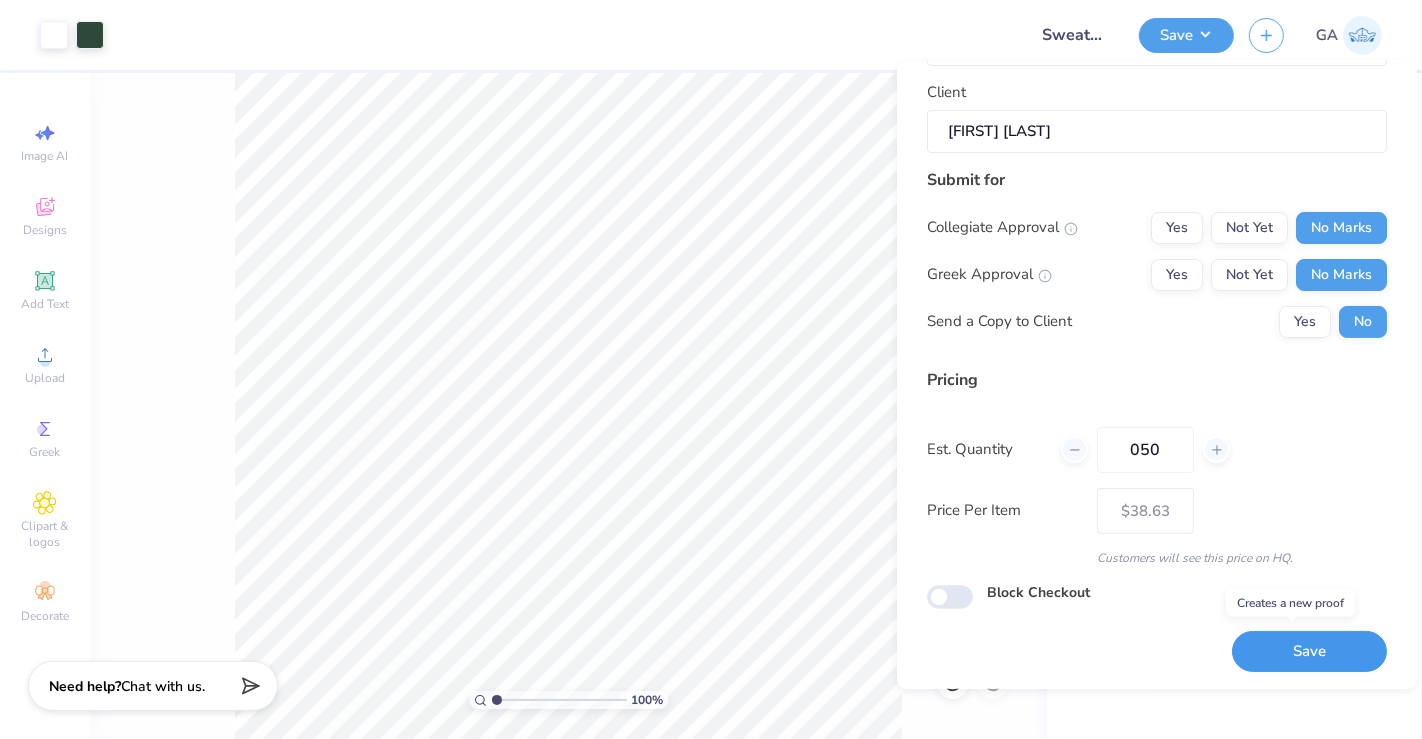 click on "Save" at bounding box center [1309, 651] 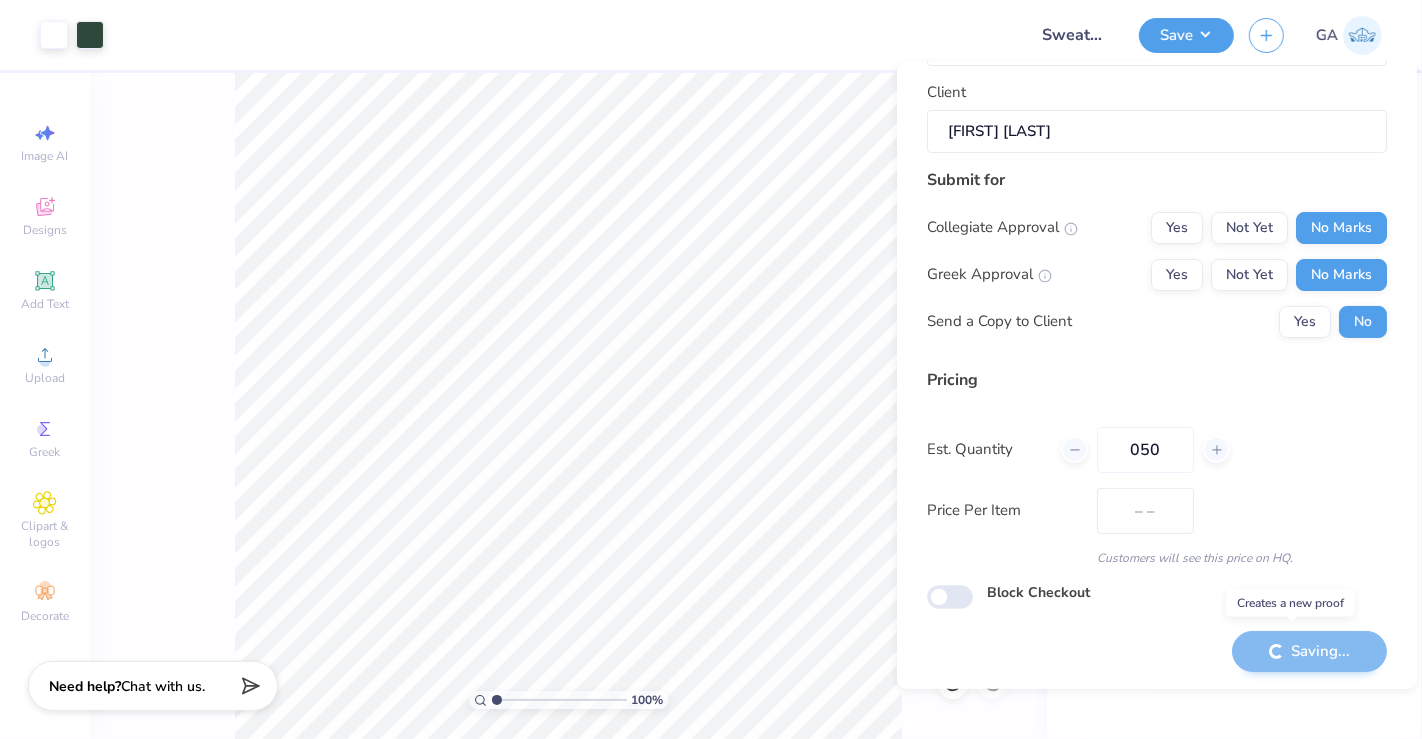 type on "$38.63" 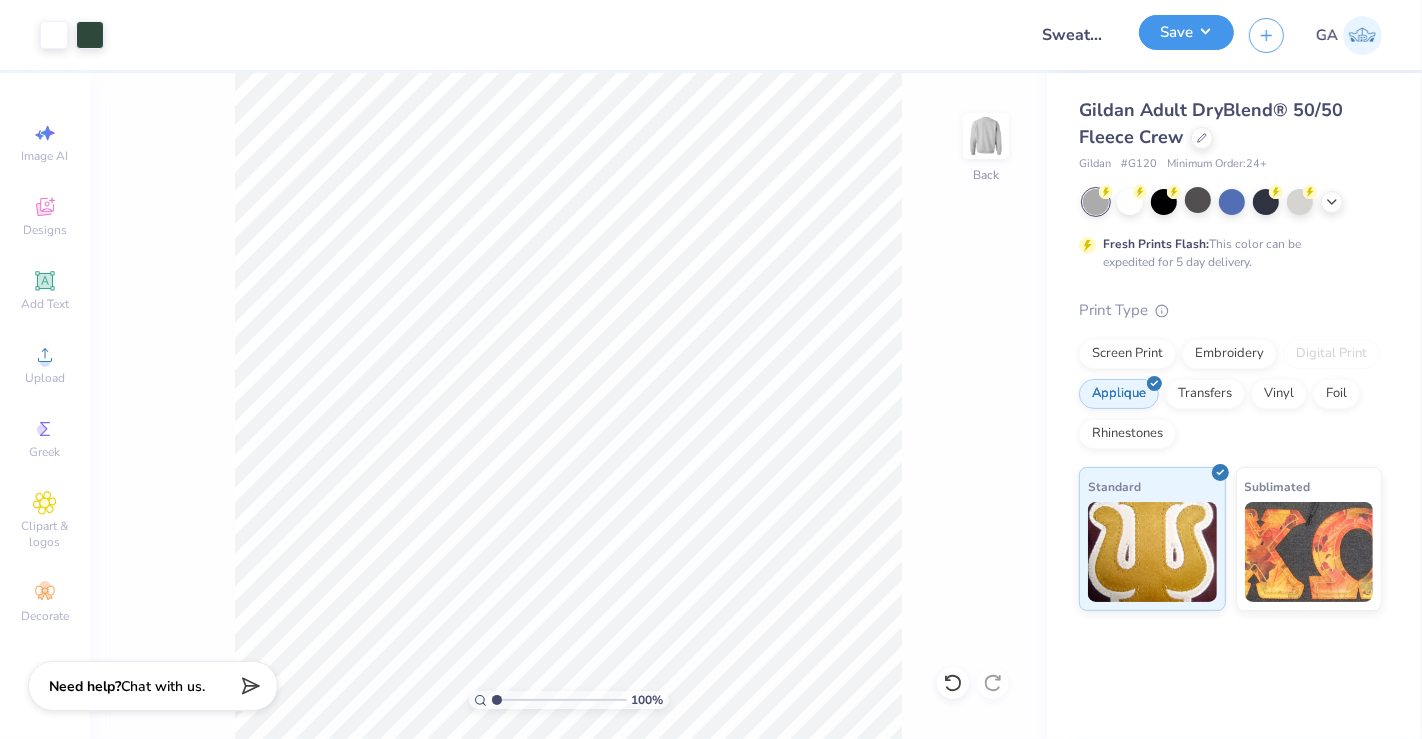 click on "Save" at bounding box center [1186, 32] 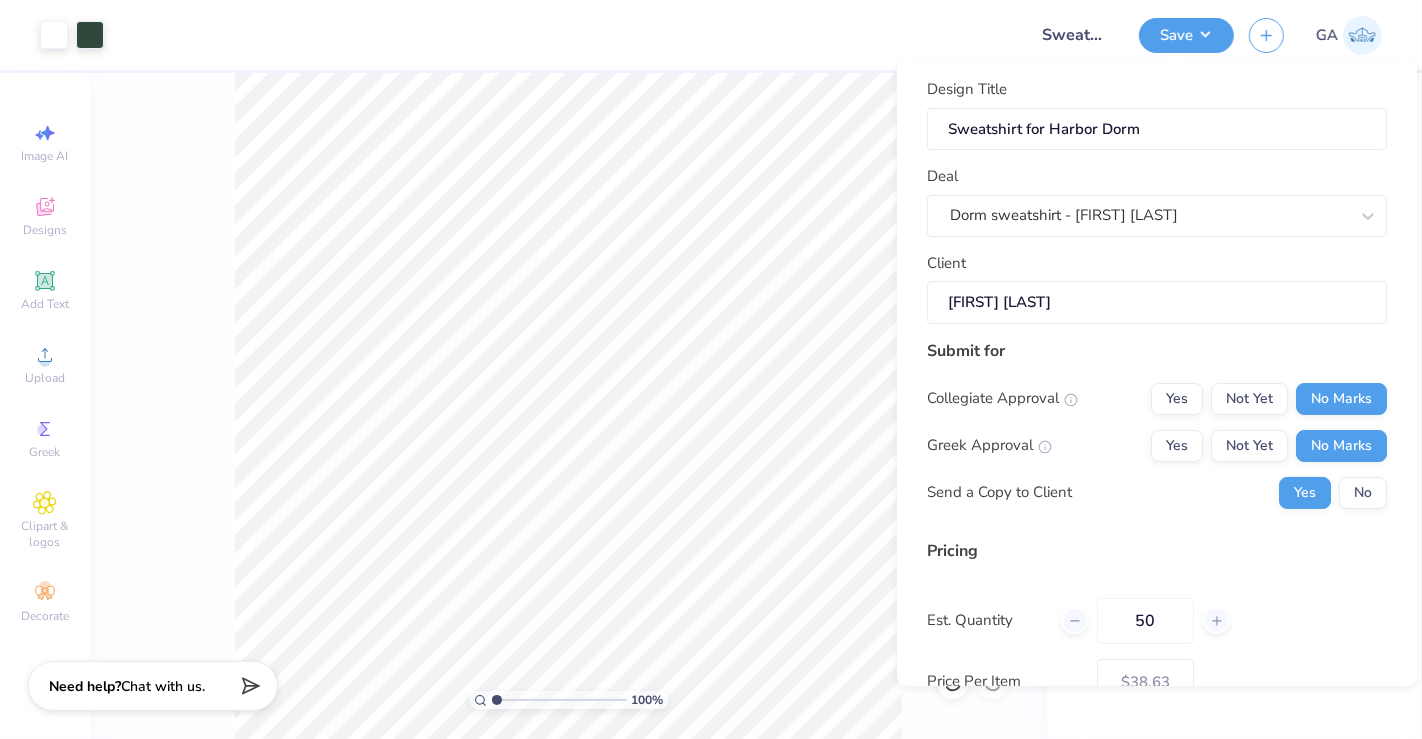 scroll, scrollTop: 174, scrollLeft: 0, axis: vertical 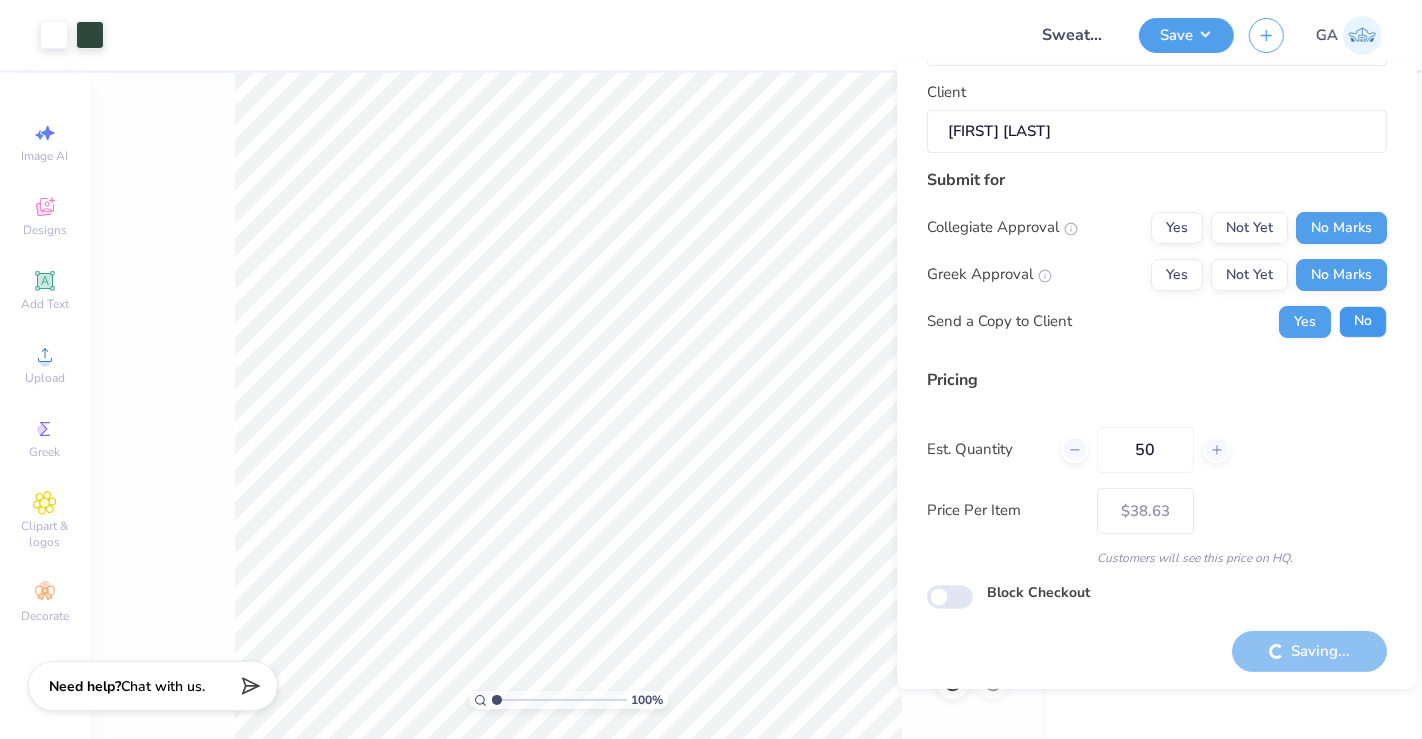 click on "No" at bounding box center (1363, 321) 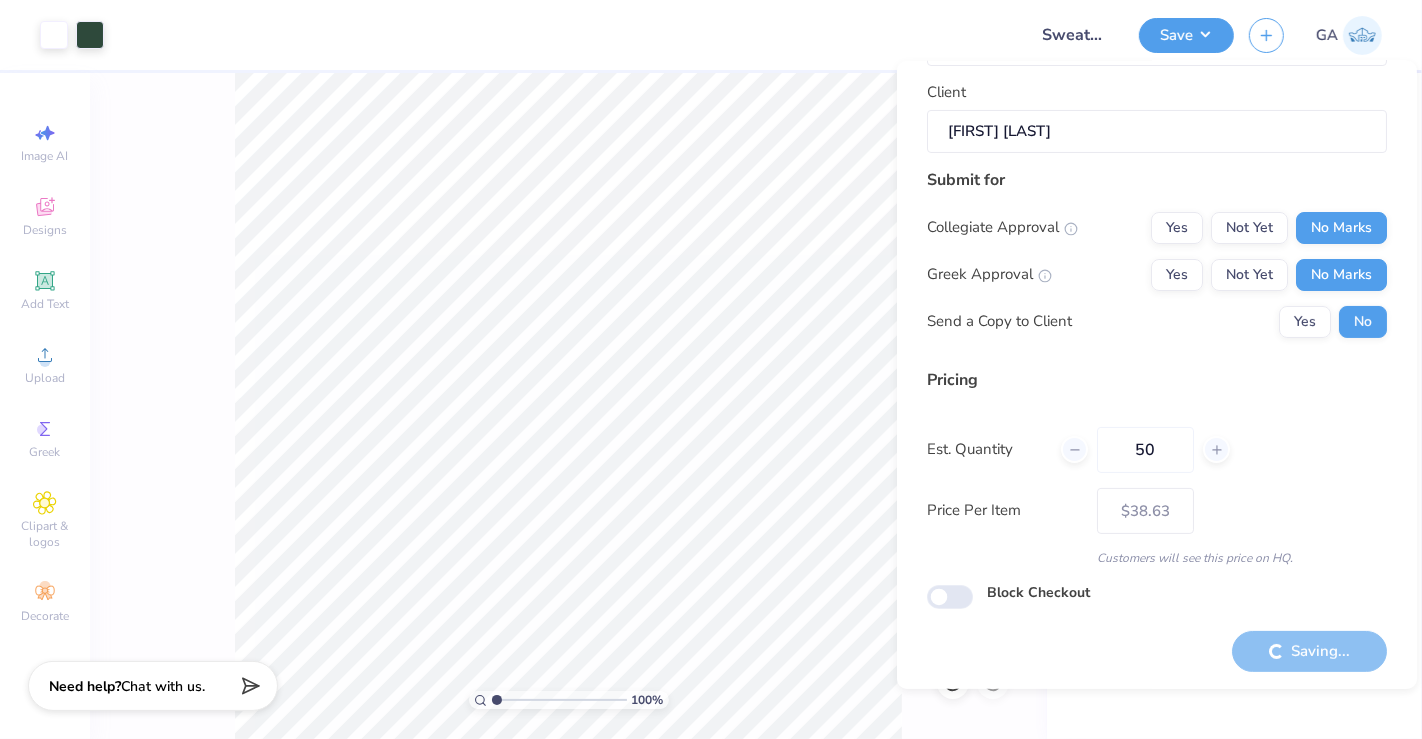 type on "– –" 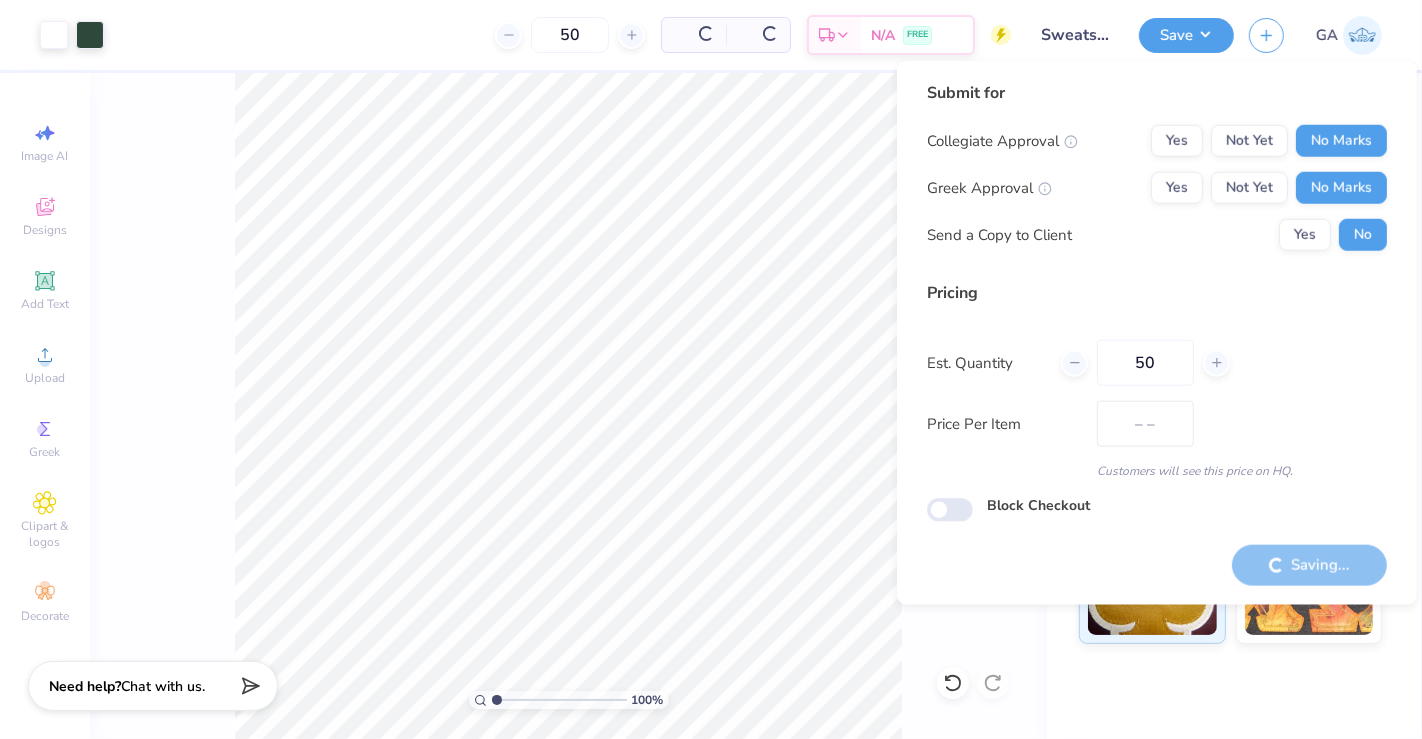 scroll, scrollTop: 0, scrollLeft: 0, axis: both 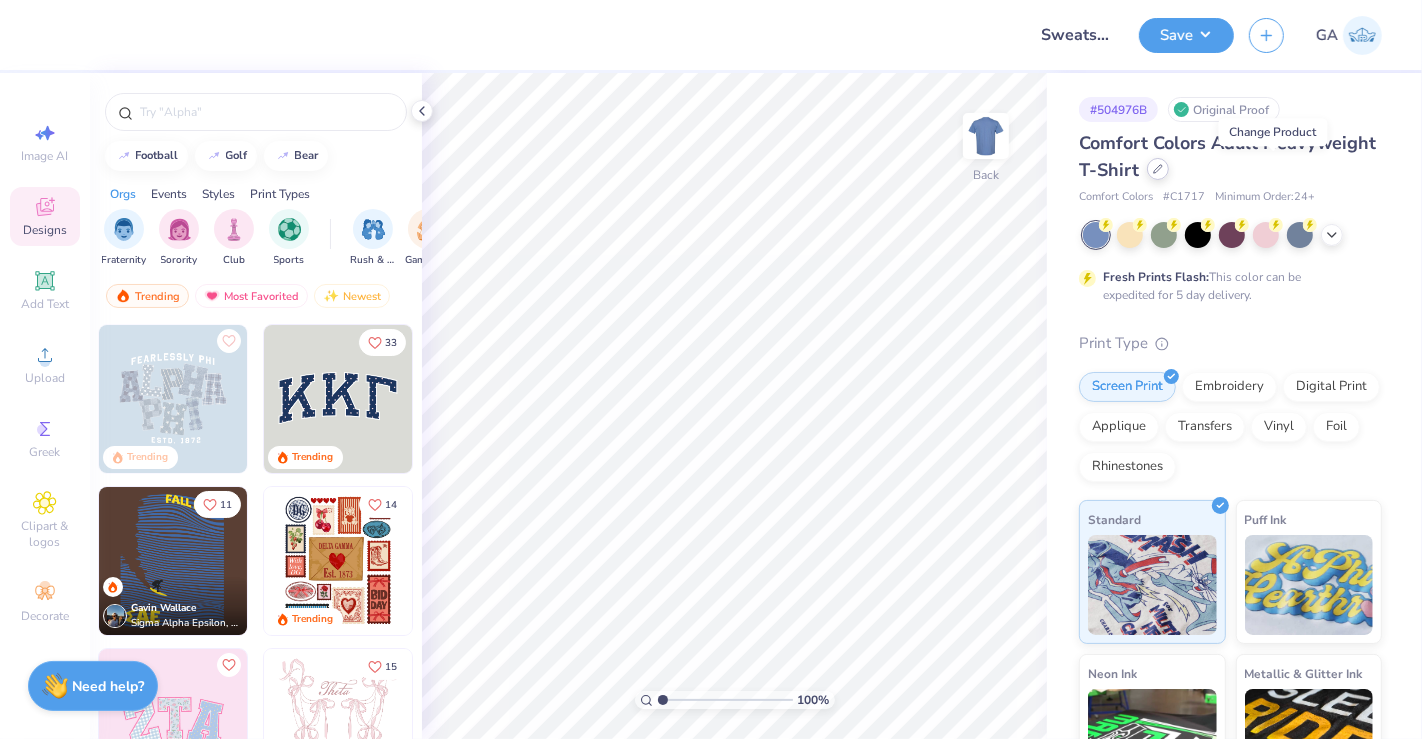 click at bounding box center [1158, 169] 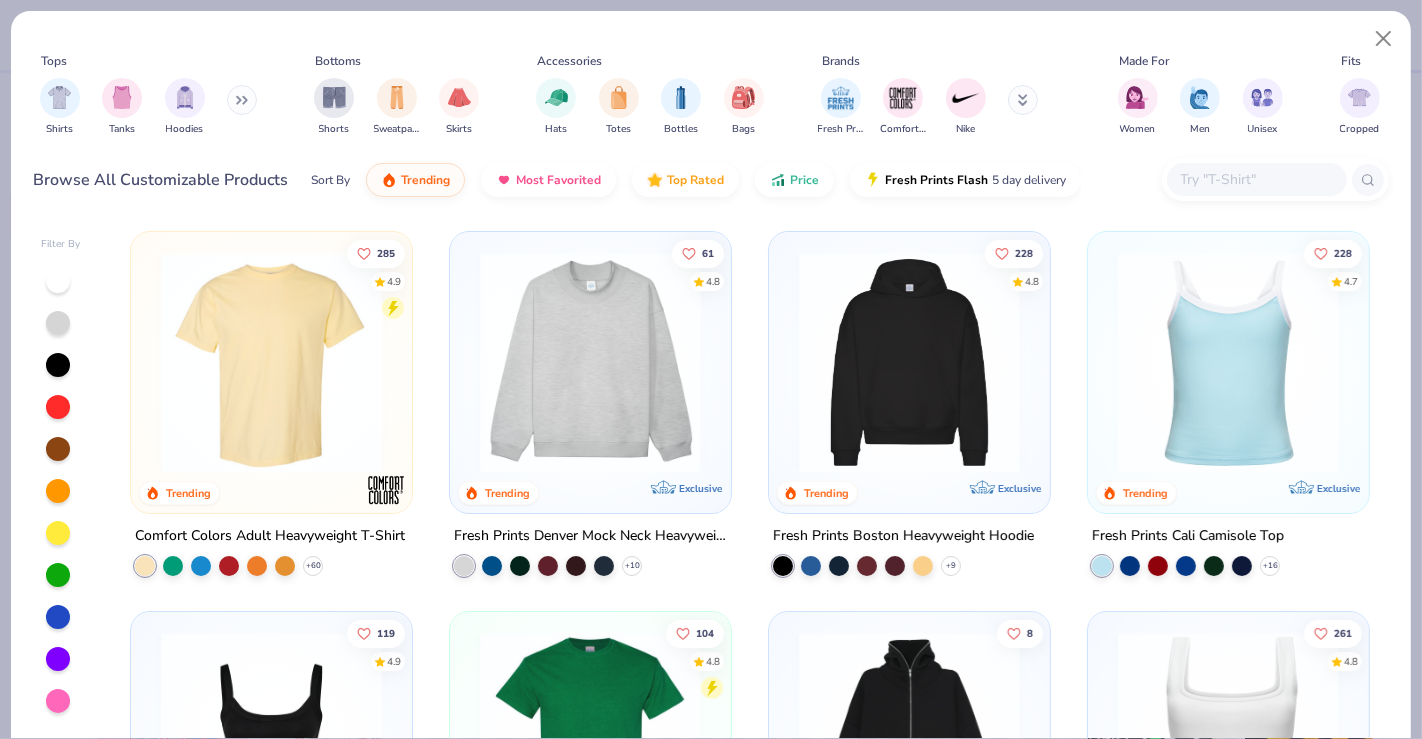 click 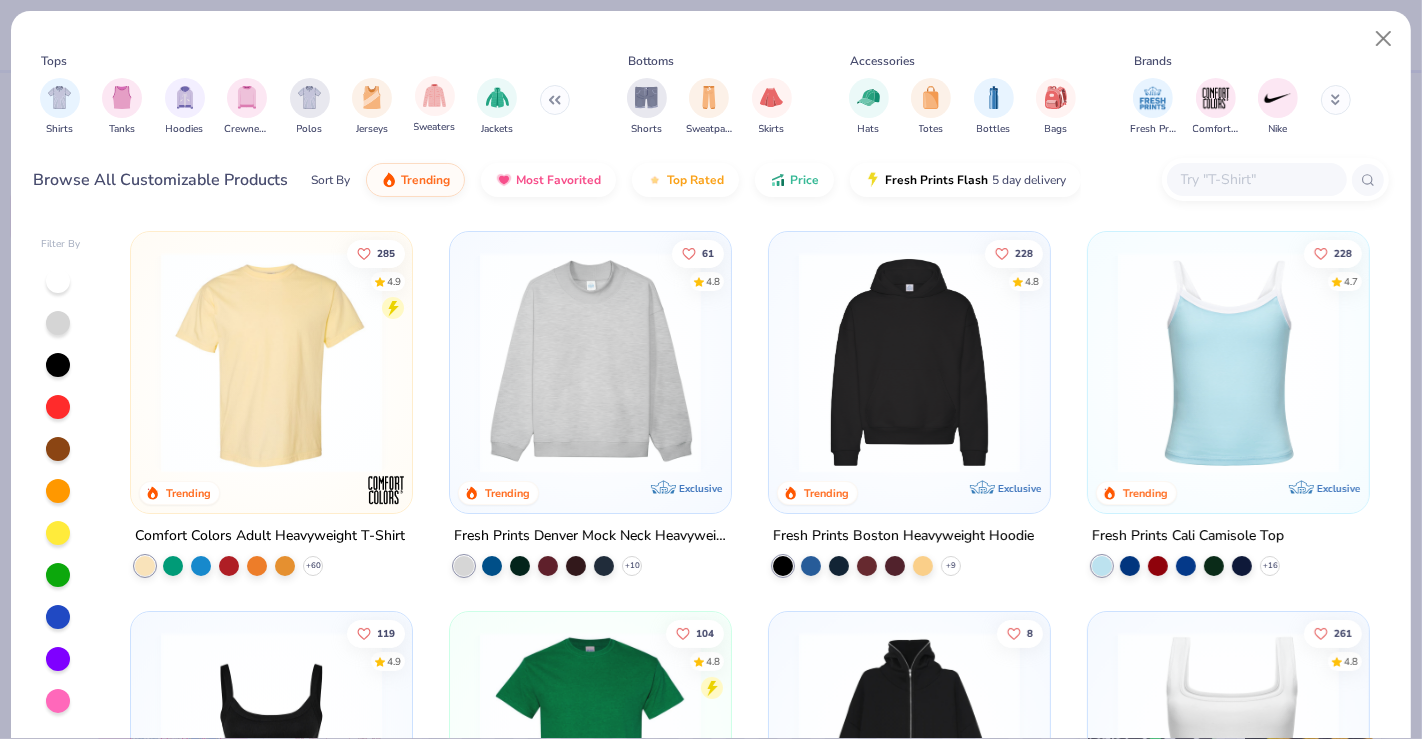 click on "Sweaters" at bounding box center (435, 105) 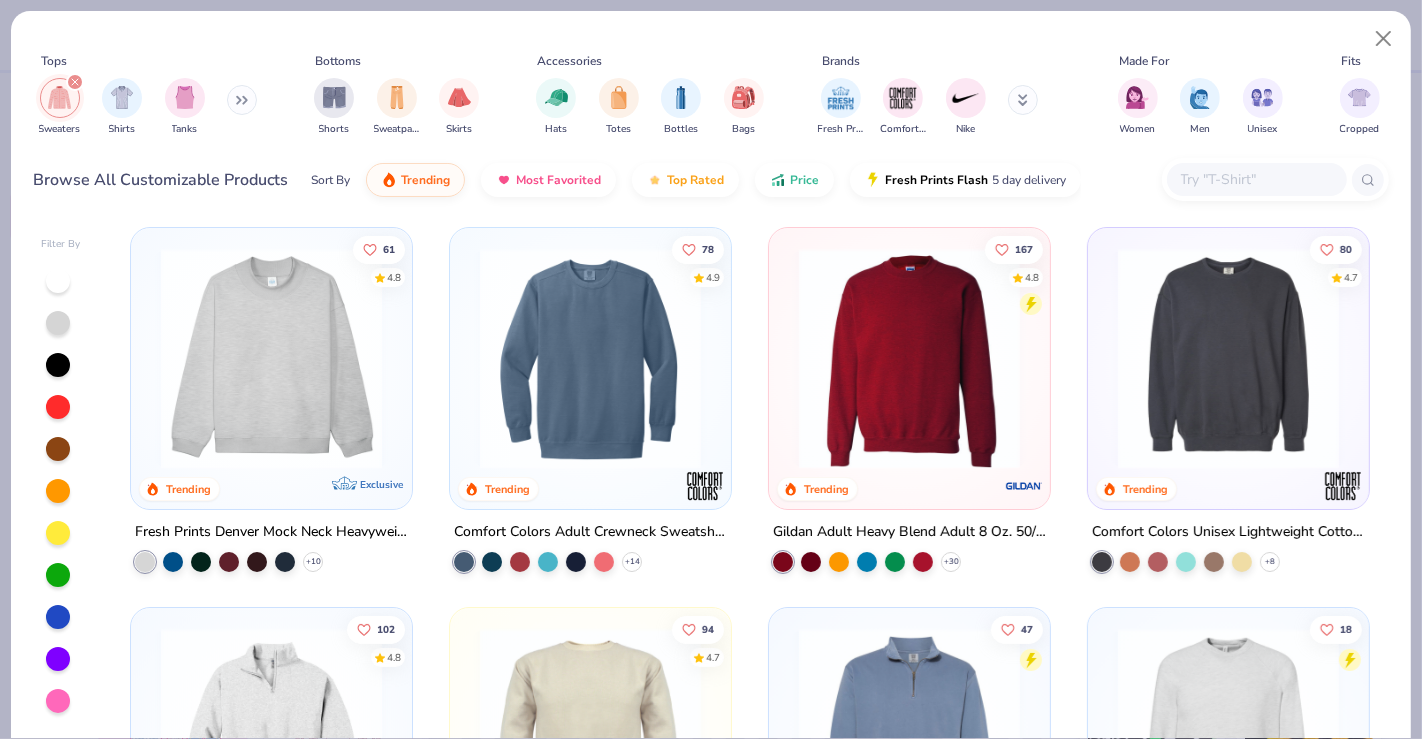 scroll, scrollTop: 0, scrollLeft: 0, axis: both 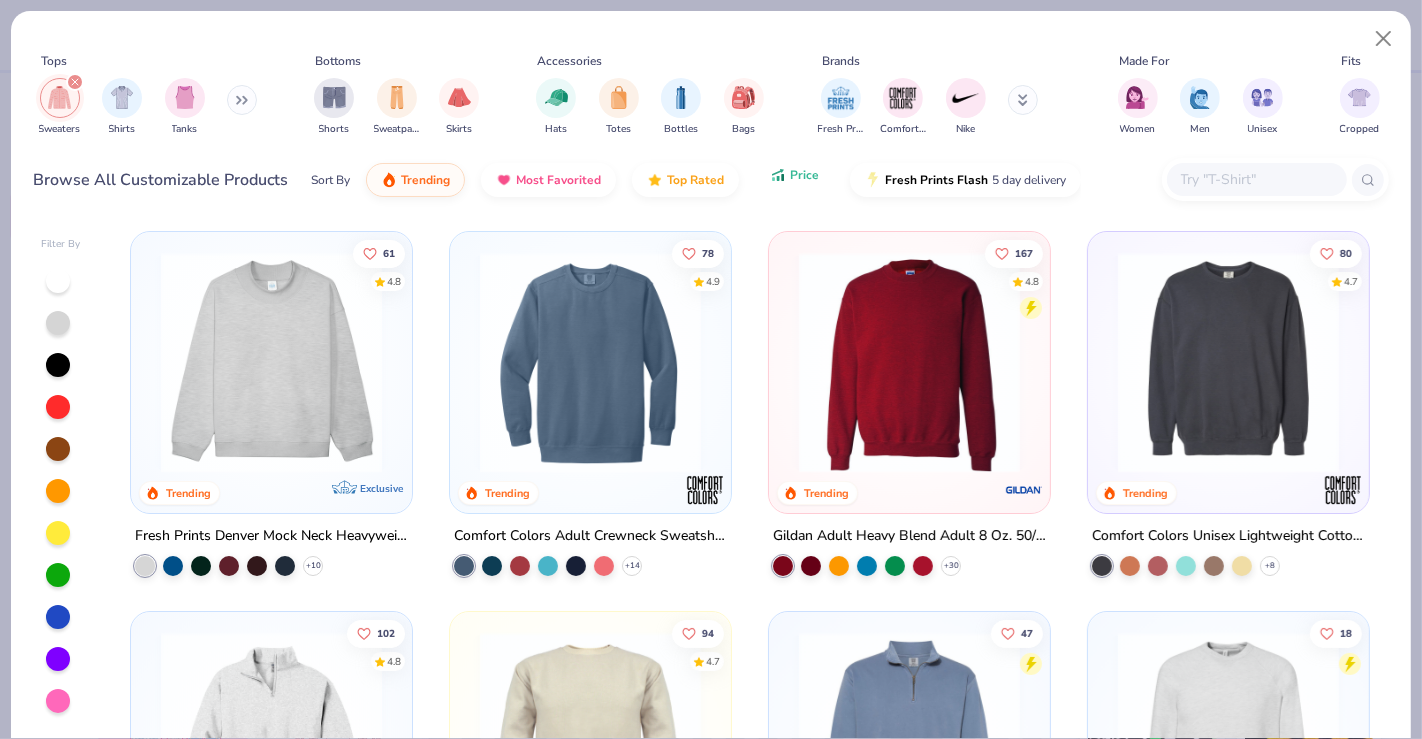 click on "Price" at bounding box center [804, 175] 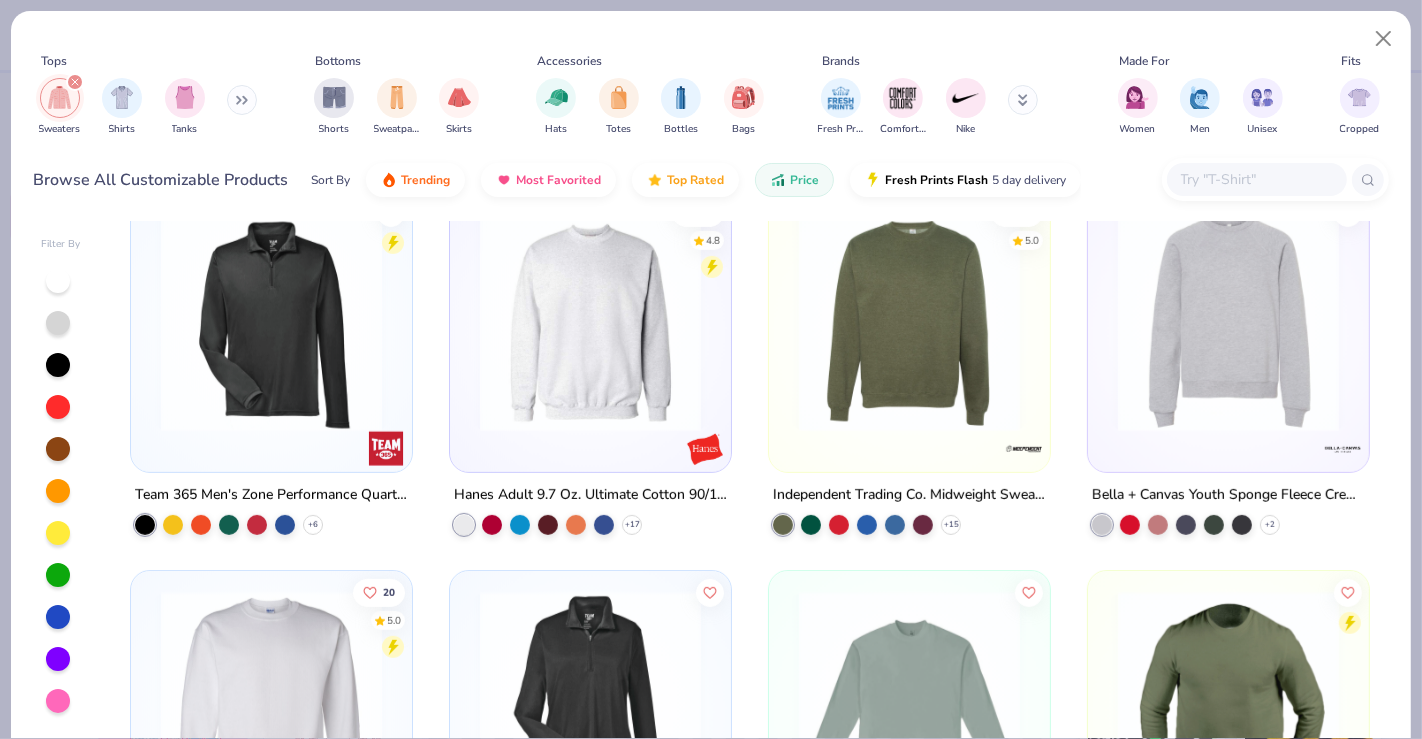 scroll, scrollTop: 805, scrollLeft: 0, axis: vertical 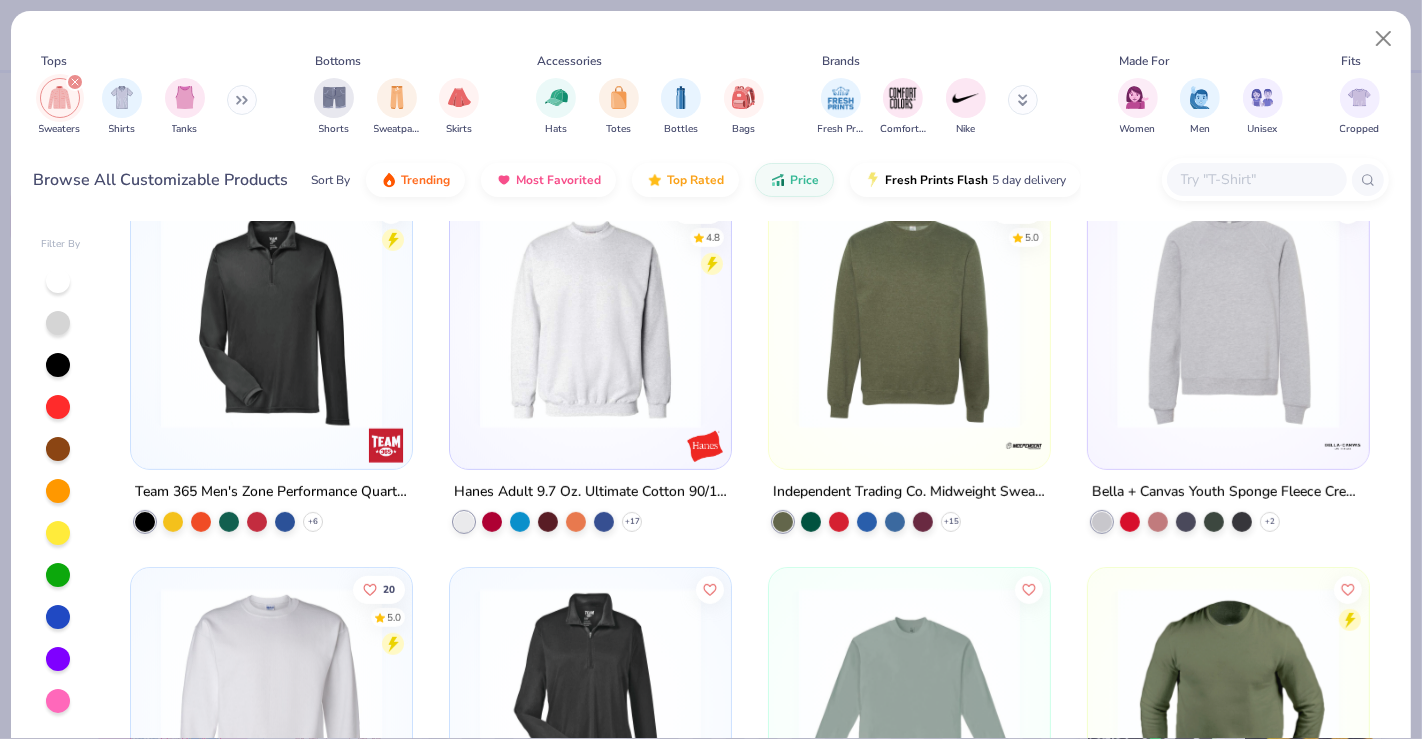 click at bounding box center (988, 317) 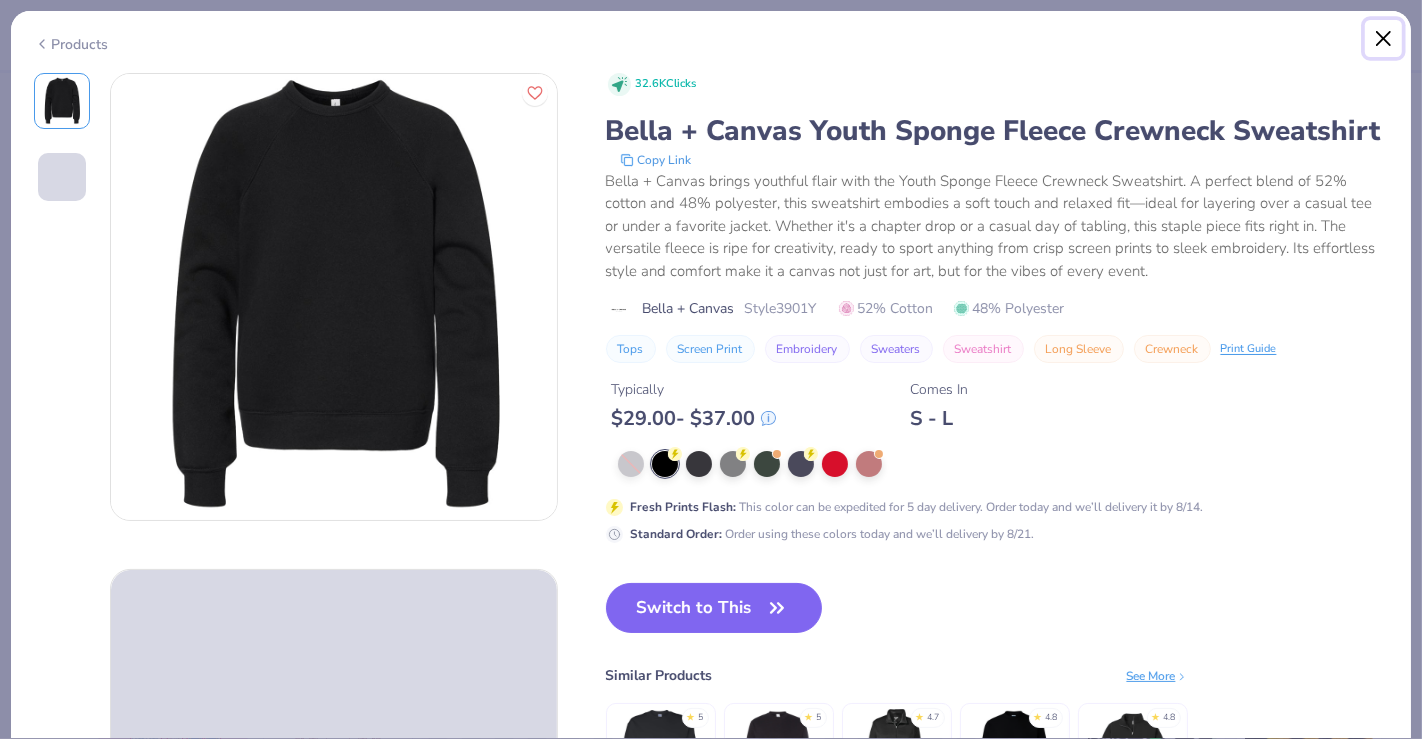 click at bounding box center [1384, 39] 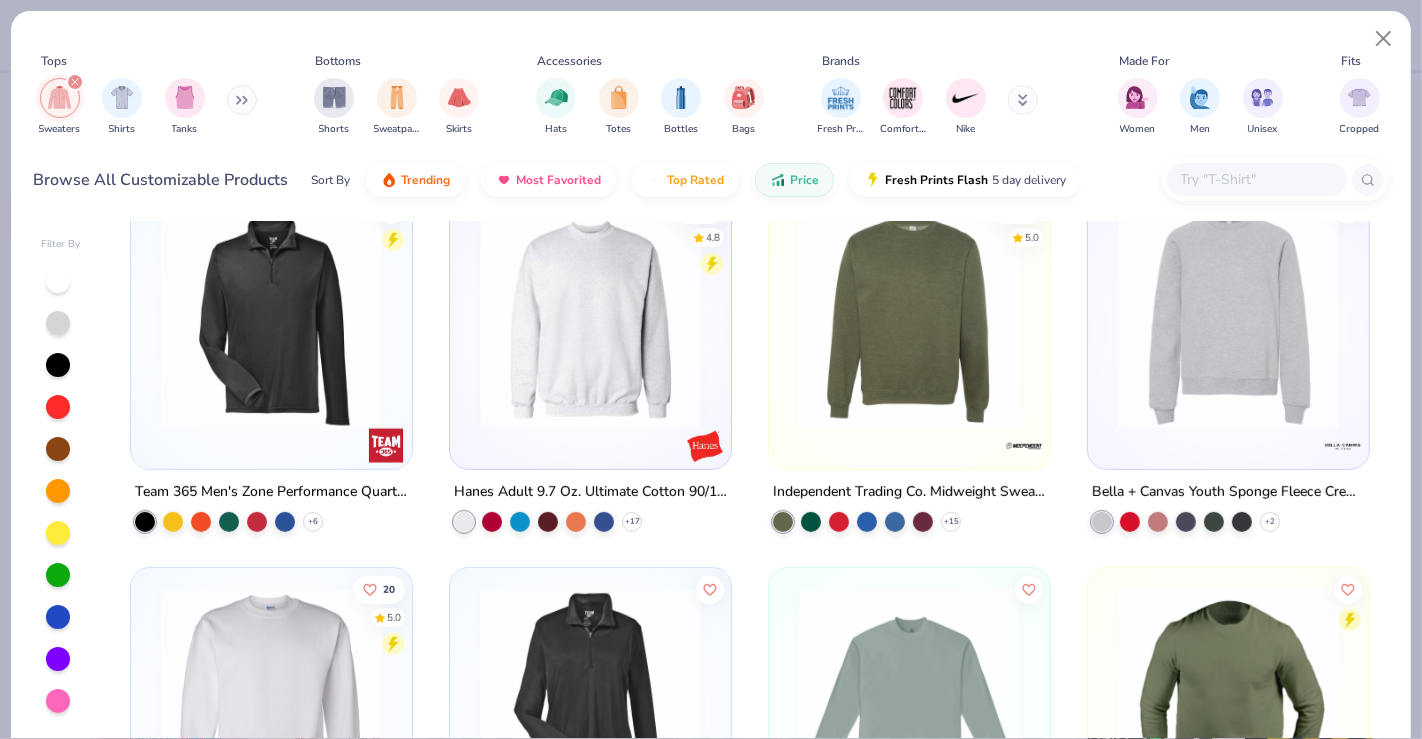 click at bounding box center (1228, 317) 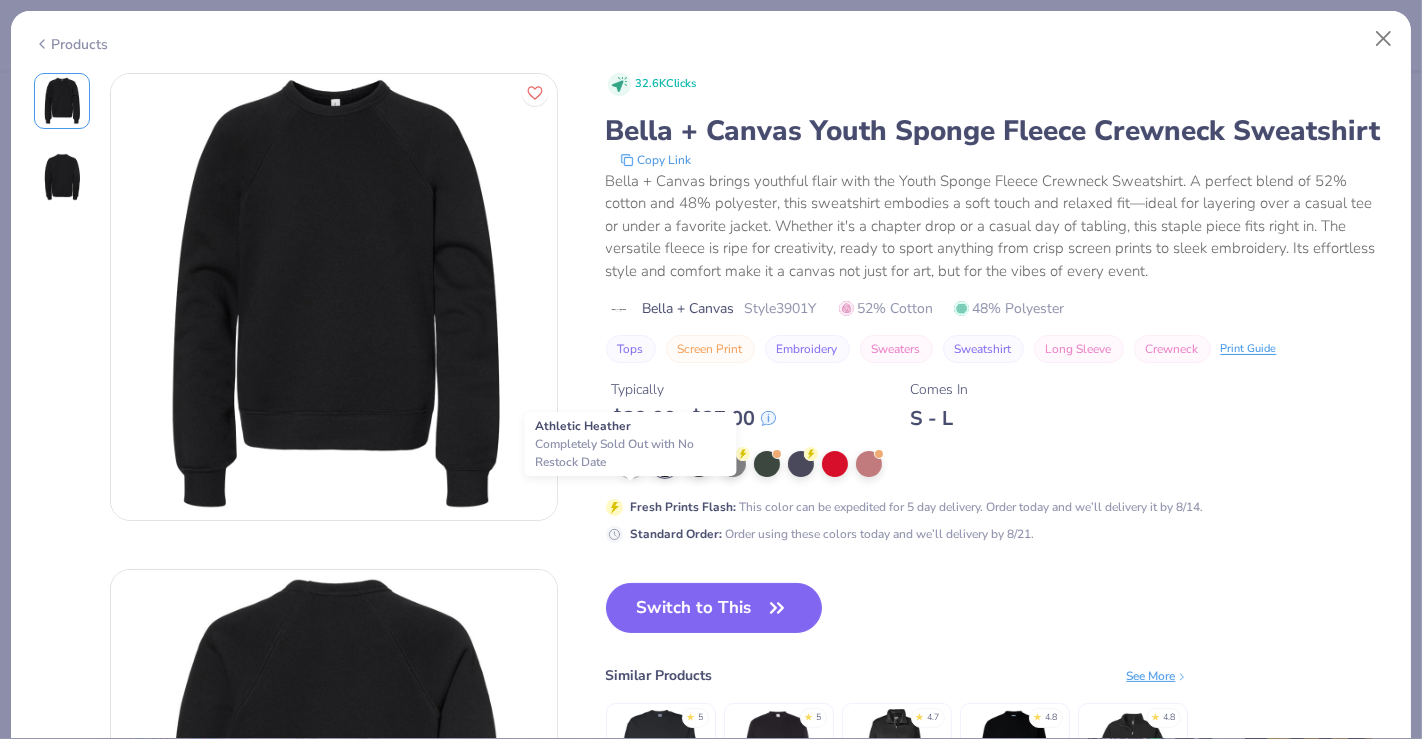 click at bounding box center [631, 464] 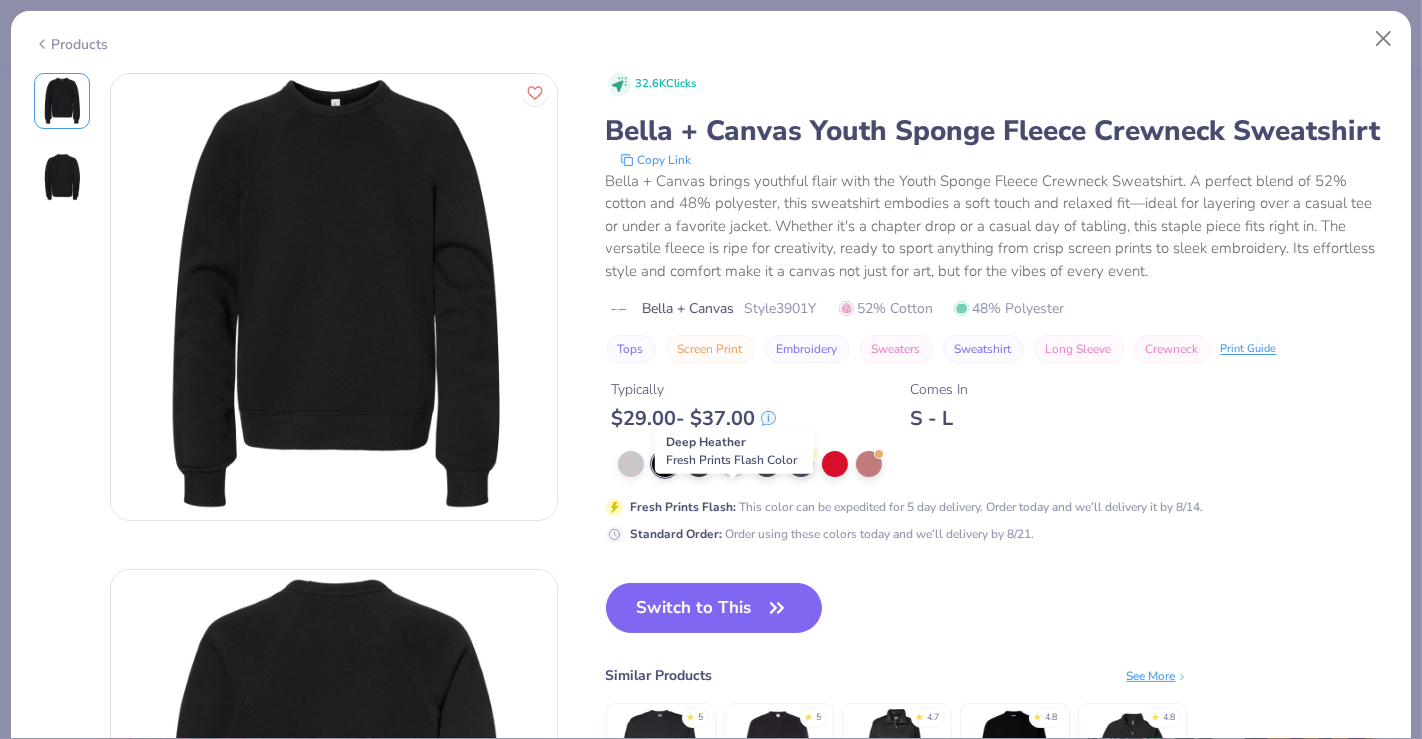 click at bounding box center [733, 462] 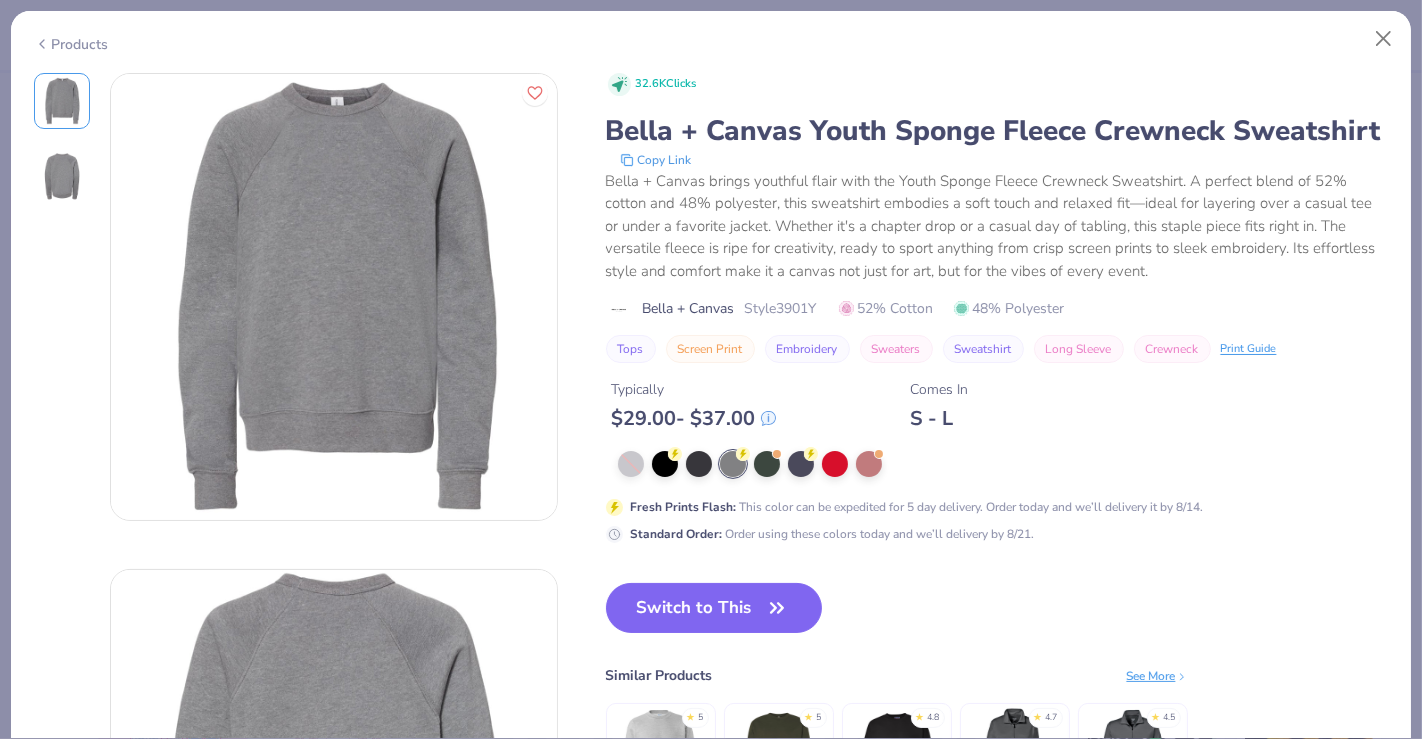 click on "Products" at bounding box center [711, 37] 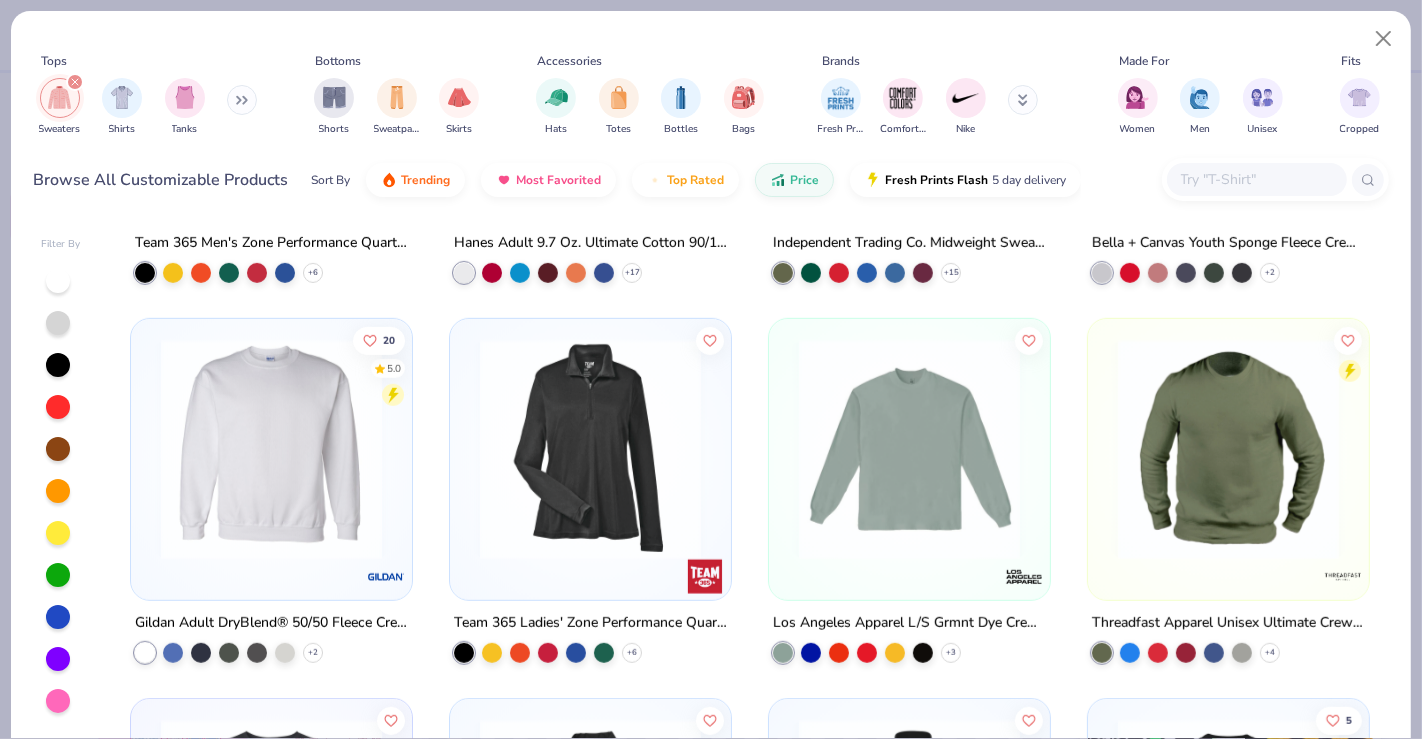 scroll, scrollTop: 1061, scrollLeft: 0, axis: vertical 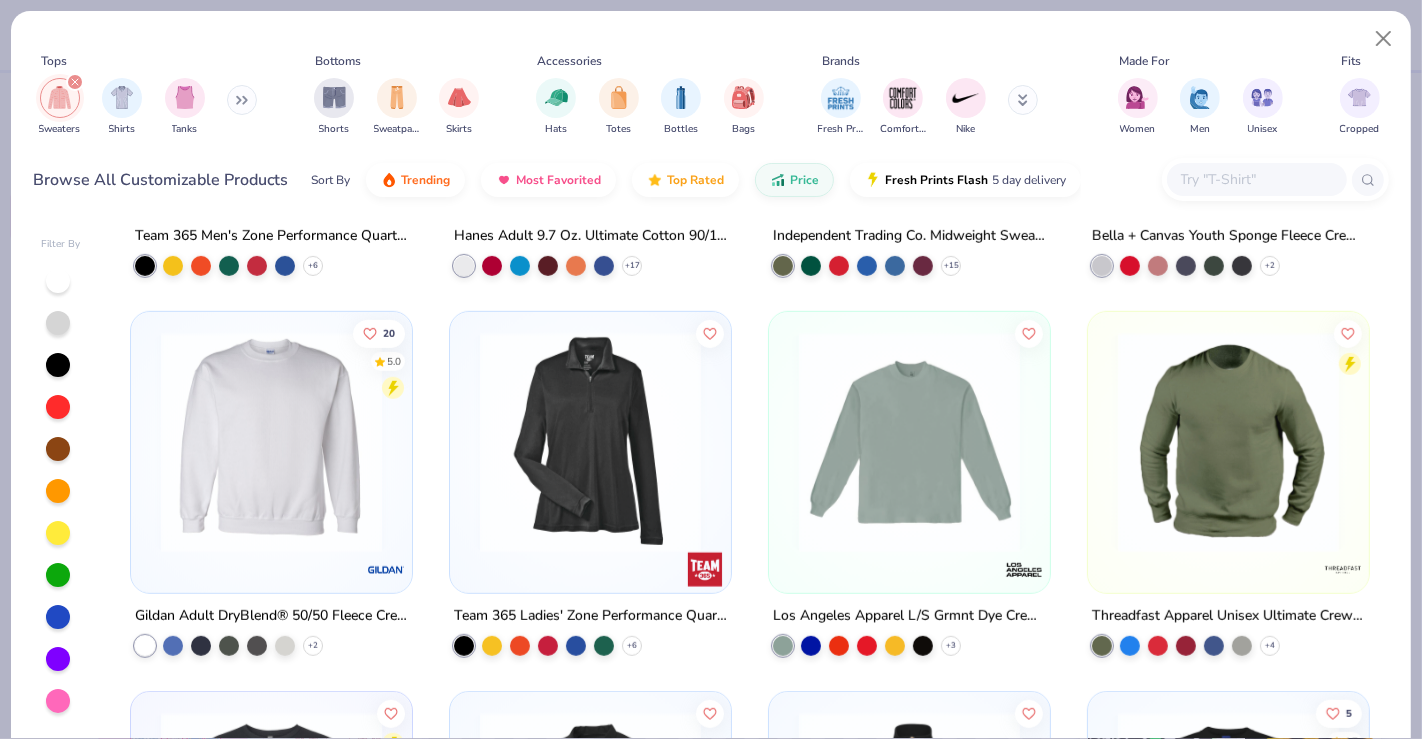 click at bounding box center [909, 442] 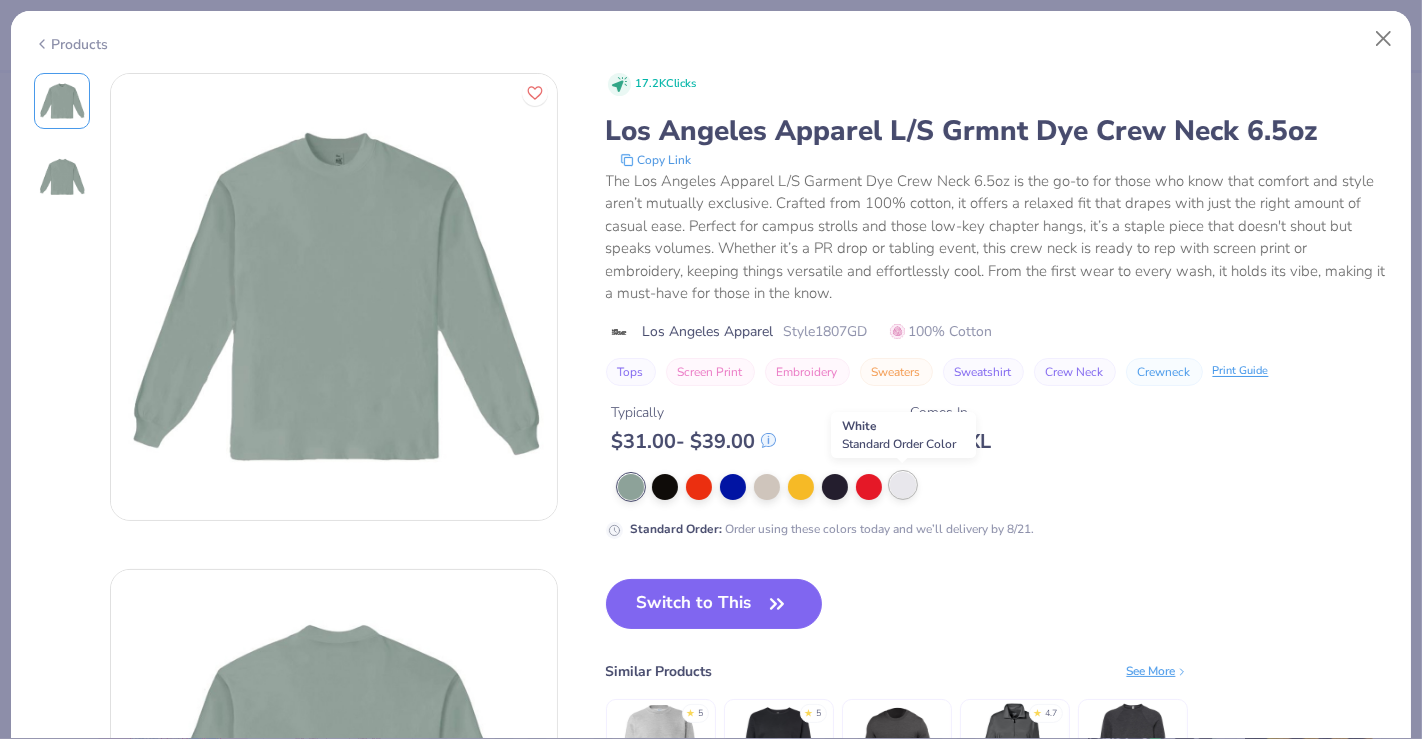 click at bounding box center [903, 485] 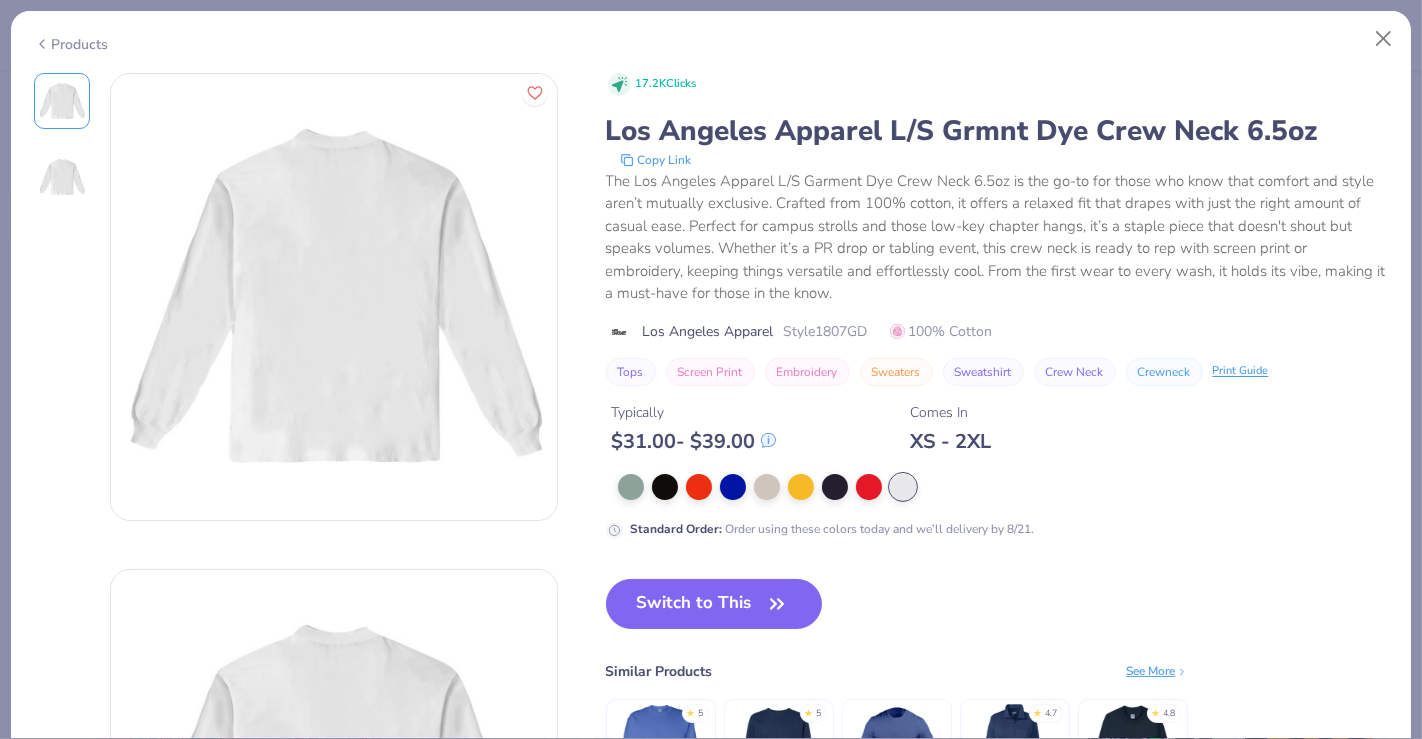 click on "Products" at bounding box center (711, 37) 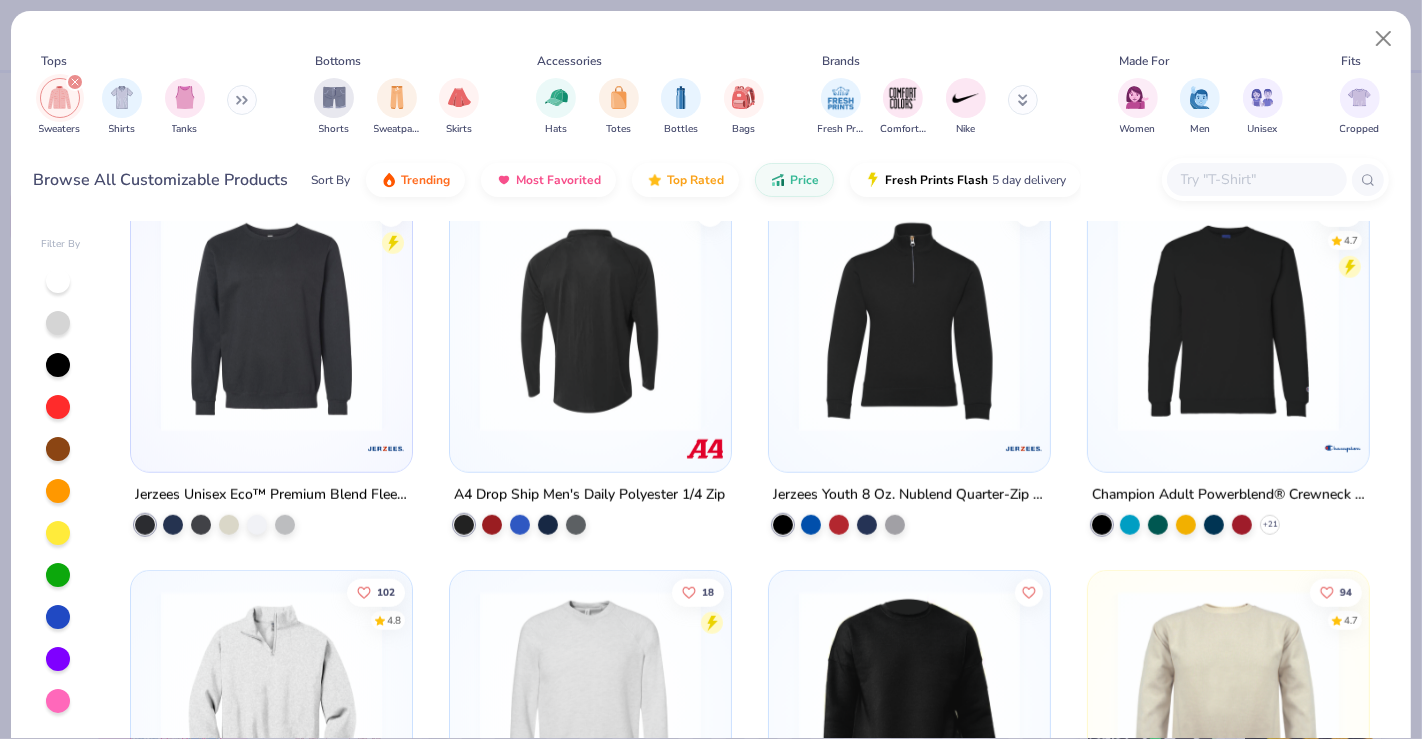 scroll, scrollTop: 1575, scrollLeft: 0, axis: vertical 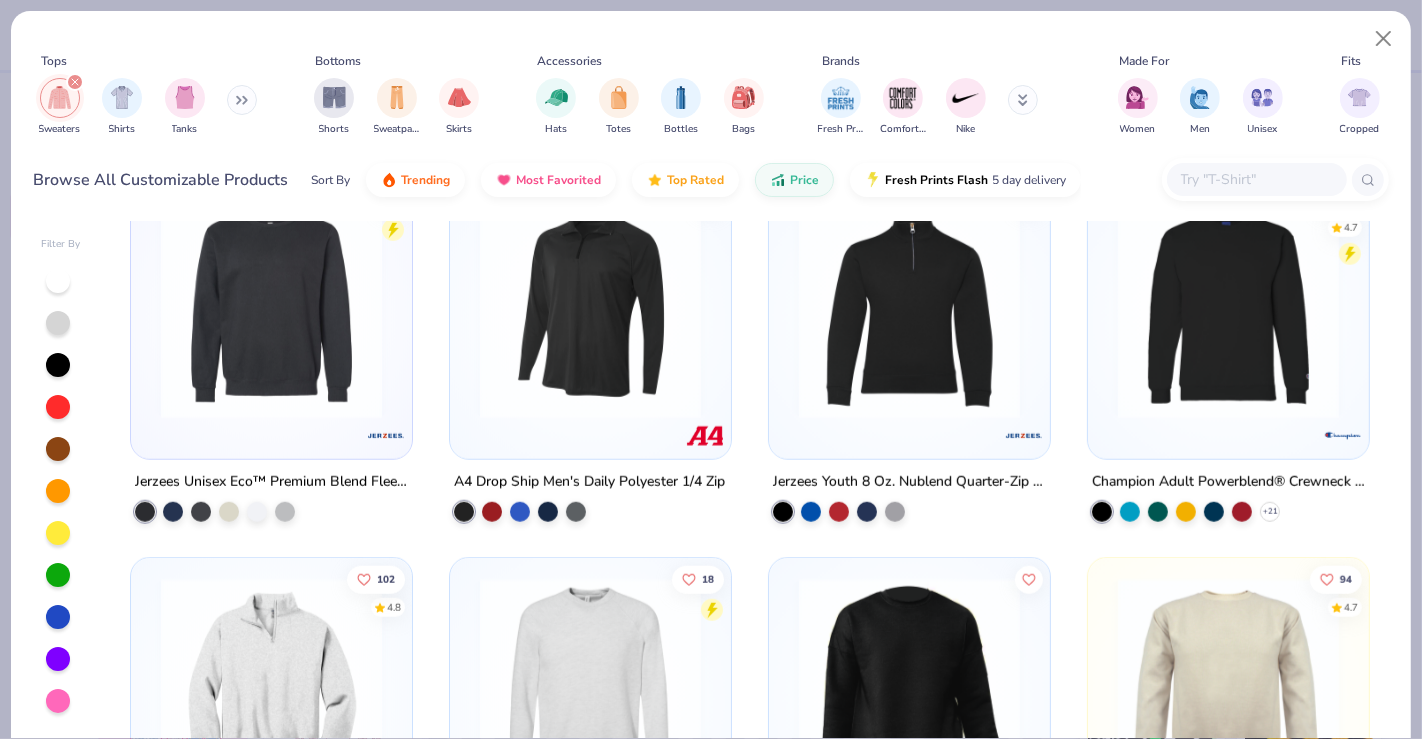 click at bounding box center (1228, 313) 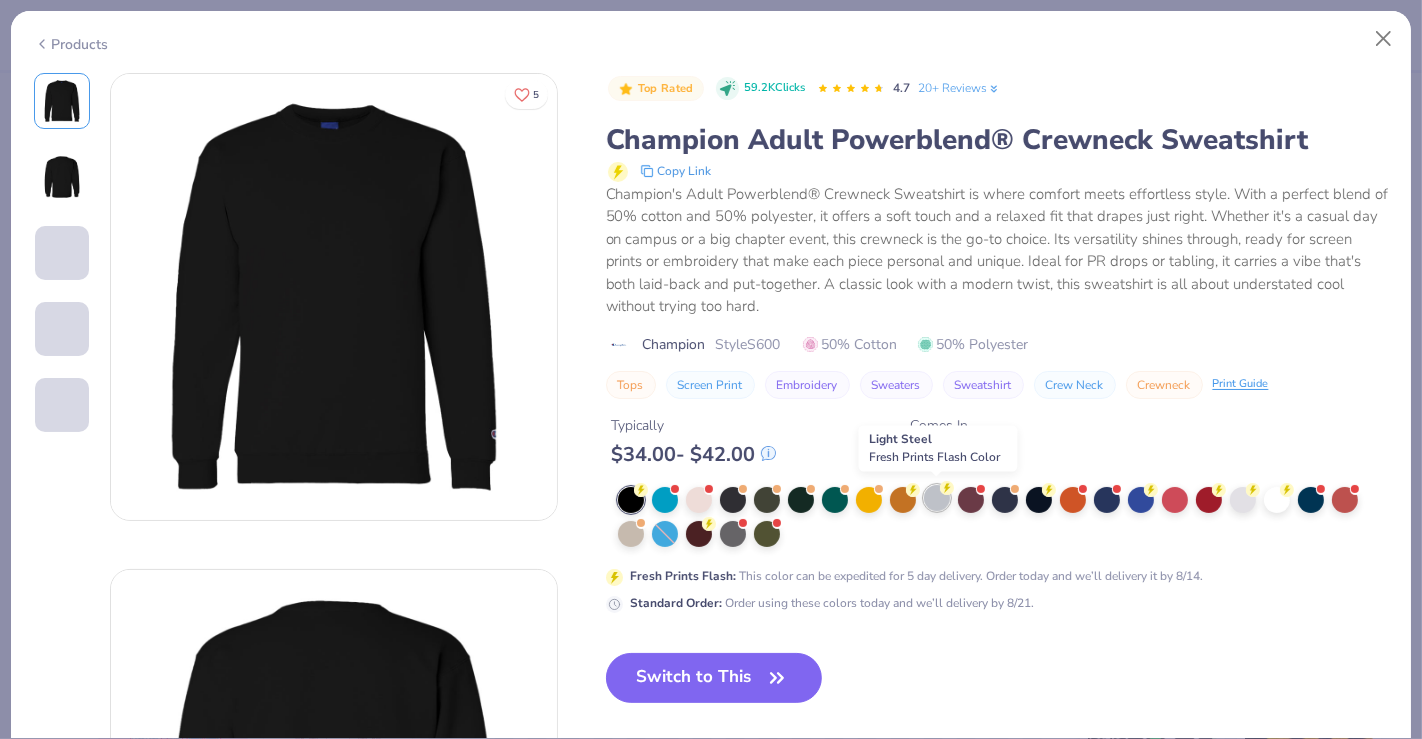 click at bounding box center [937, 498] 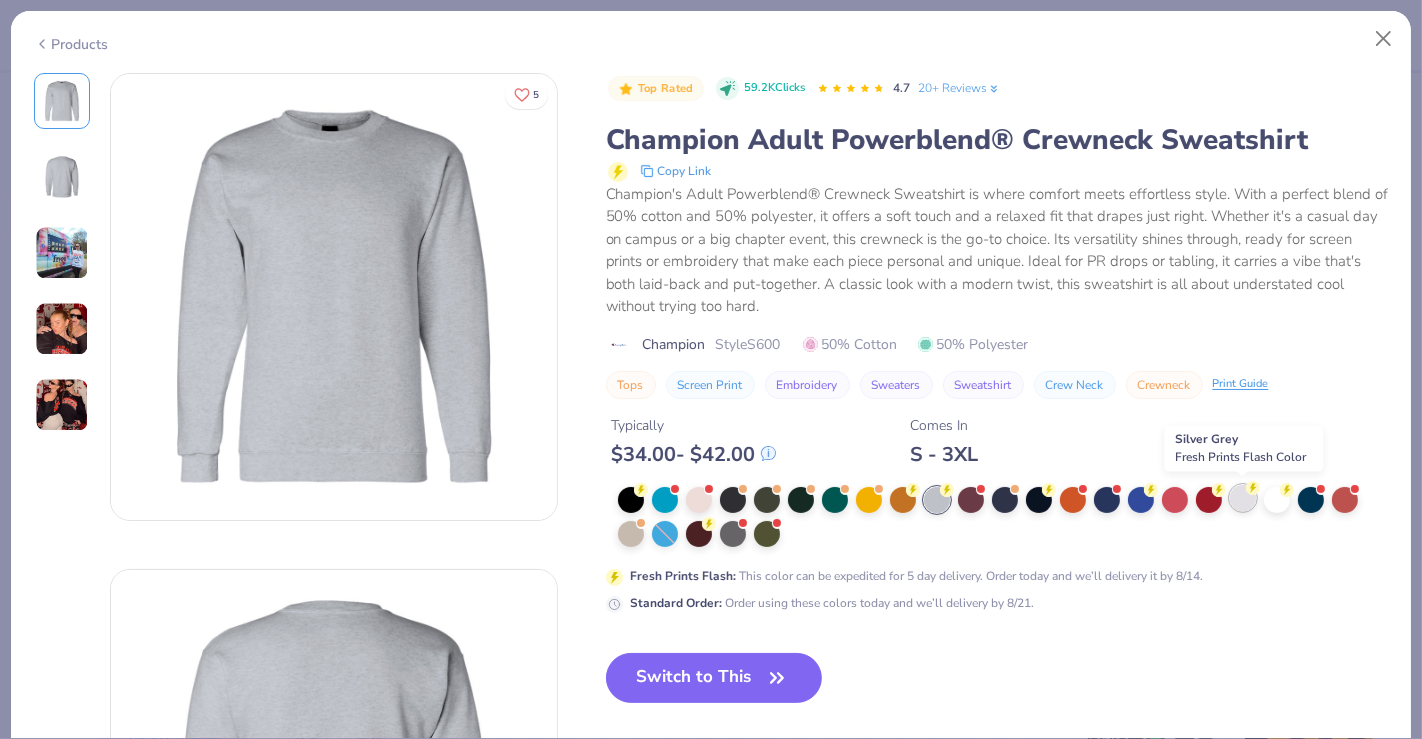 click at bounding box center [1243, 498] 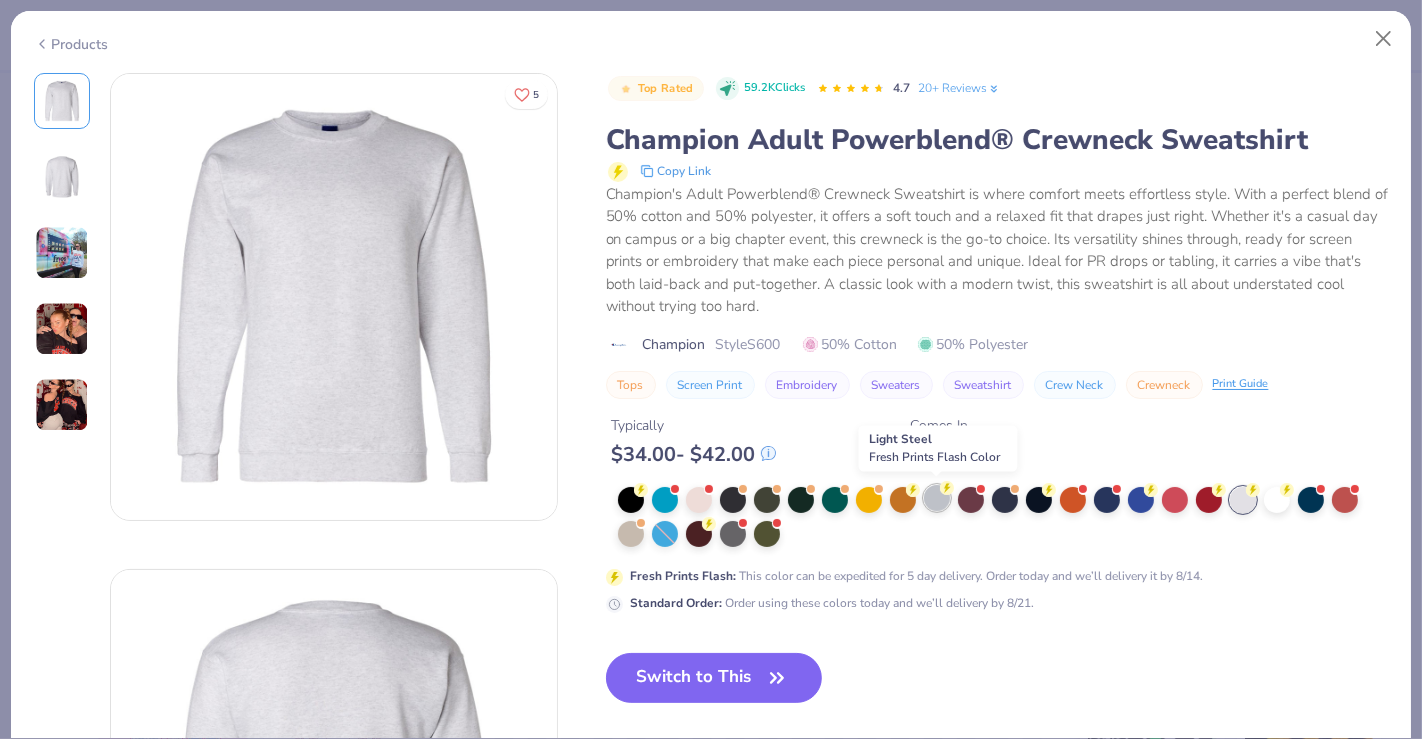 click at bounding box center [937, 498] 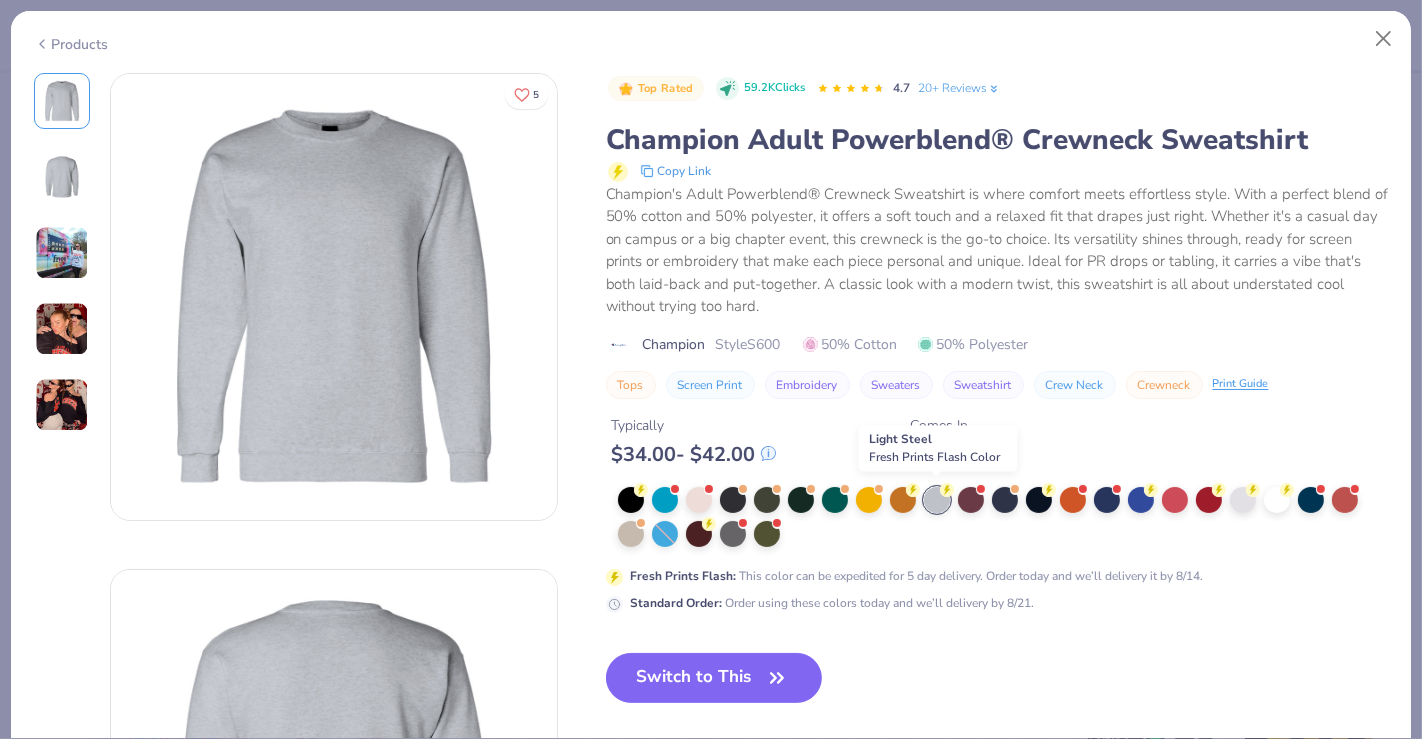 click at bounding box center [937, 500] 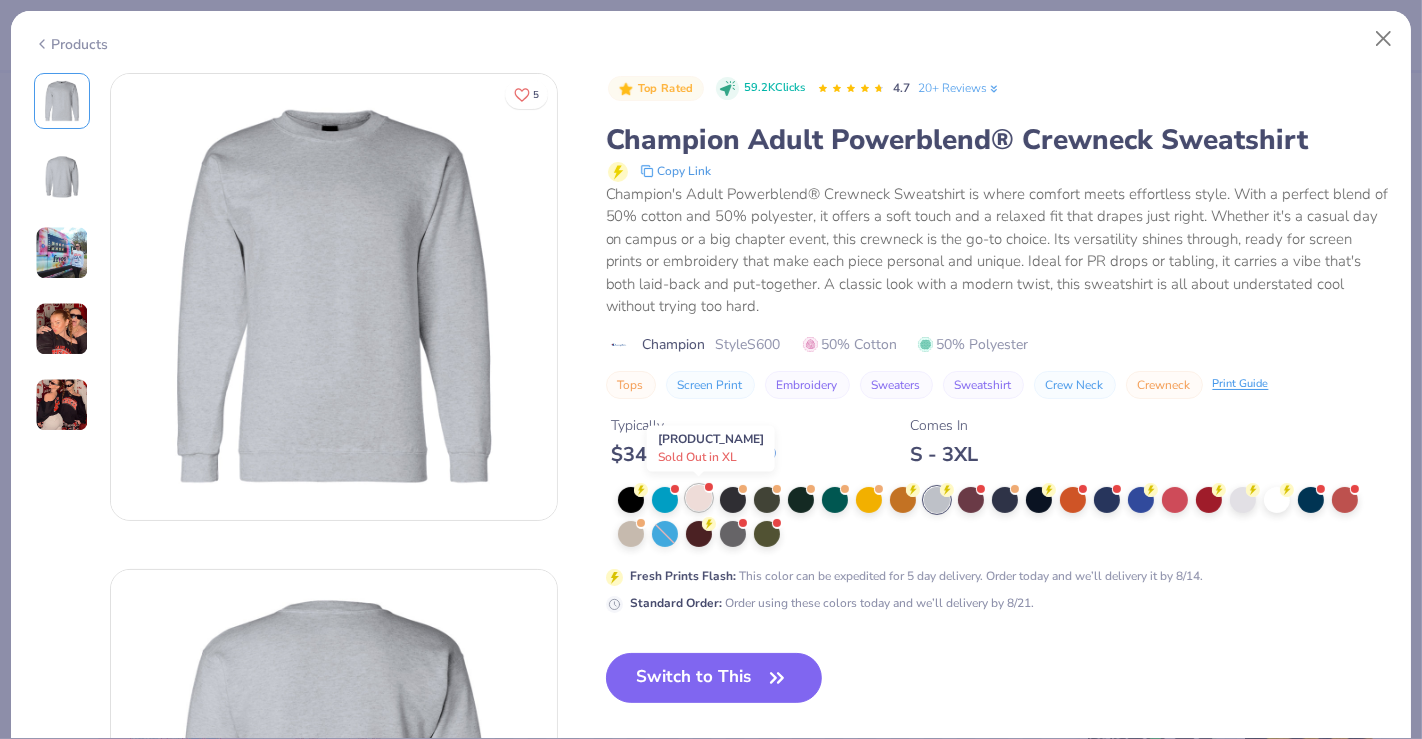 click at bounding box center (699, 498) 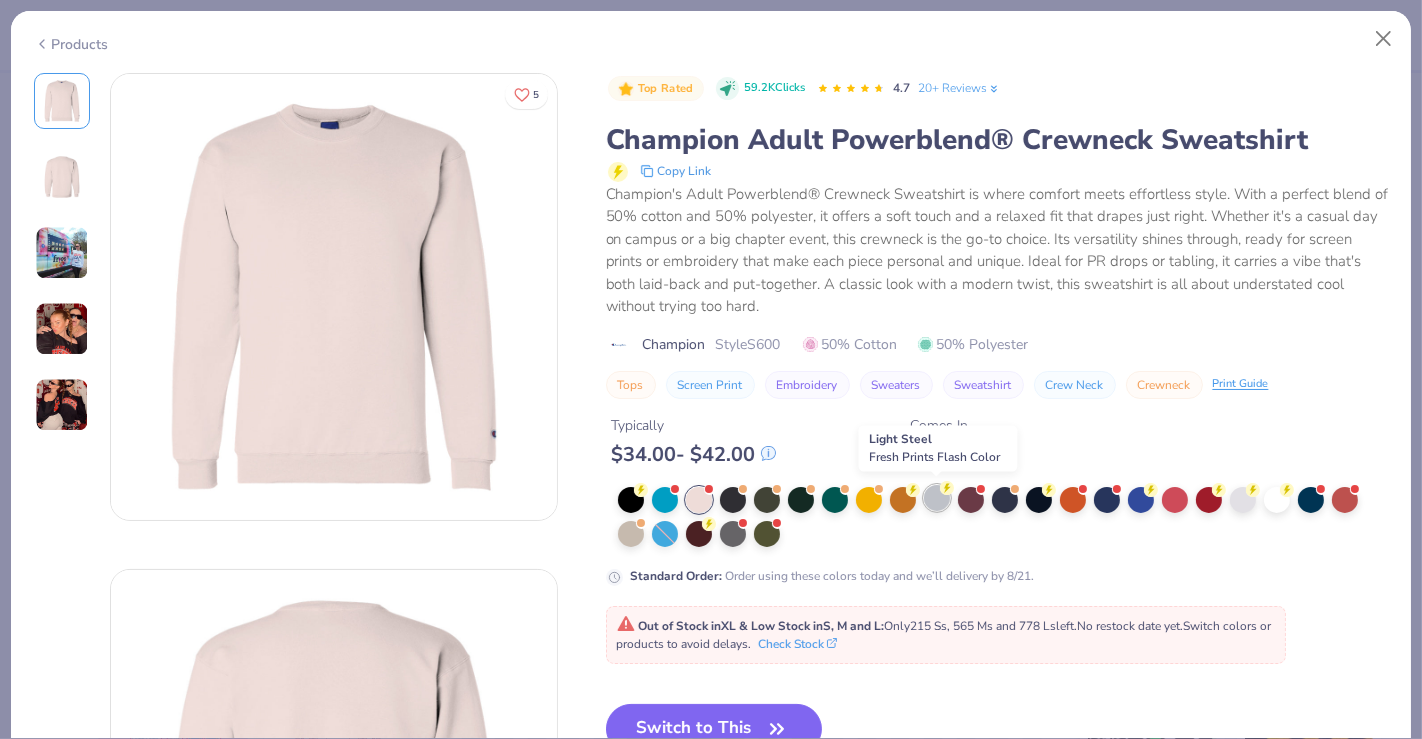 click at bounding box center [937, 498] 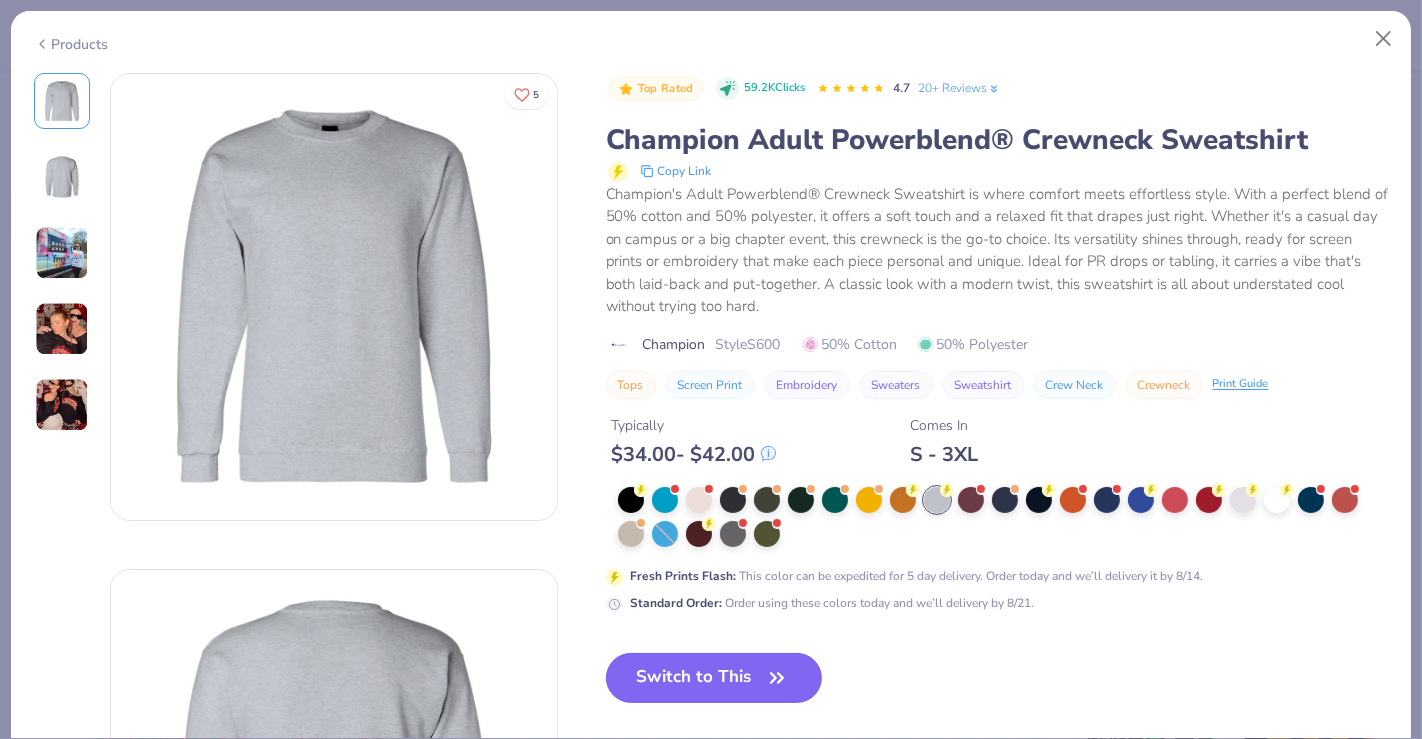 click on "Switch to This" at bounding box center [714, 678] 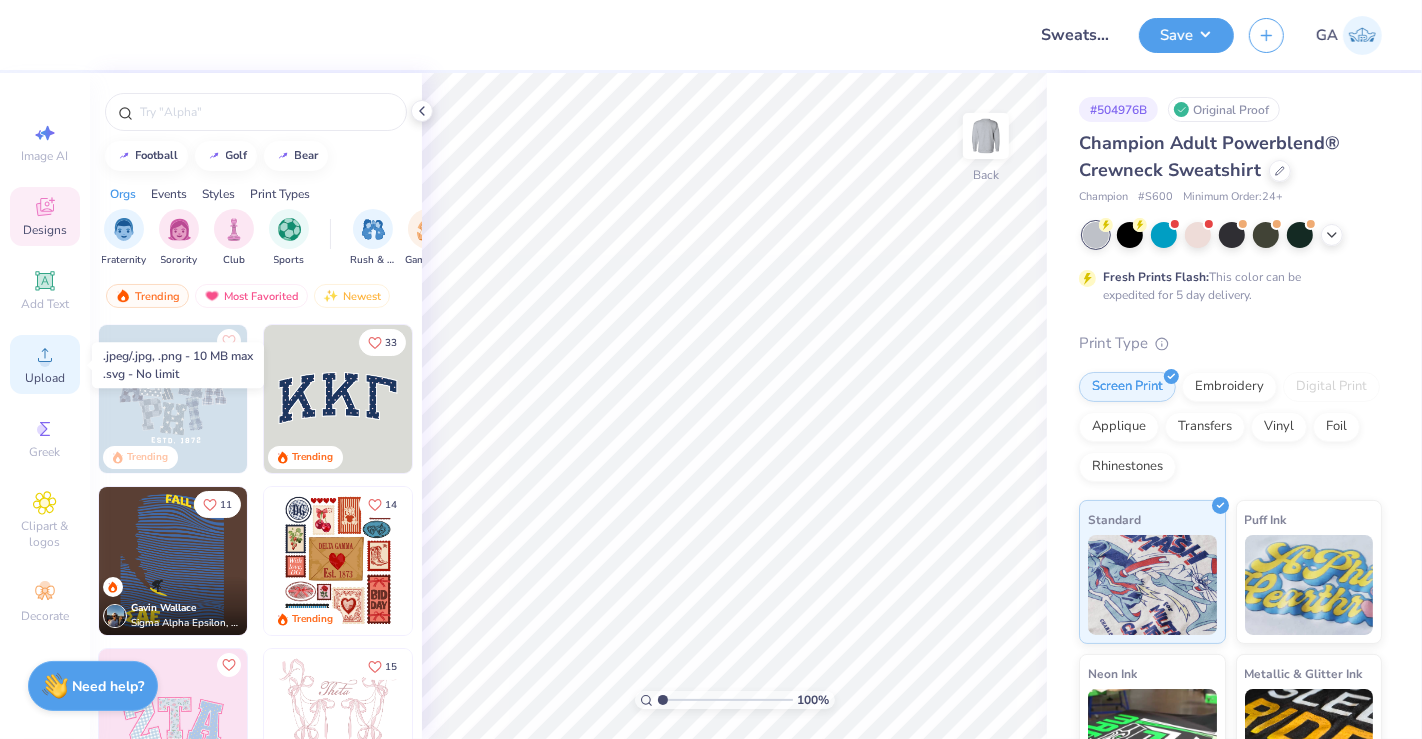 click on "Upload" at bounding box center [45, 378] 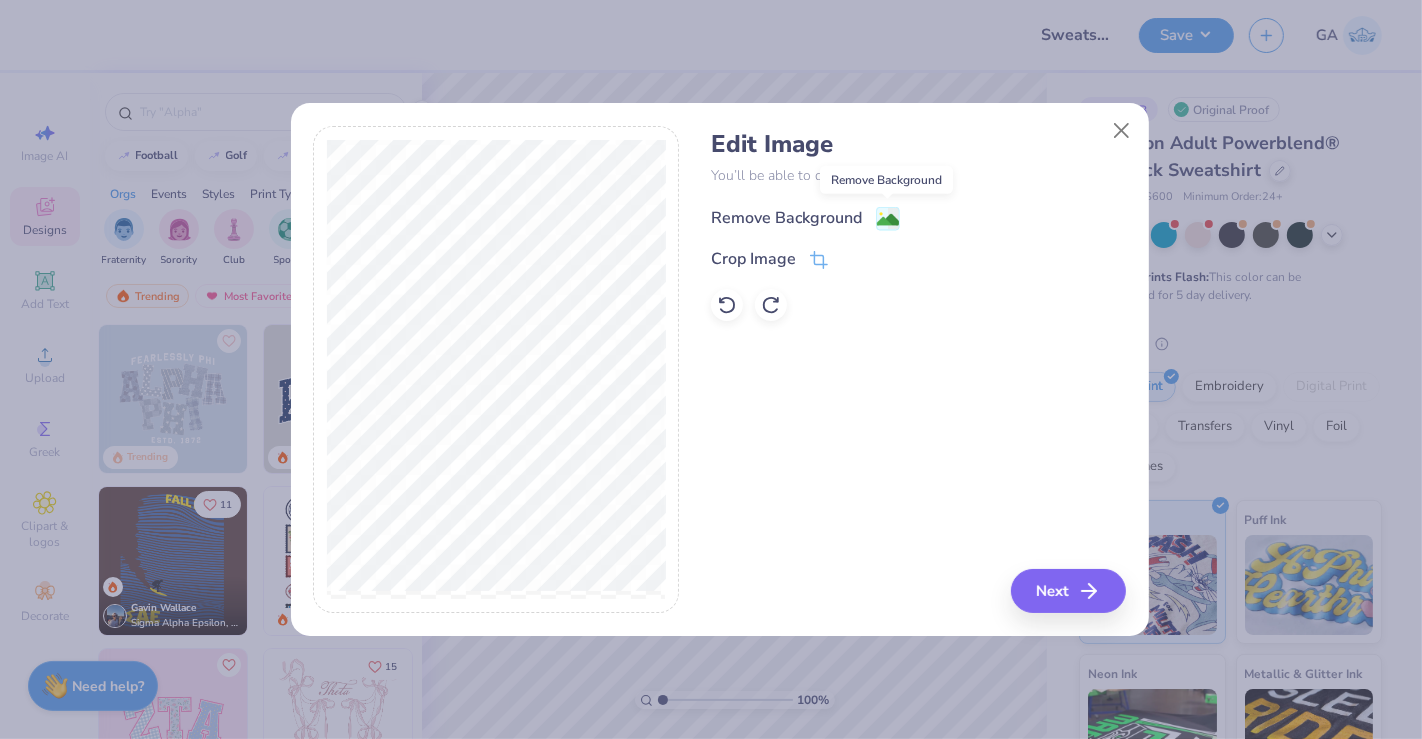 click 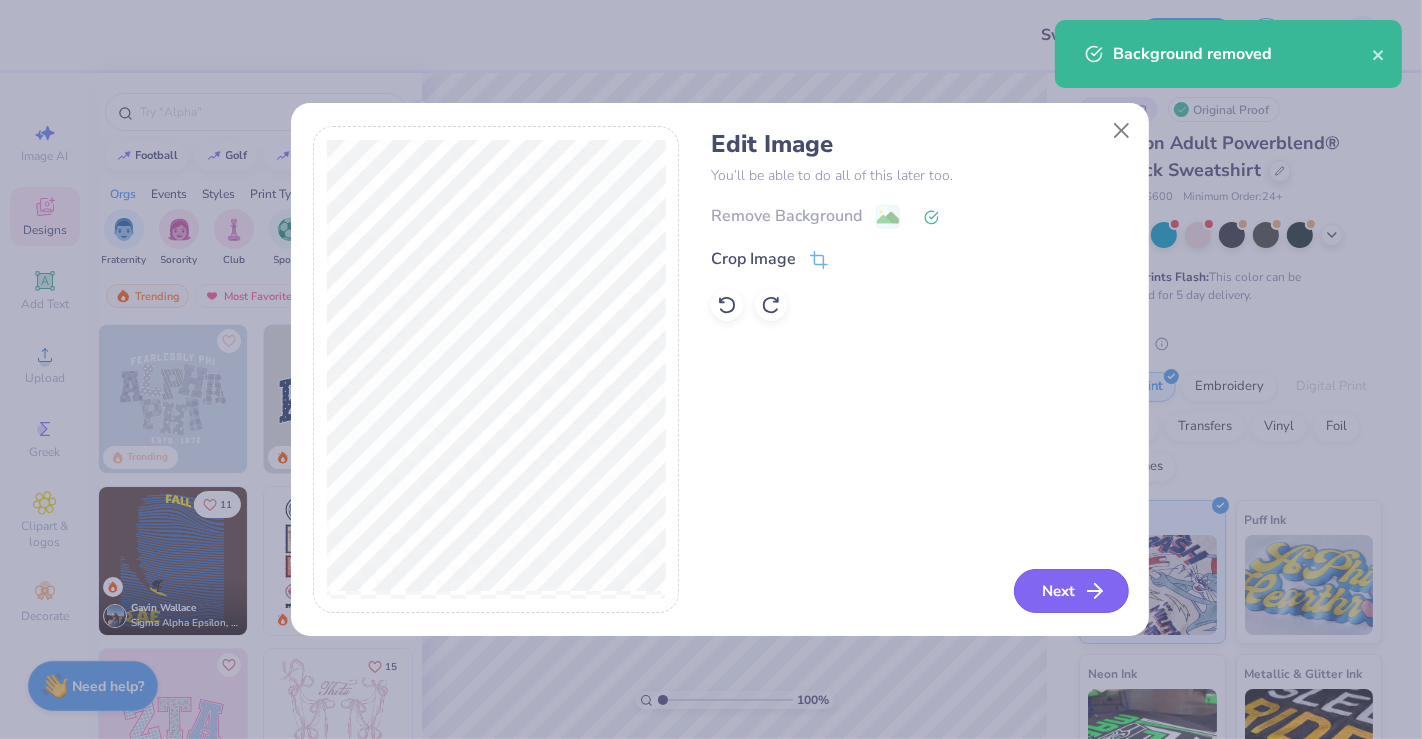 click on "Next" at bounding box center (1071, 591) 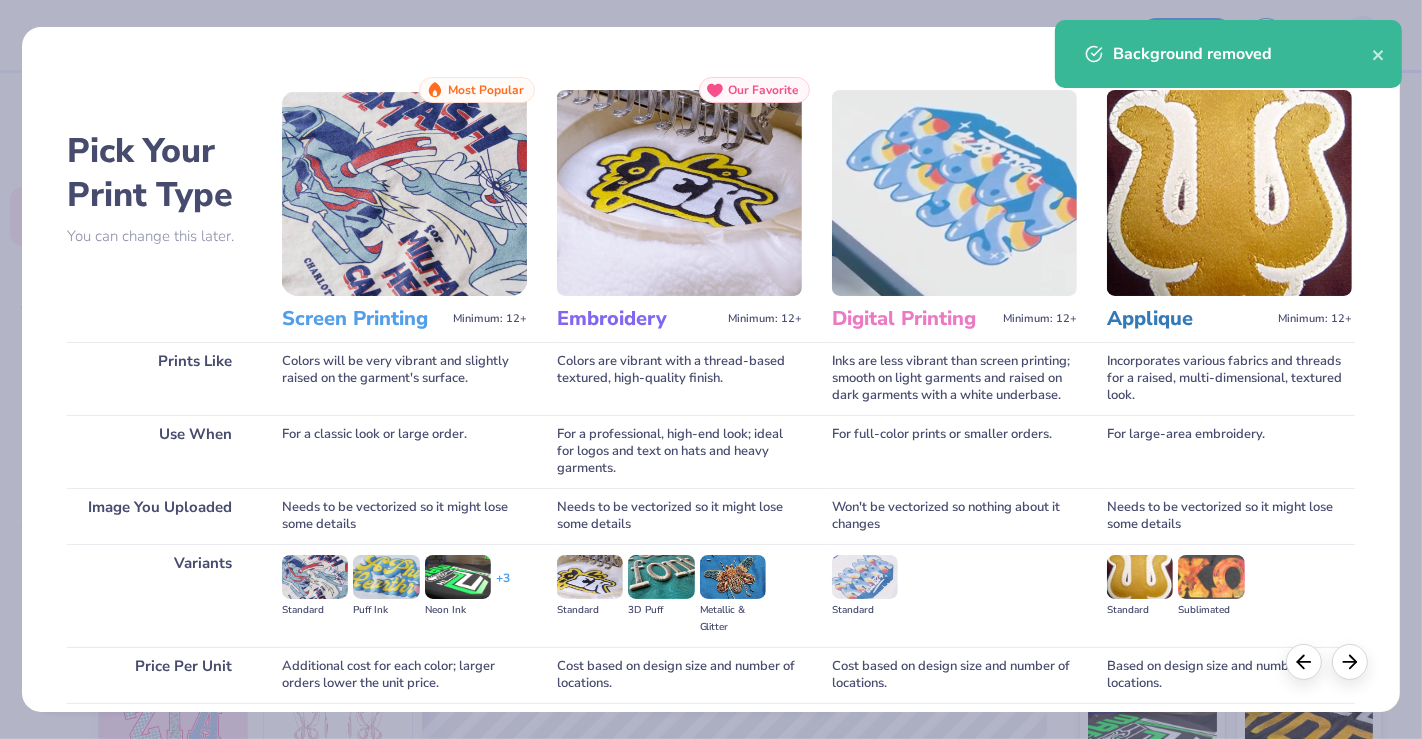 scroll, scrollTop: 157, scrollLeft: 0, axis: vertical 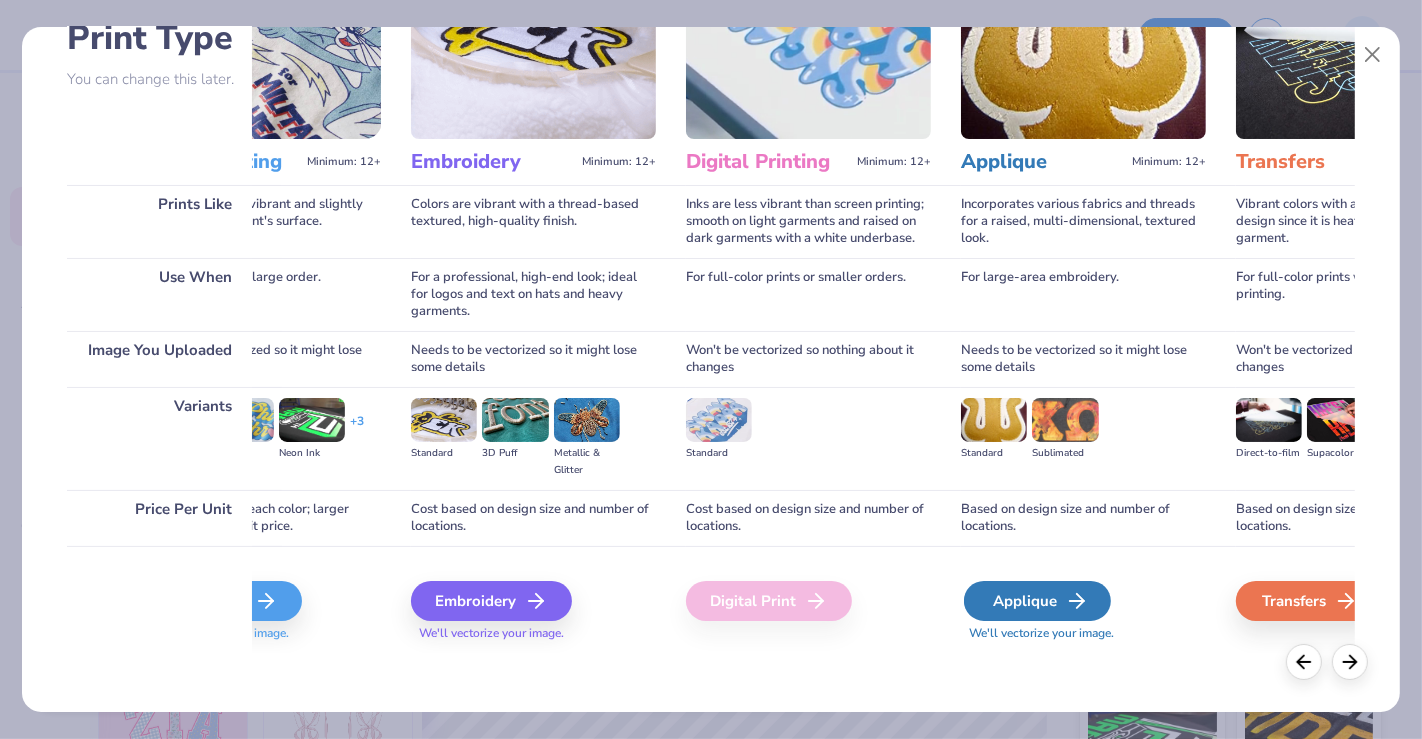 click on "Applique" at bounding box center (1037, 601) 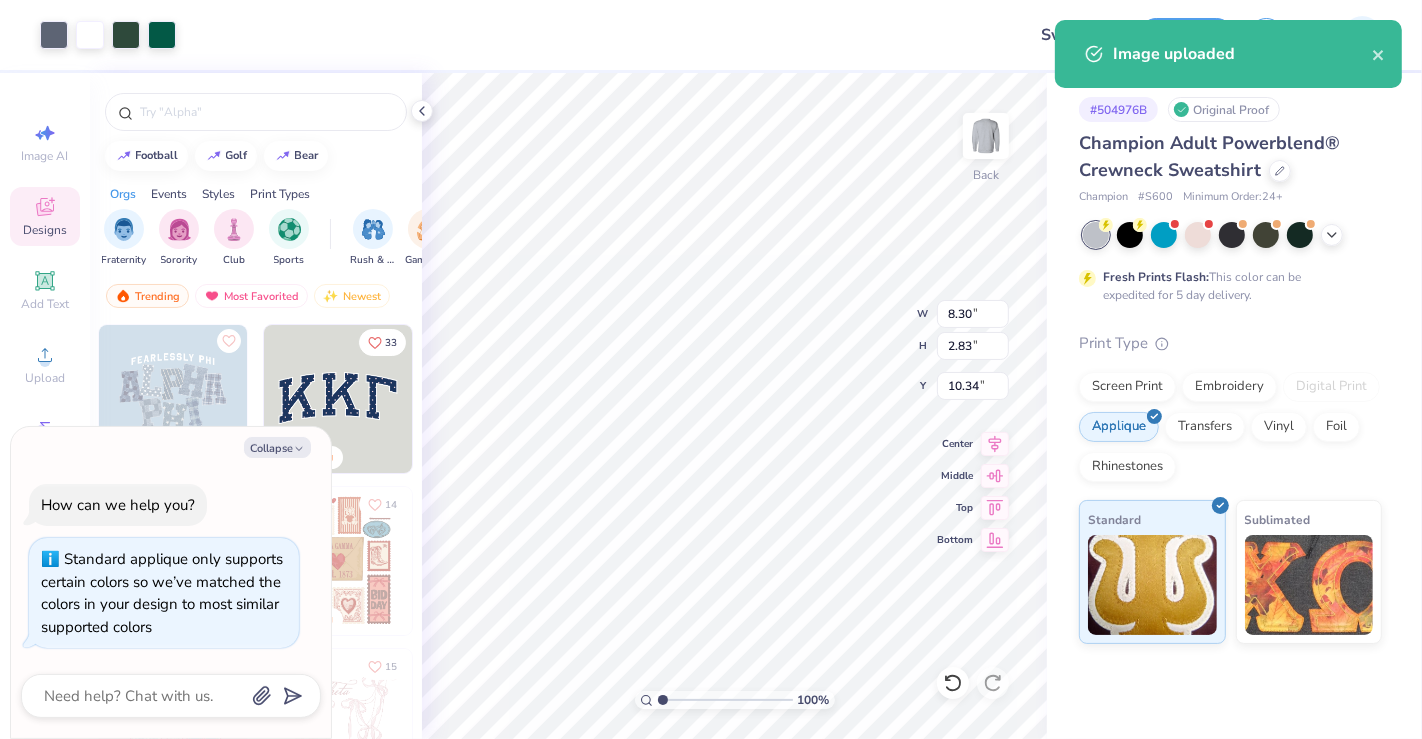 type on "x" 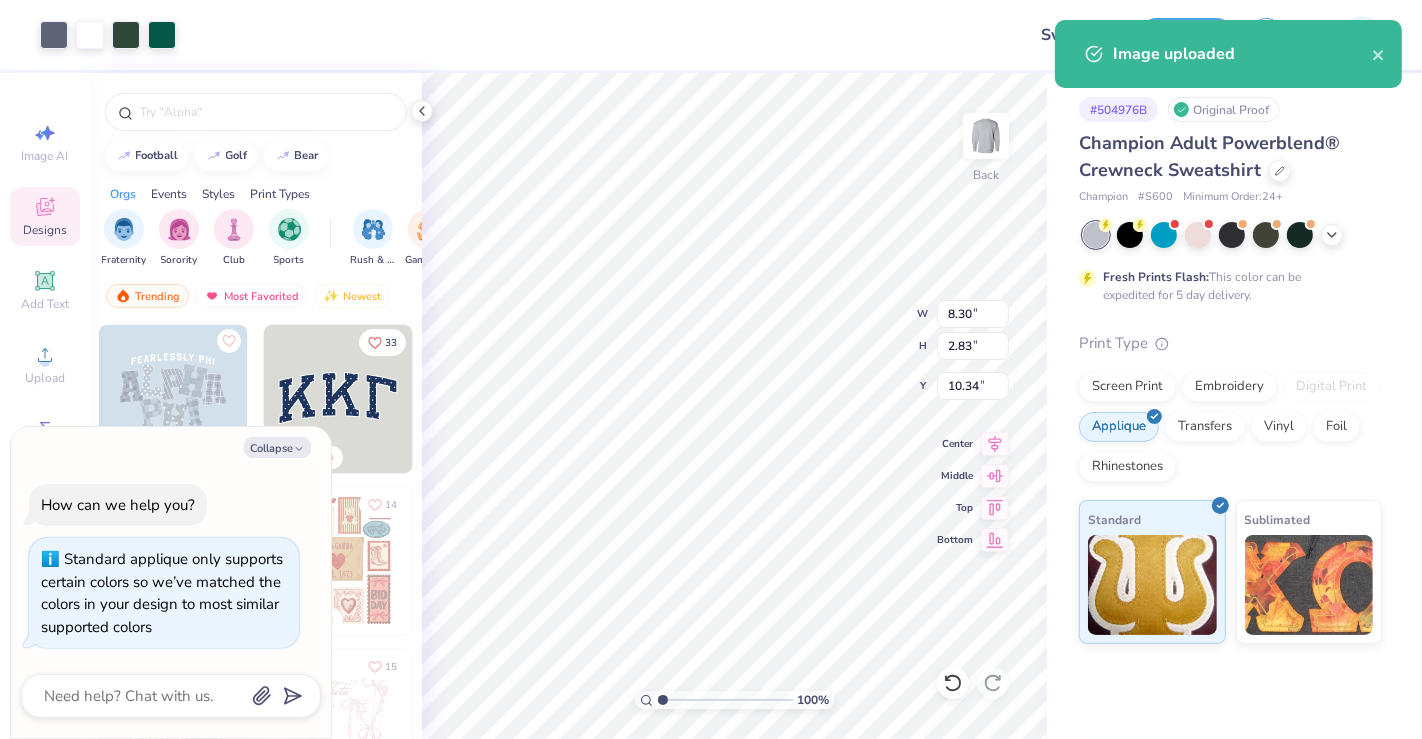 type on "9.59" 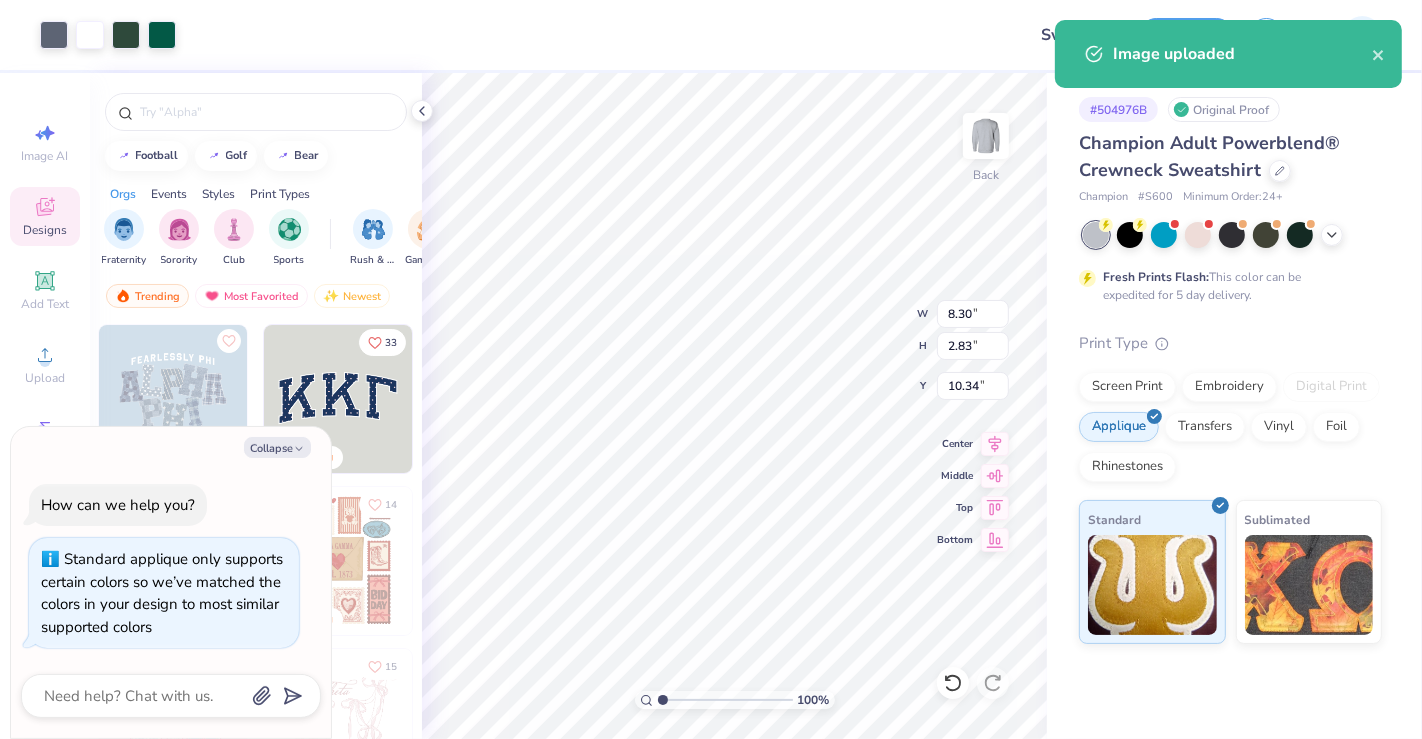 type on "3.27" 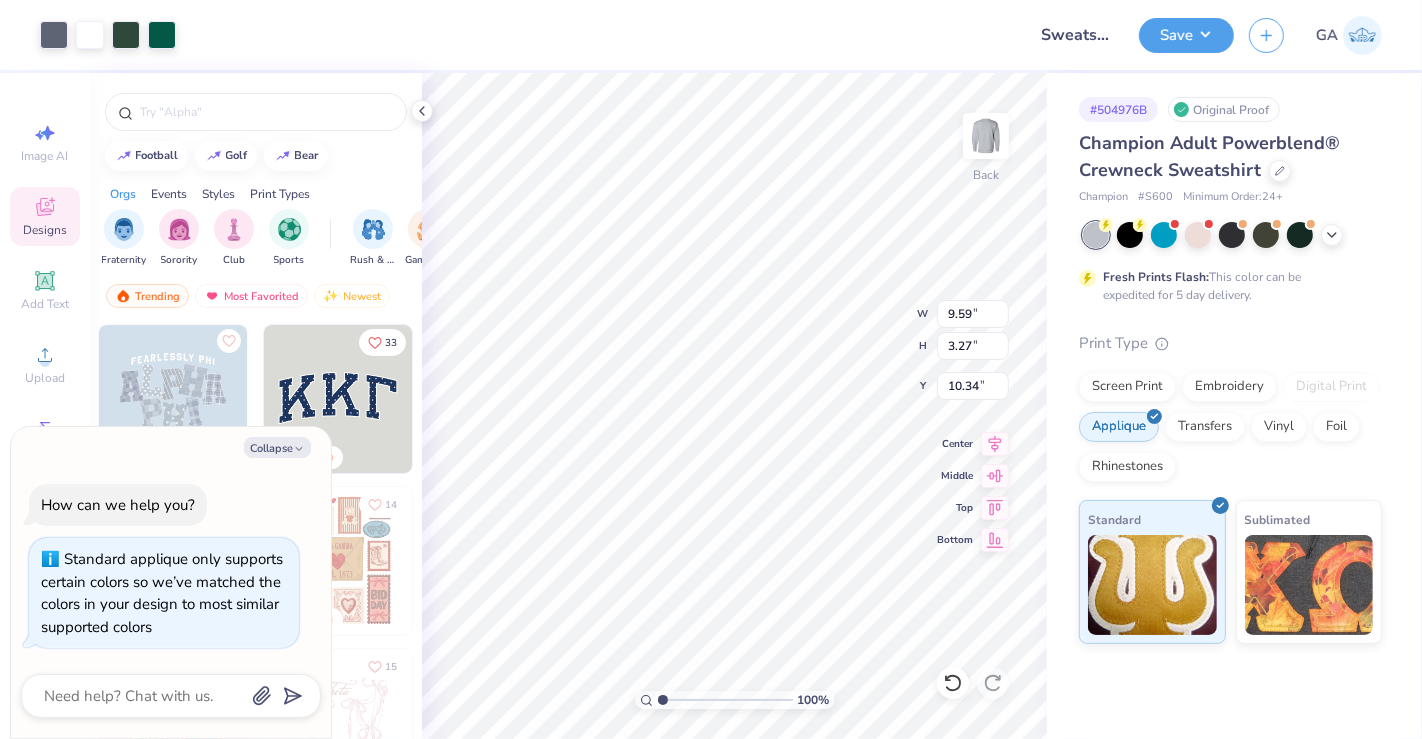 type on "x" 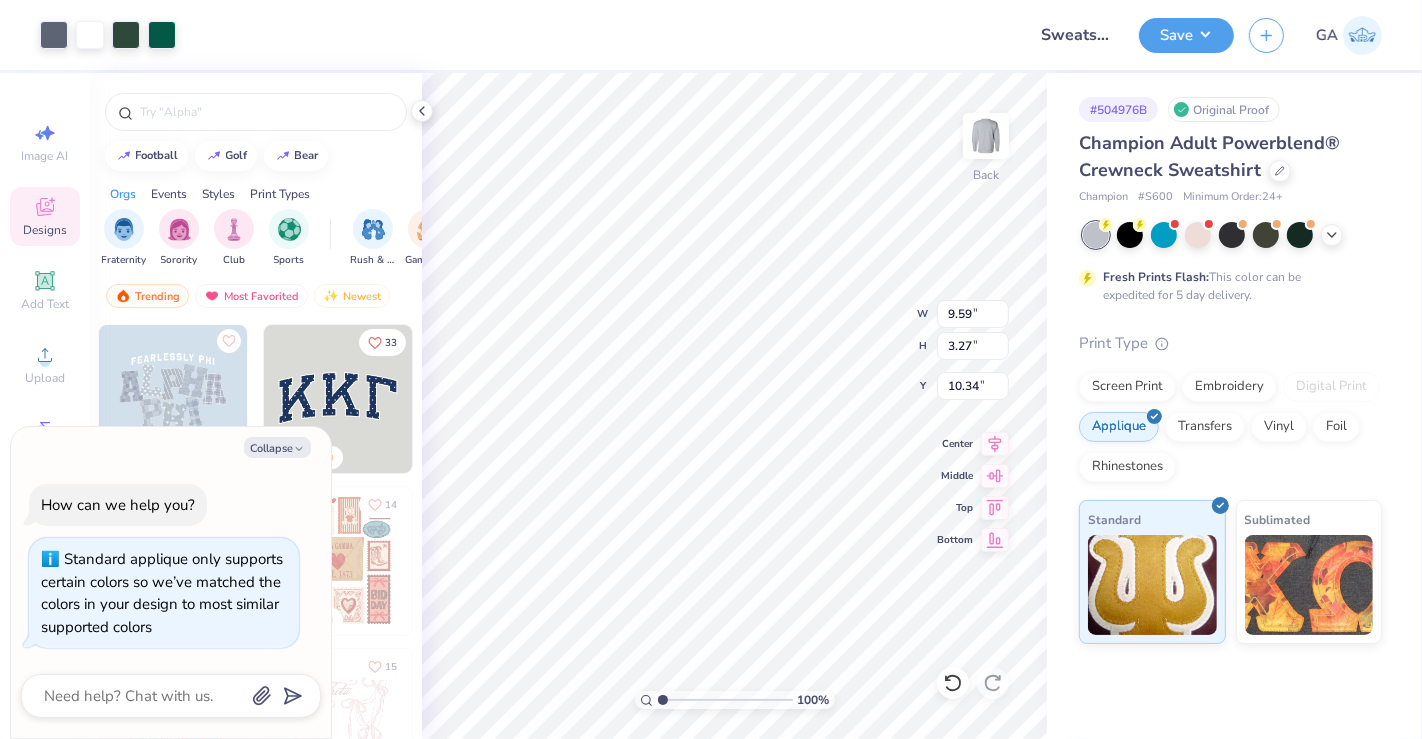 type on "10.15" 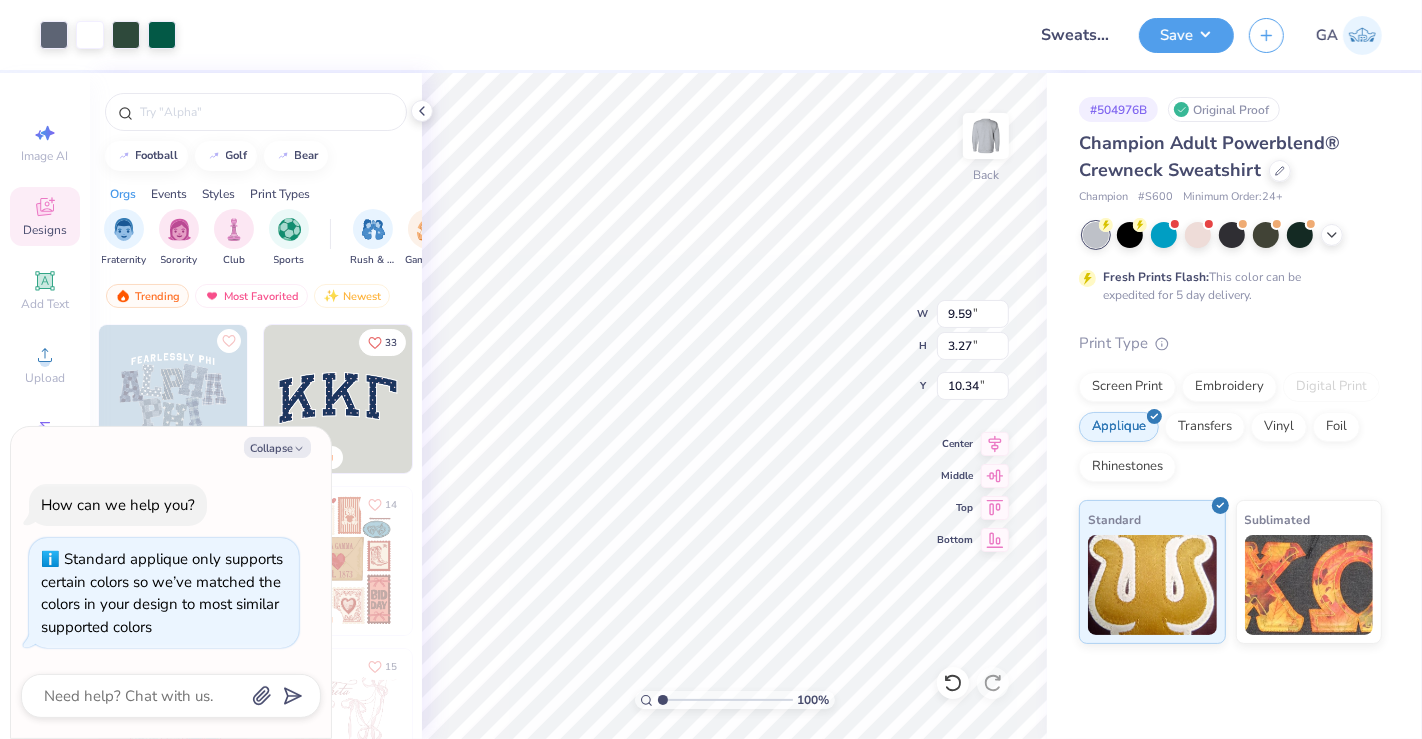 type on "3.46" 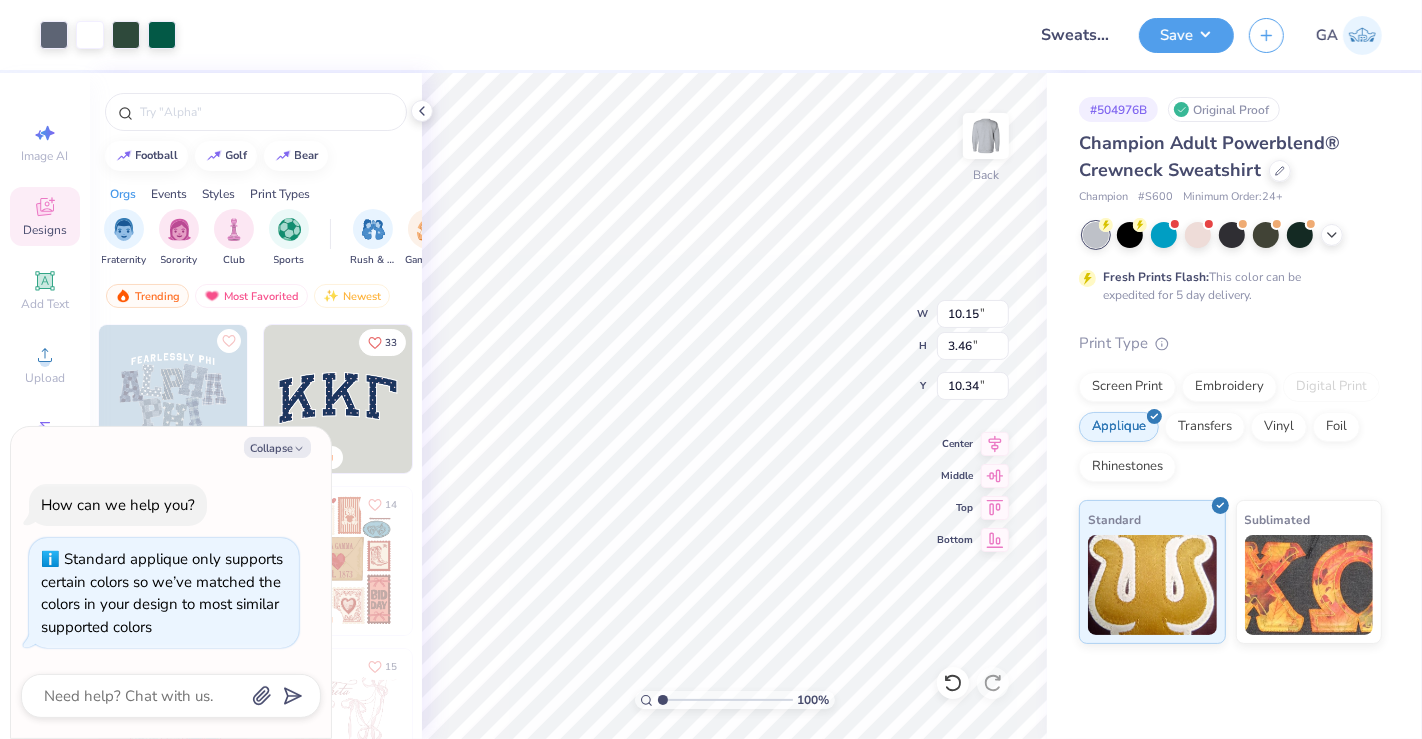 type on "x" 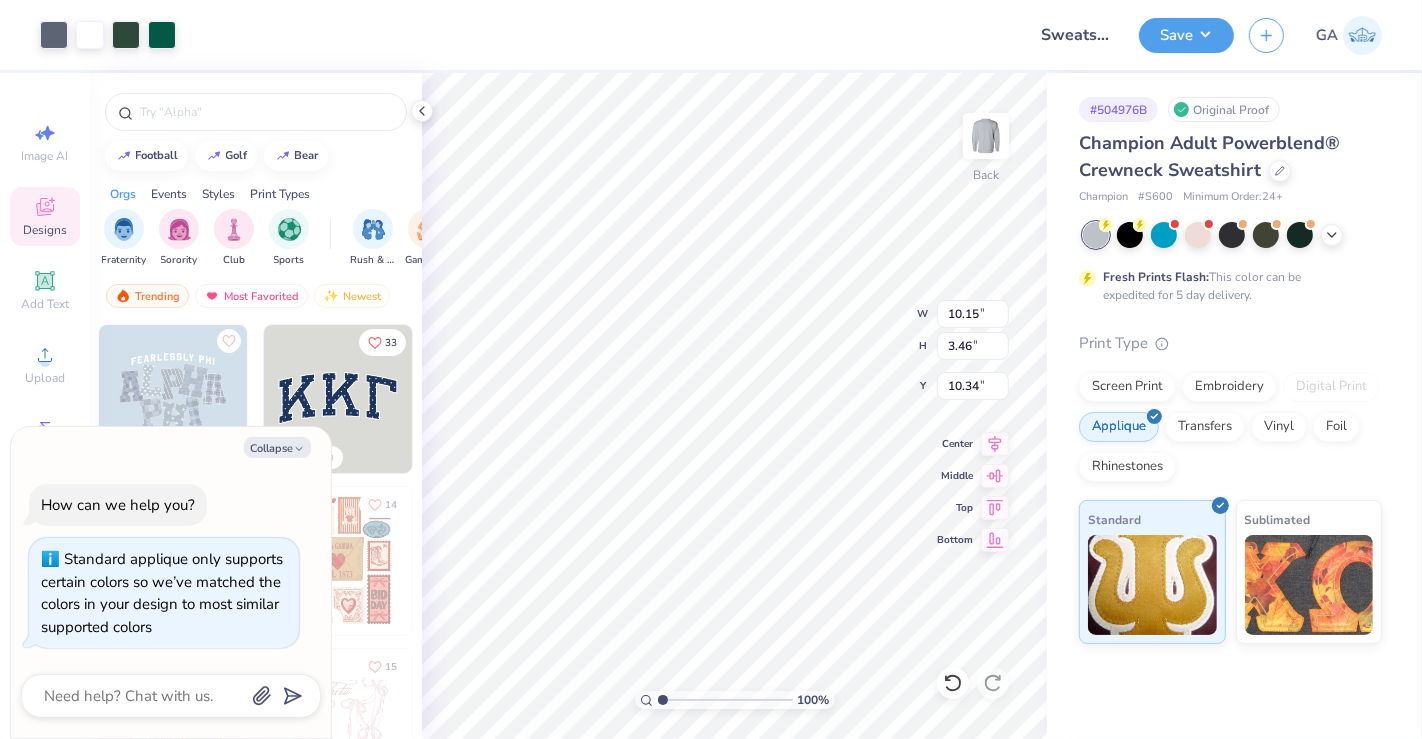 type on "3.00" 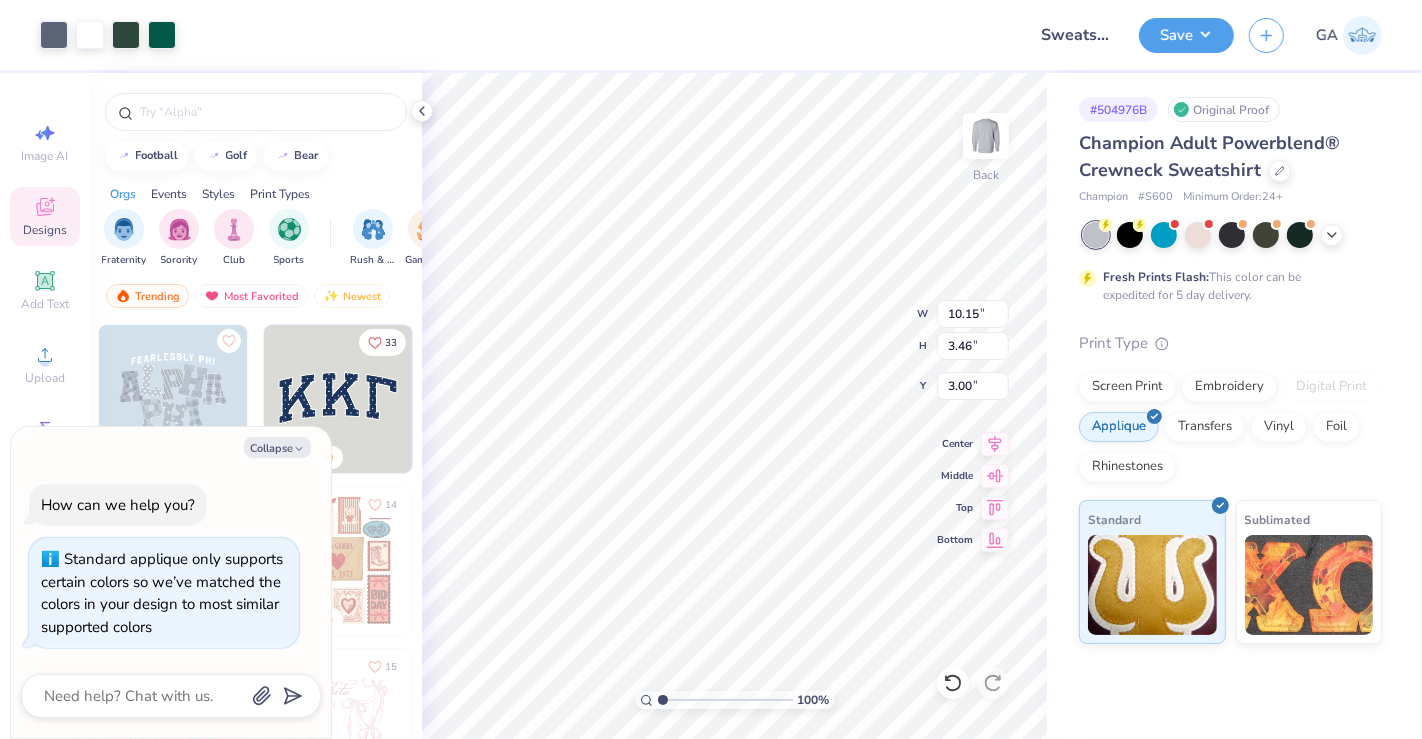 type on "x" 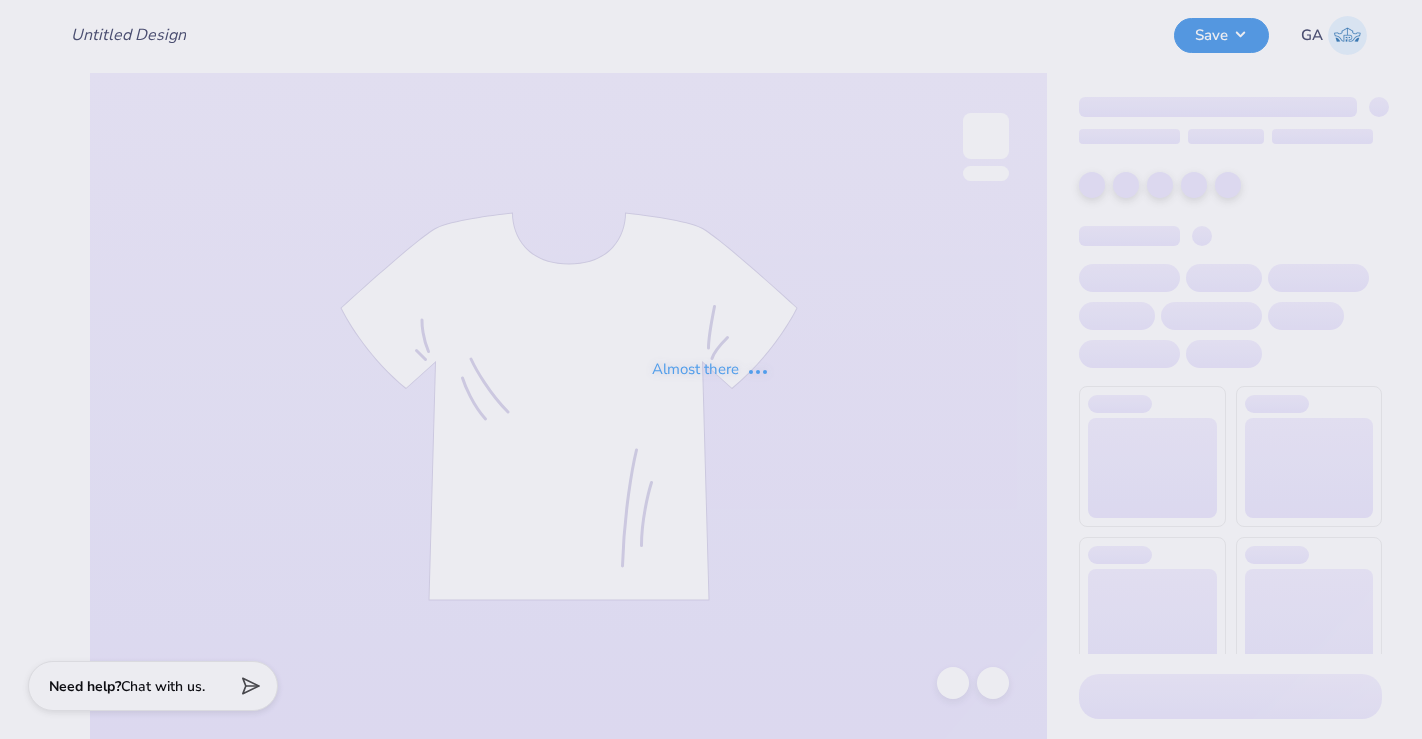 scroll, scrollTop: 0, scrollLeft: 0, axis: both 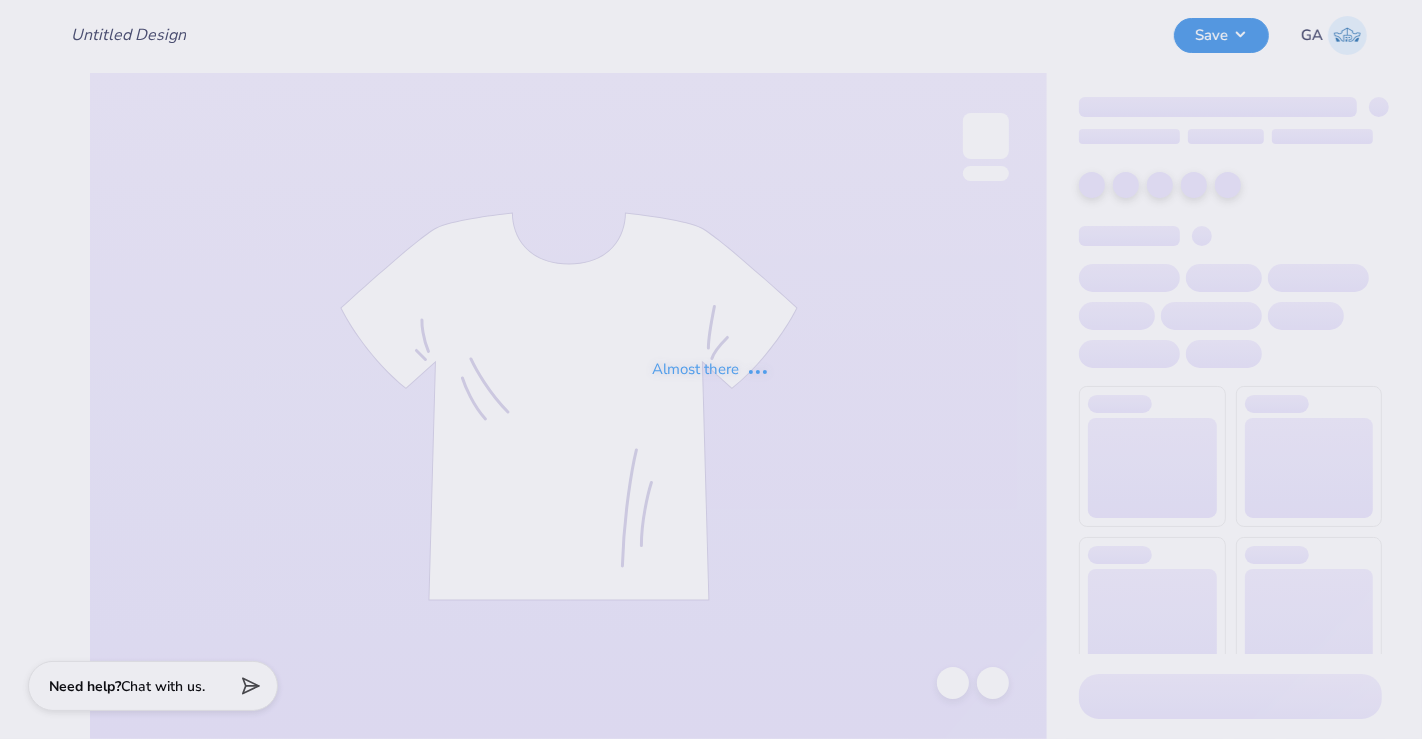 type on "Sweatshirt for Harbor Dorm" 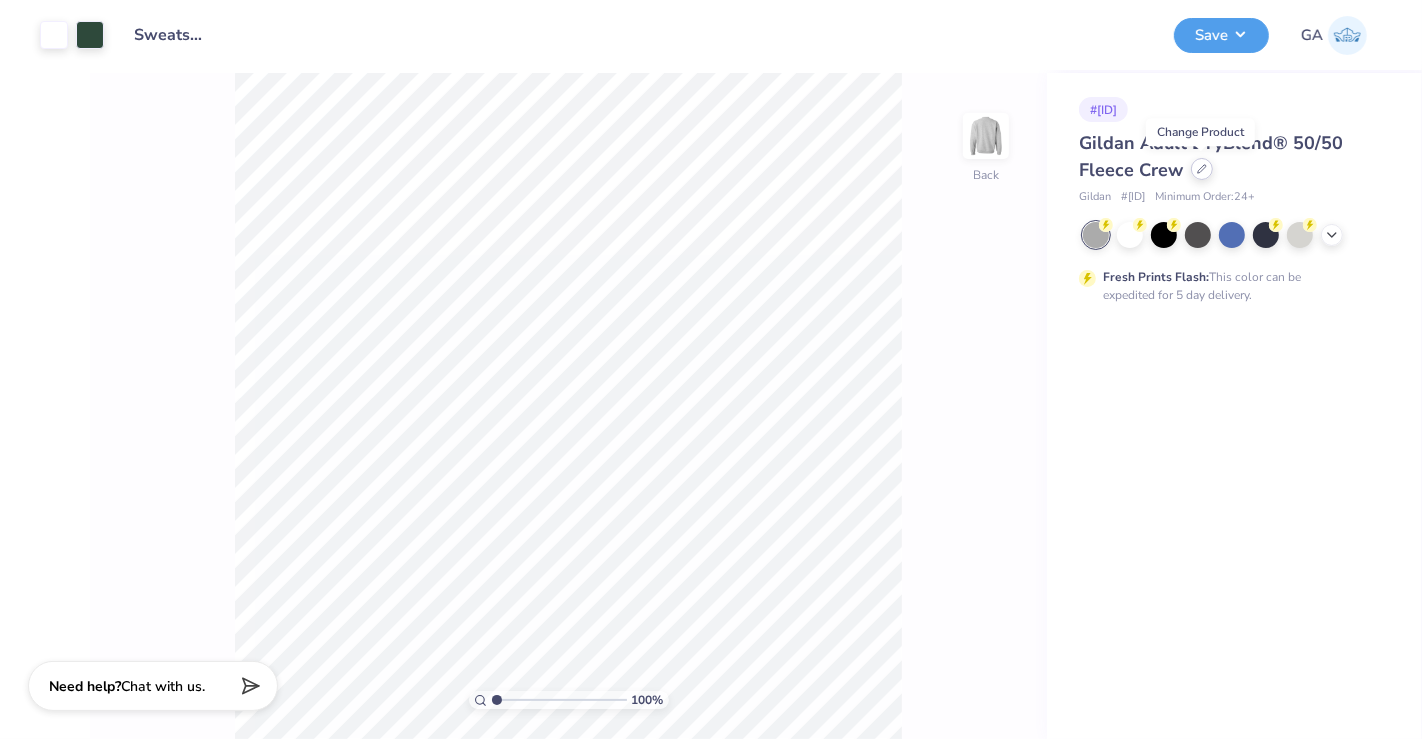 click at bounding box center [1202, 169] 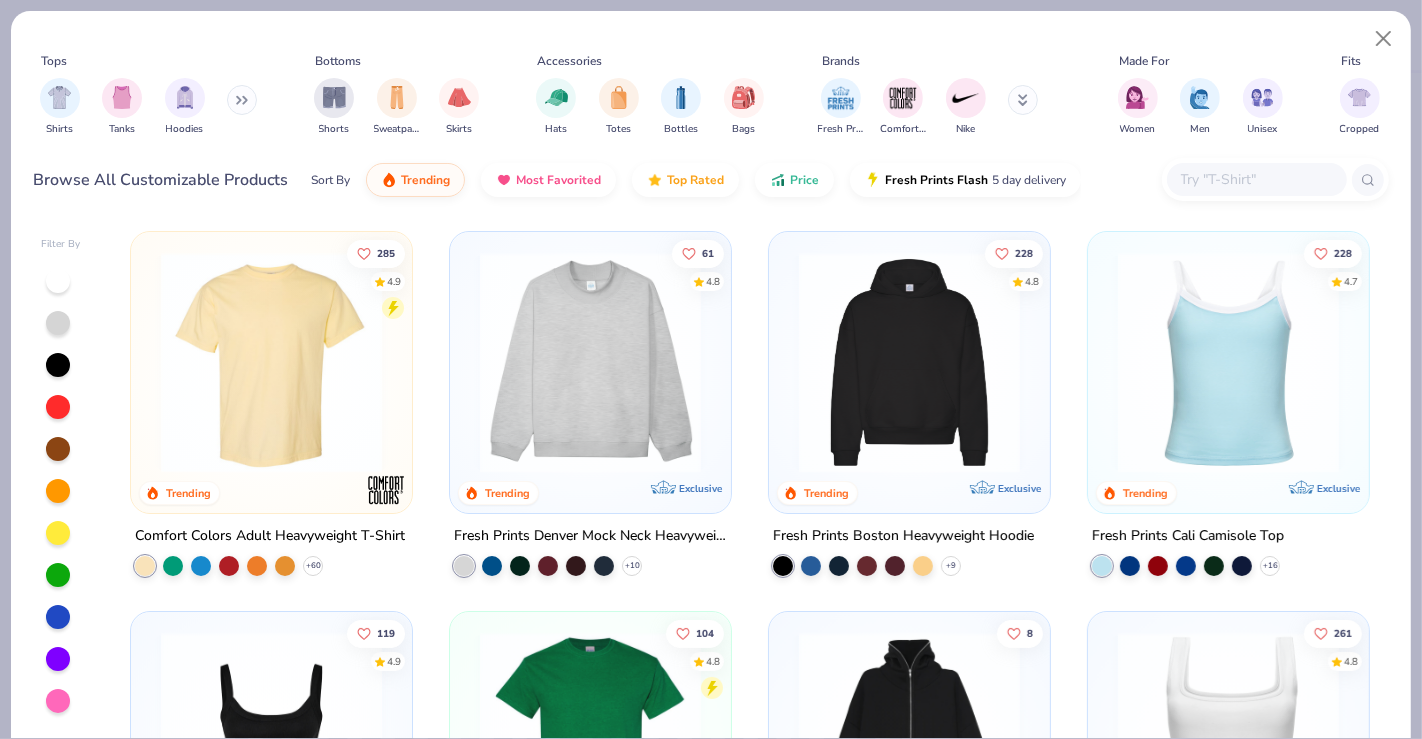click at bounding box center (242, 100) 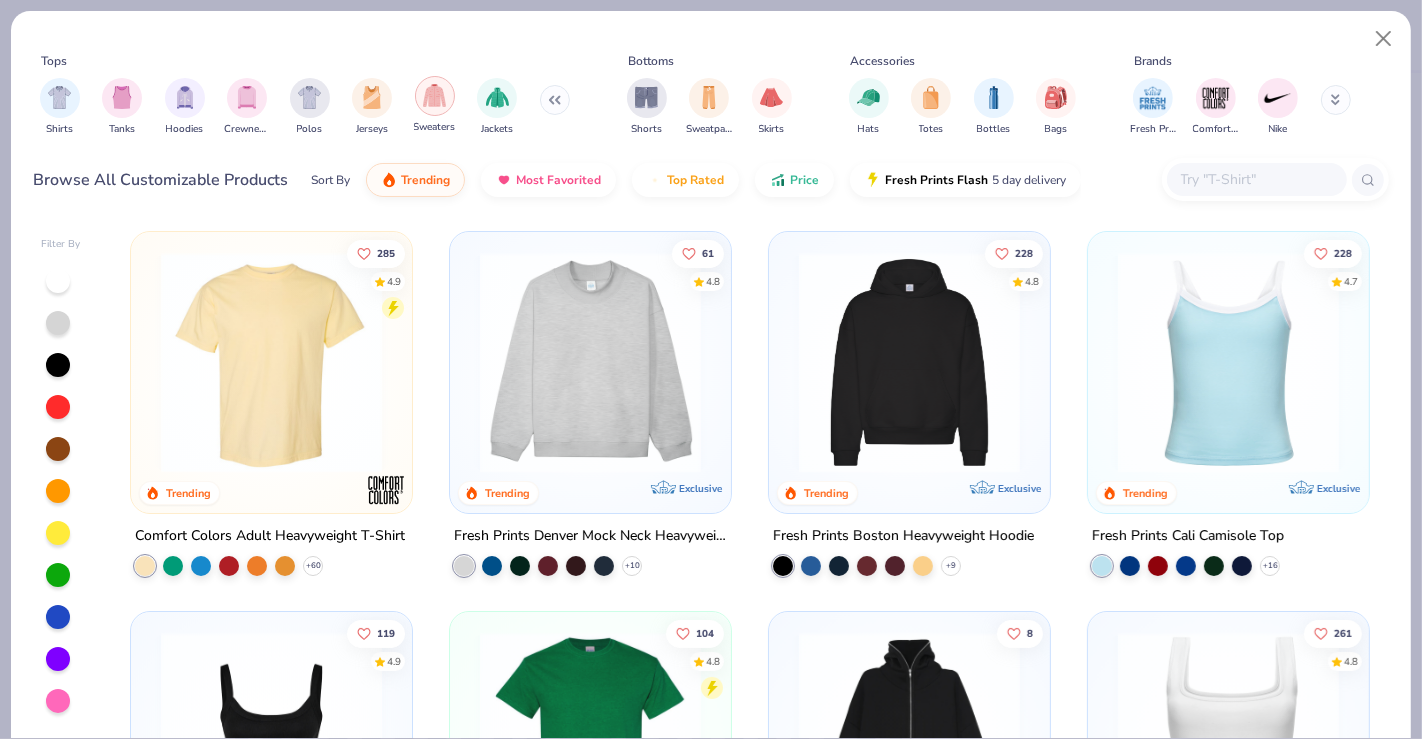 click at bounding box center (434, 95) 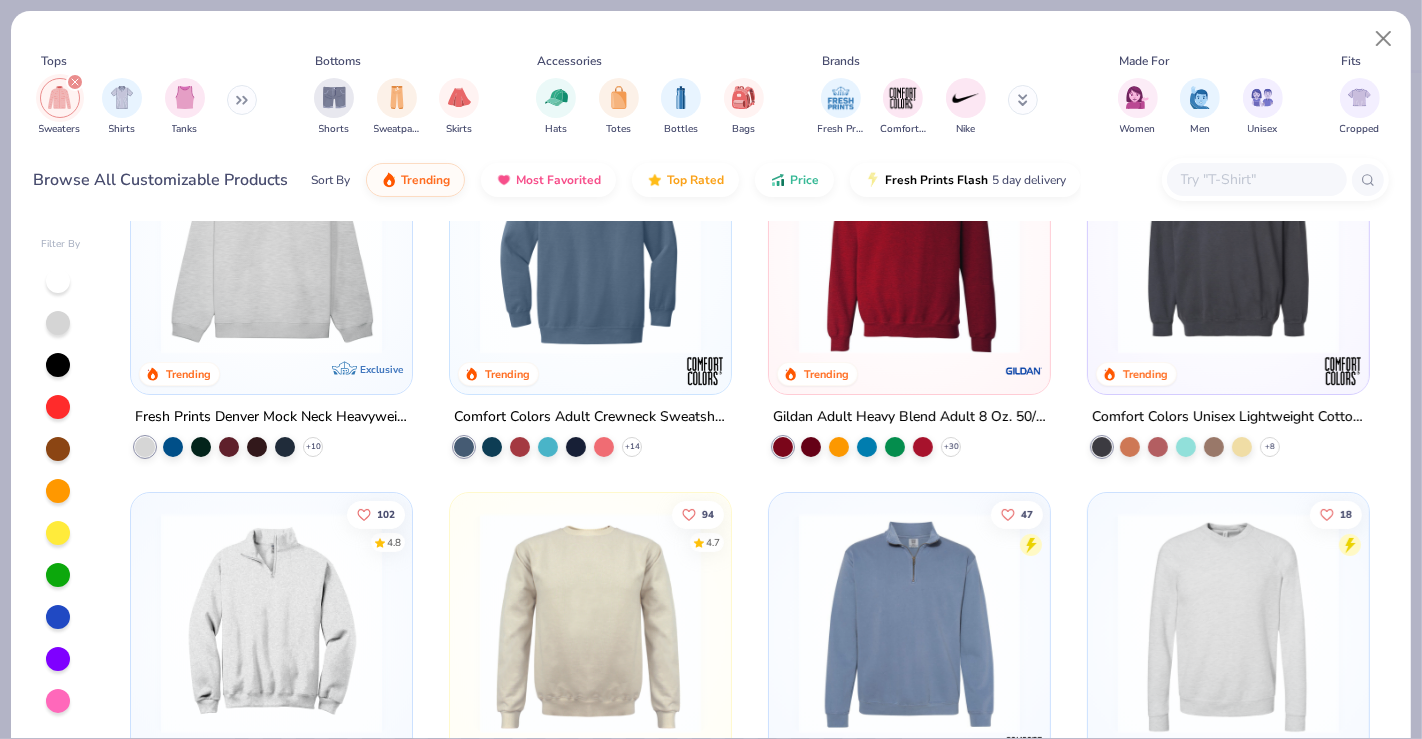 scroll, scrollTop: 0, scrollLeft: 0, axis: both 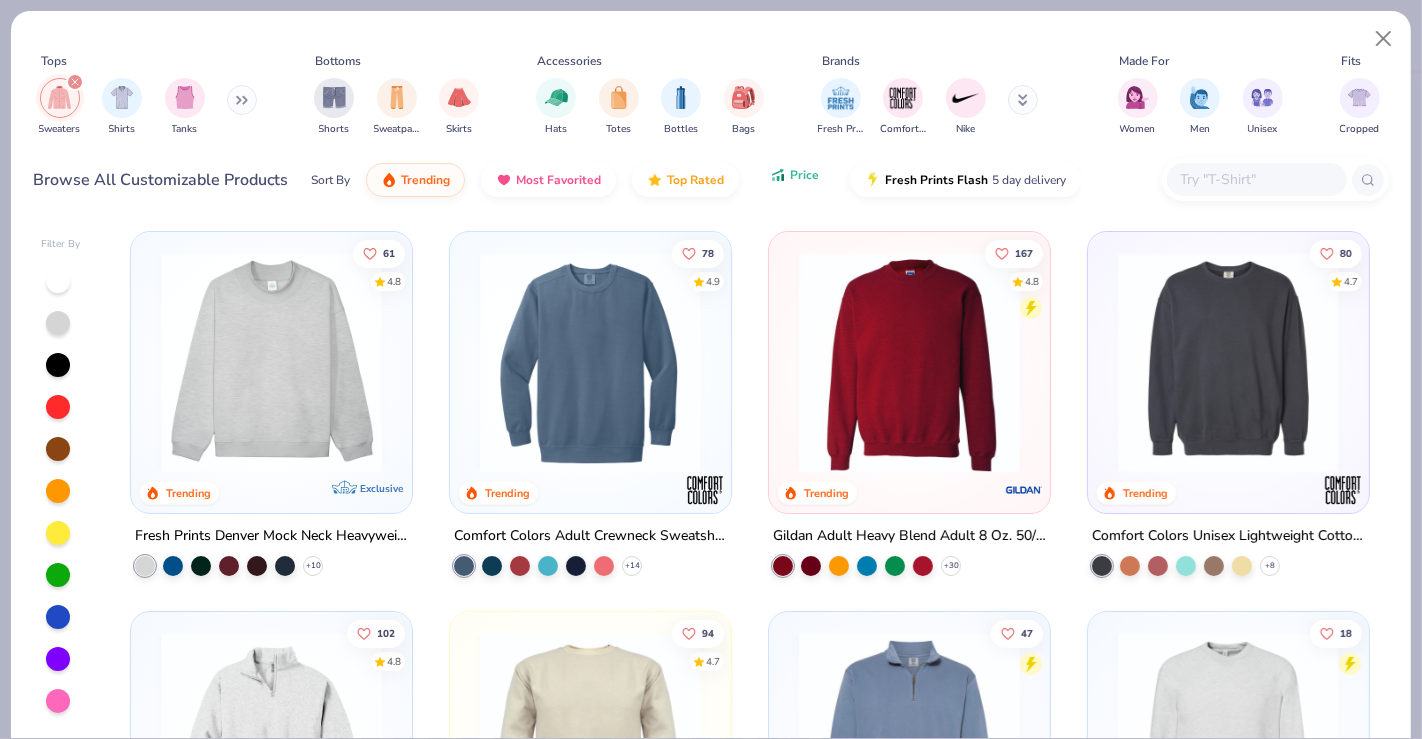 click on "Price" at bounding box center [804, 175] 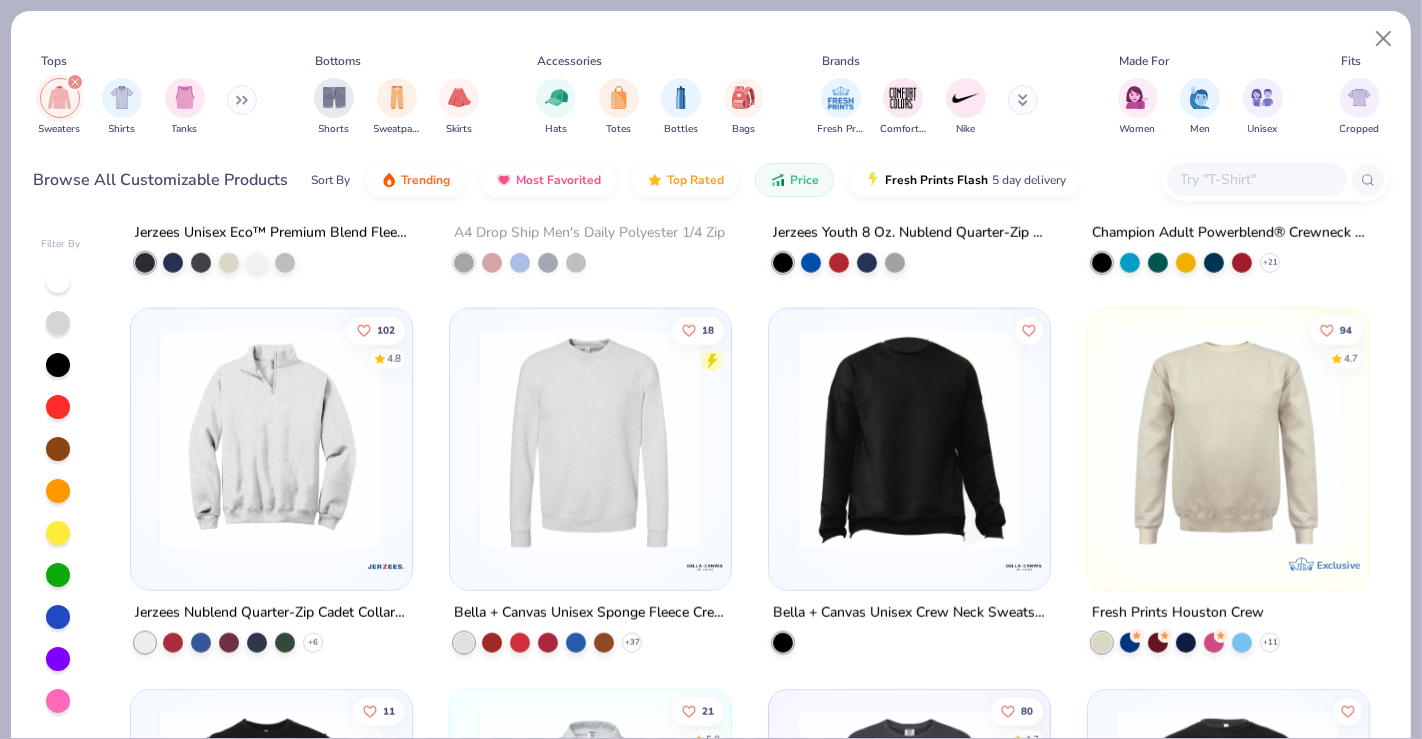scroll, scrollTop: 1826, scrollLeft: 0, axis: vertical 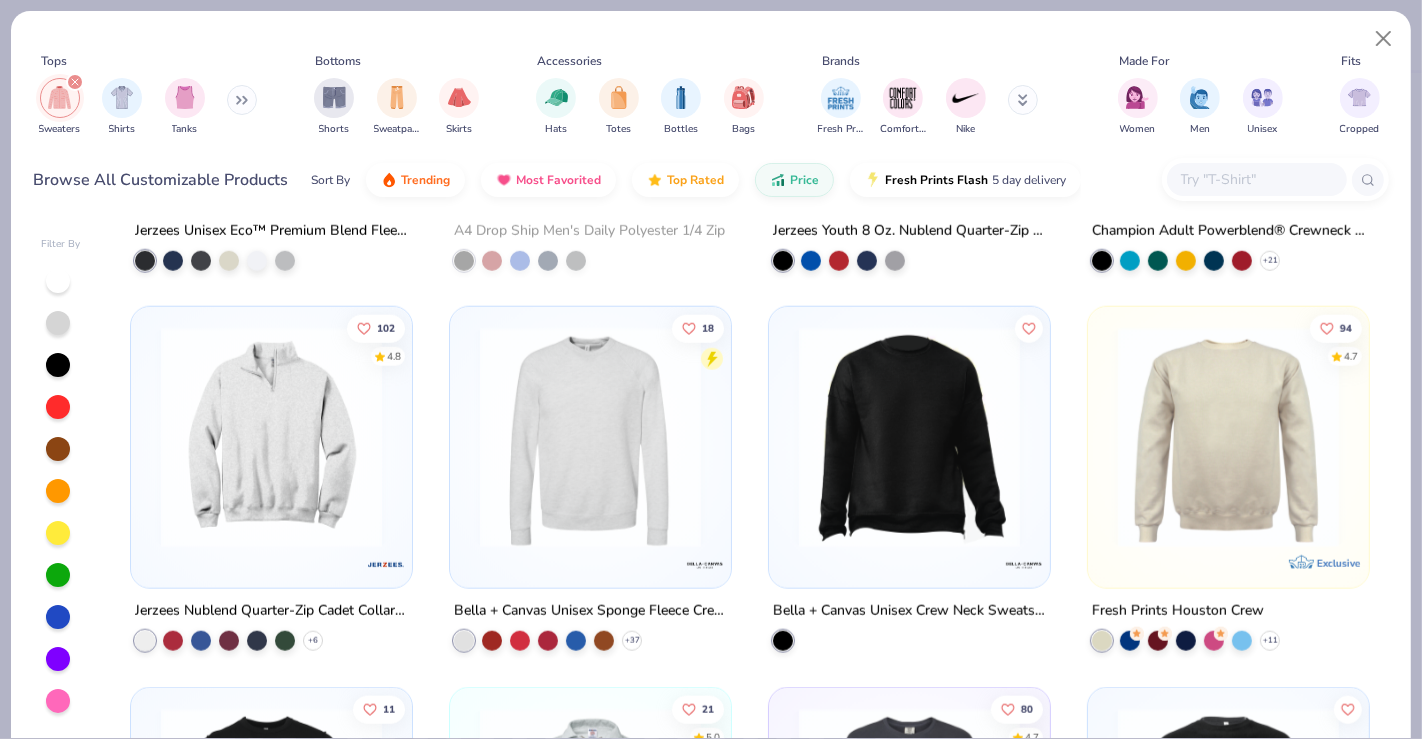 click at bounding box center (271, 442) 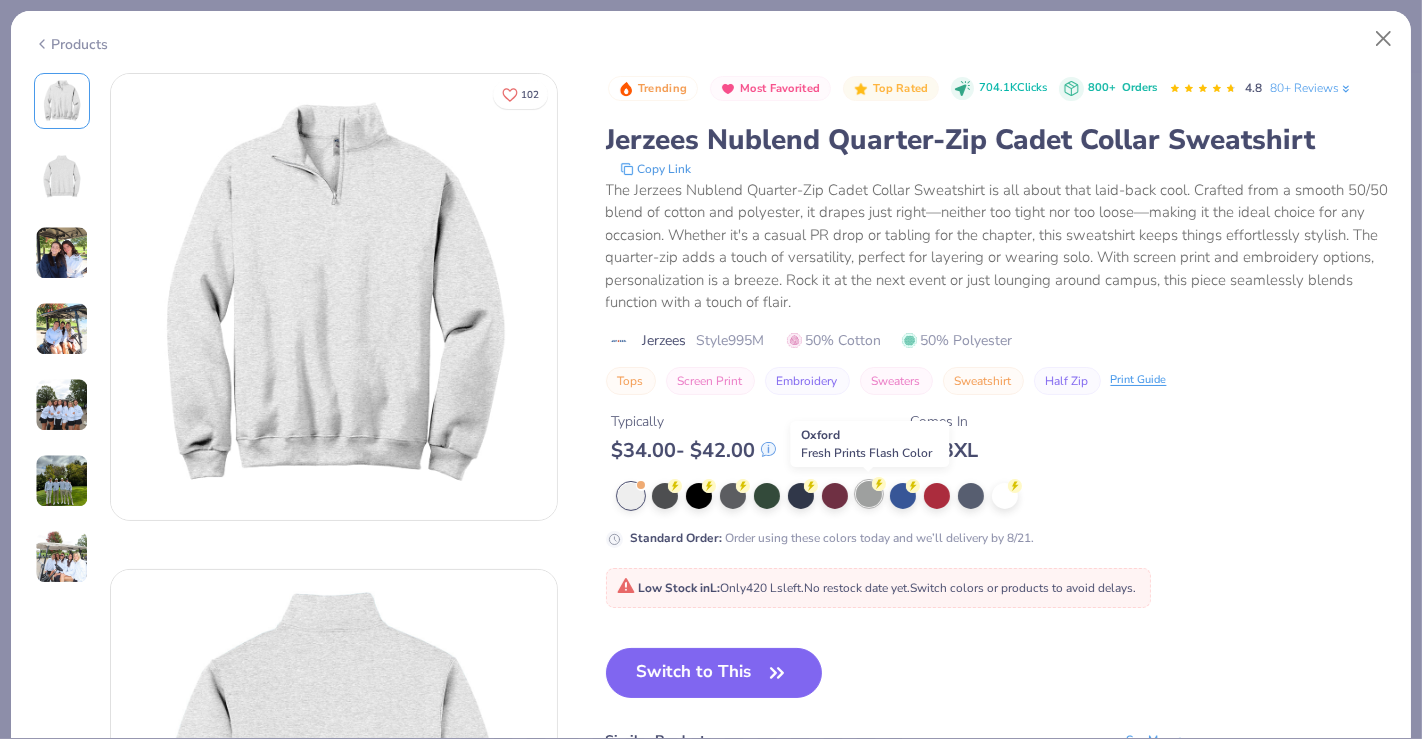 click at bounding box center (869, 494) 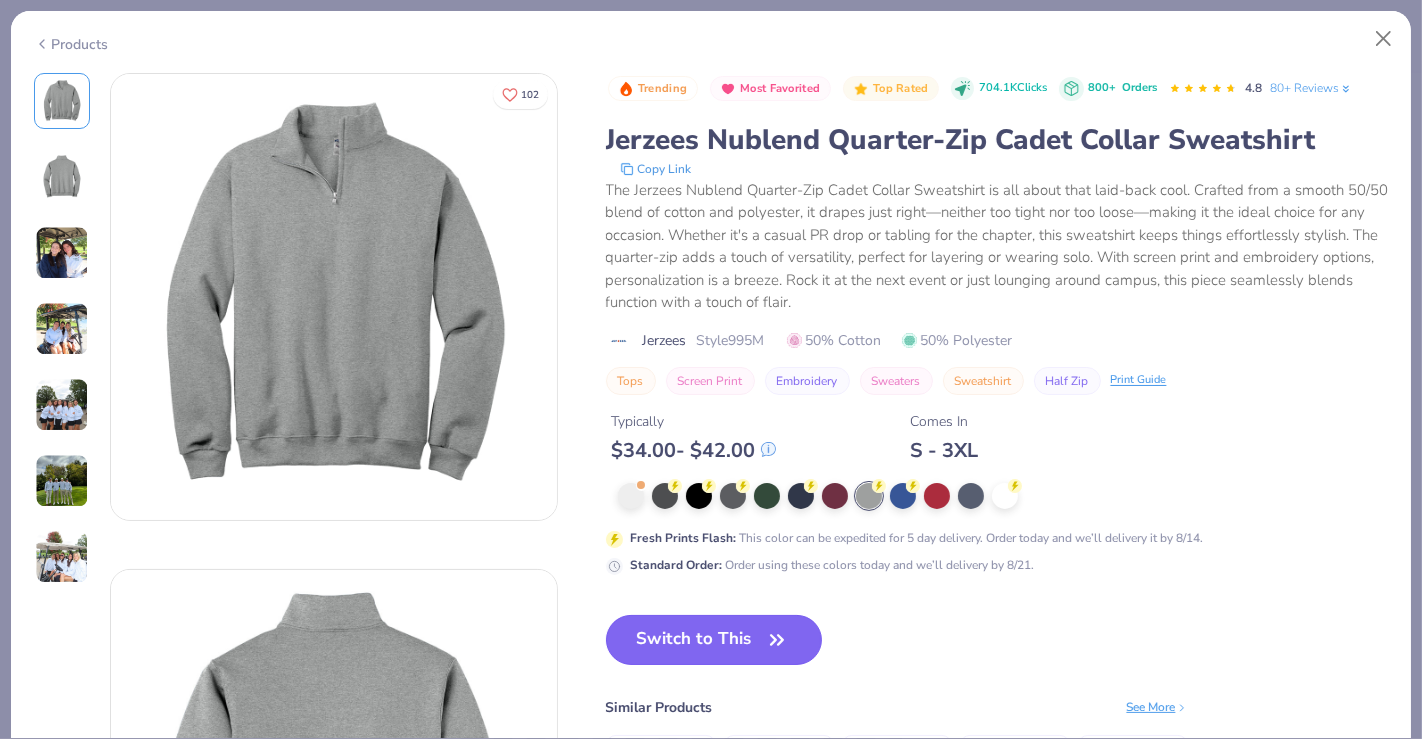 click on "Switch to This" at bounding box center [714, 640] 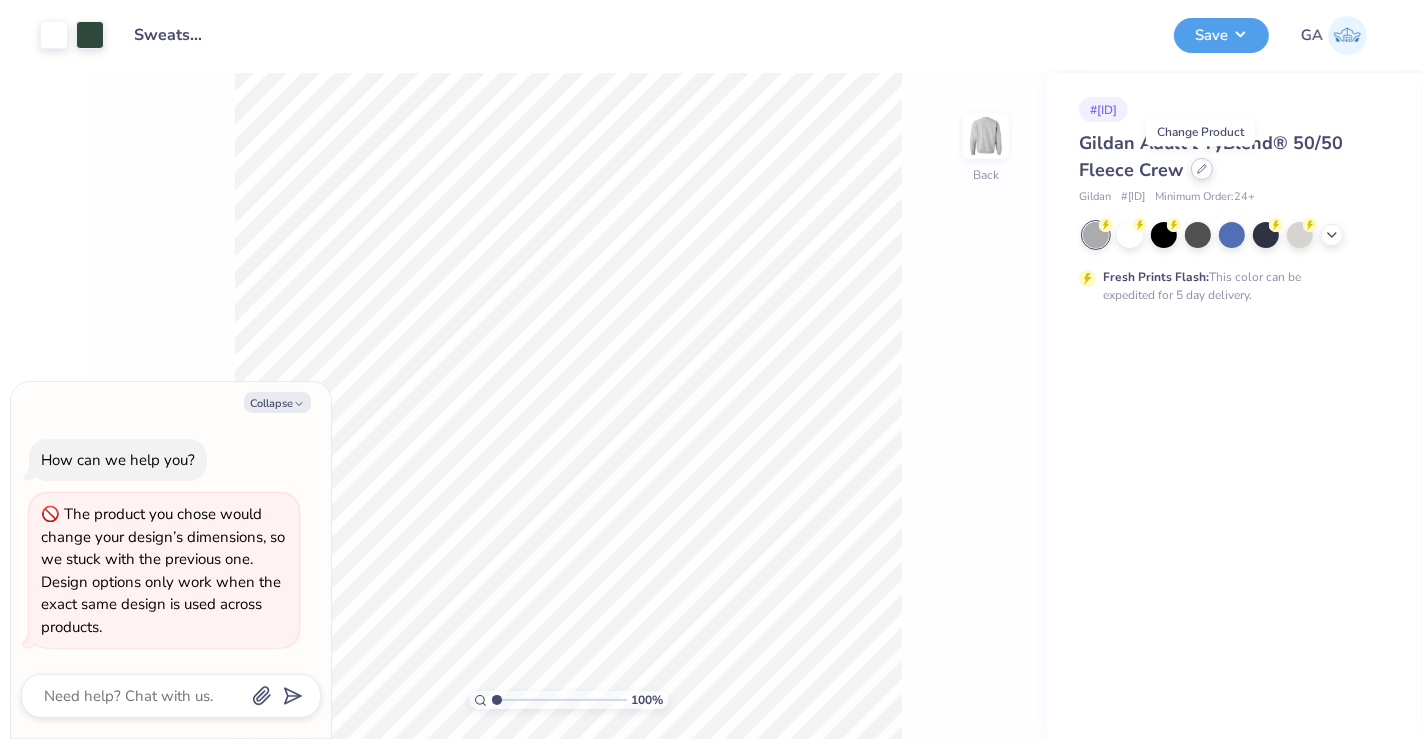 click at bounding box center [1202, 169] 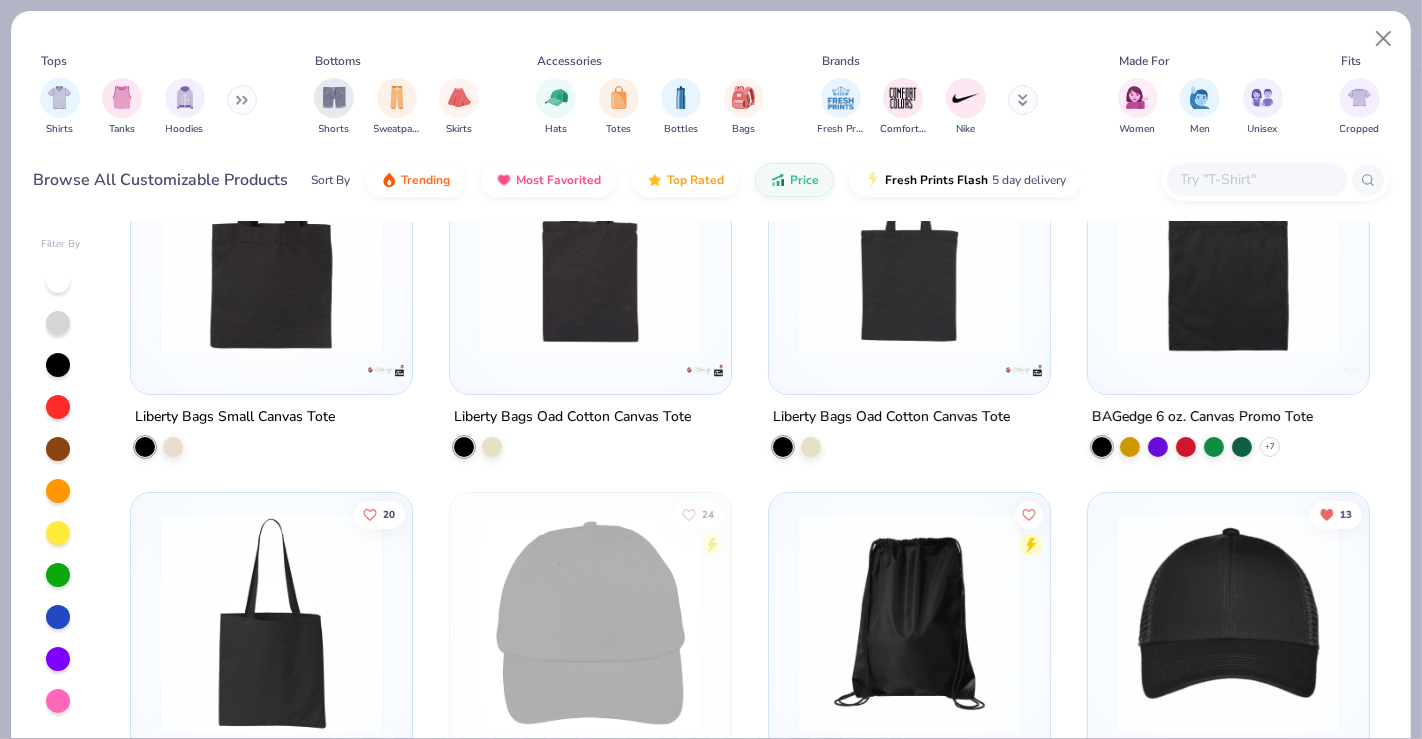 scroll, scrollTop: 120, scrollLeft: 0, axis: vertical 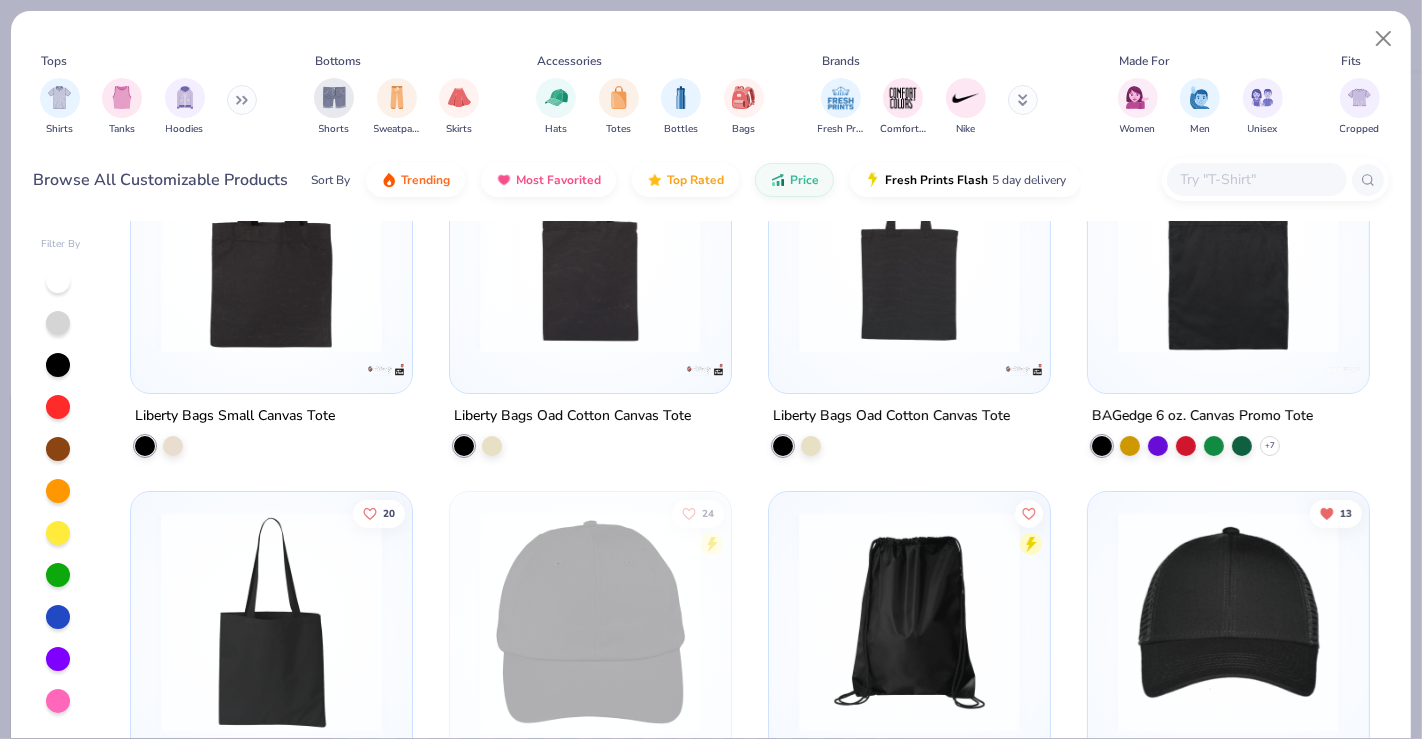 click at bounding box center (242, 100) 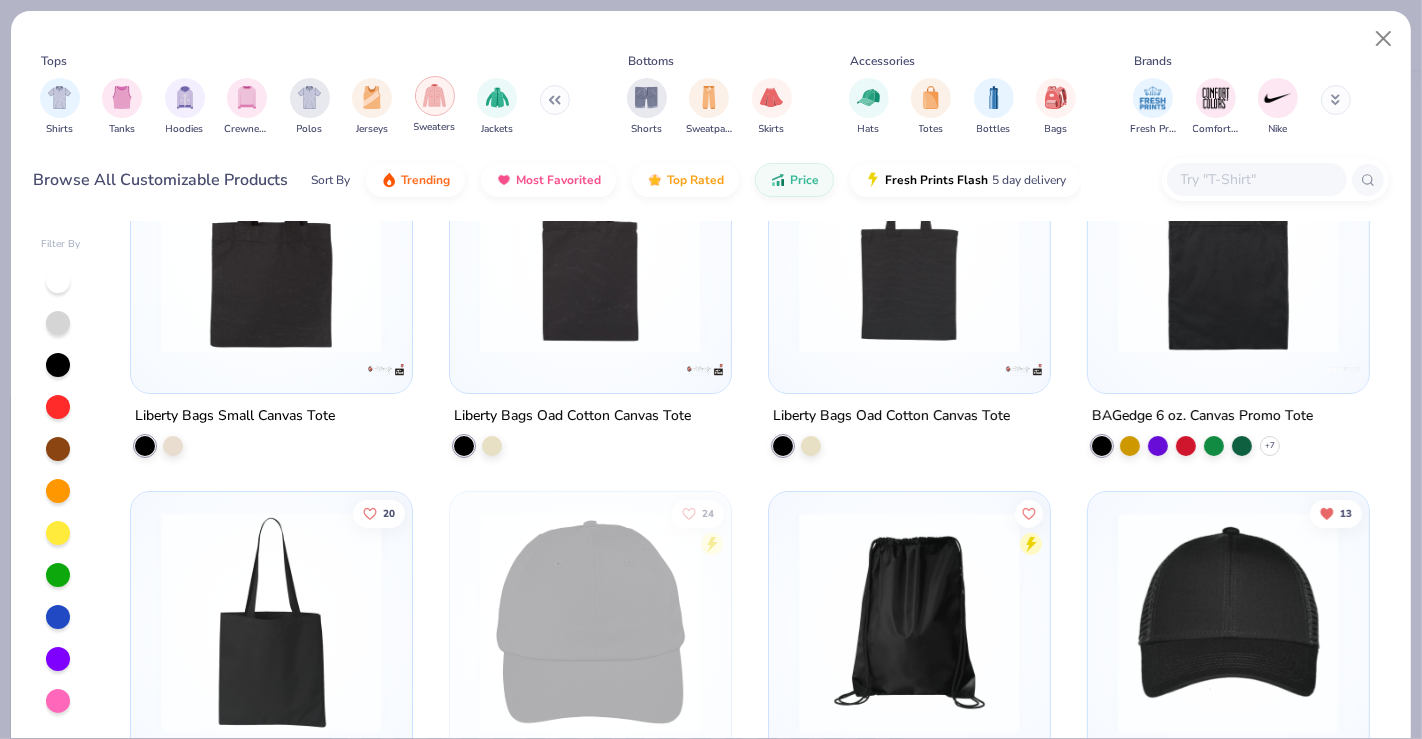 click at bounding box center (434, 95) 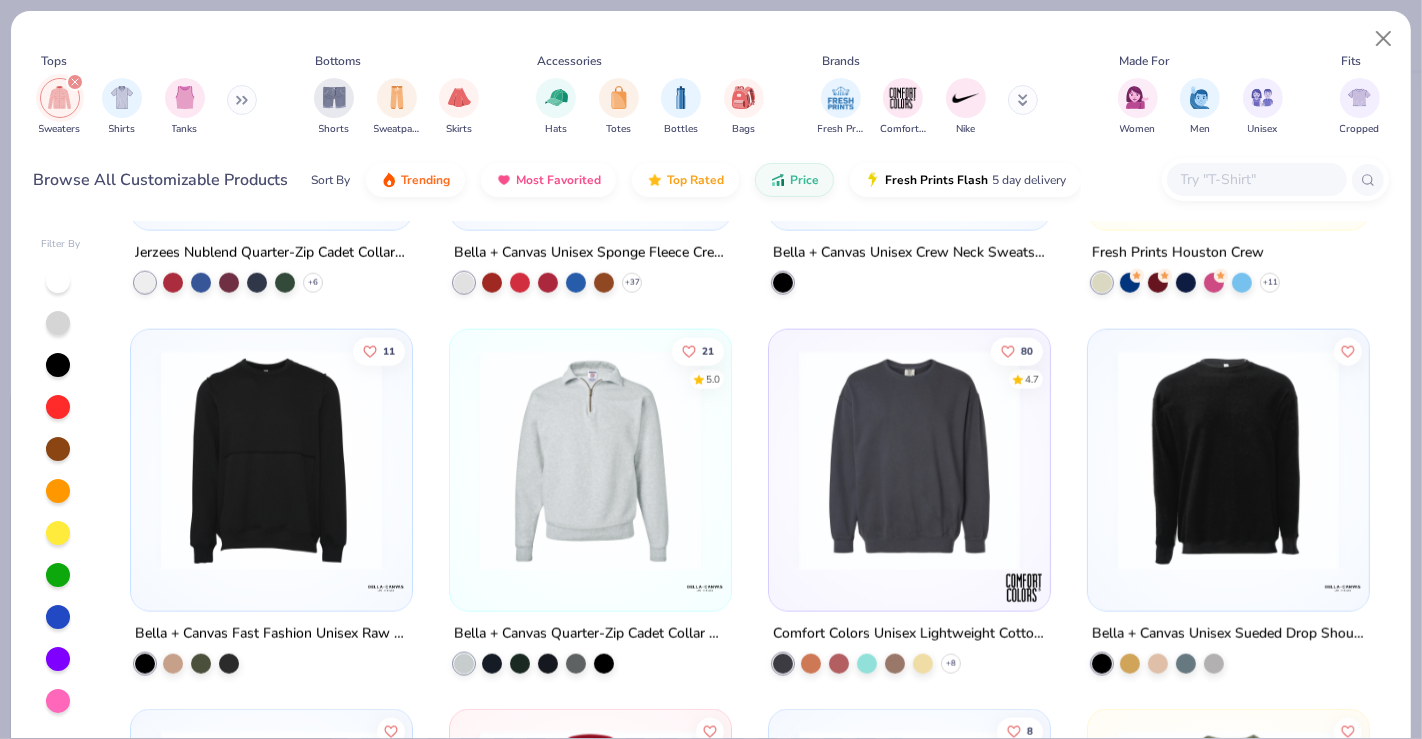 scroll, scrollTop: 2270, scrollLeft: 0, axis: vertical 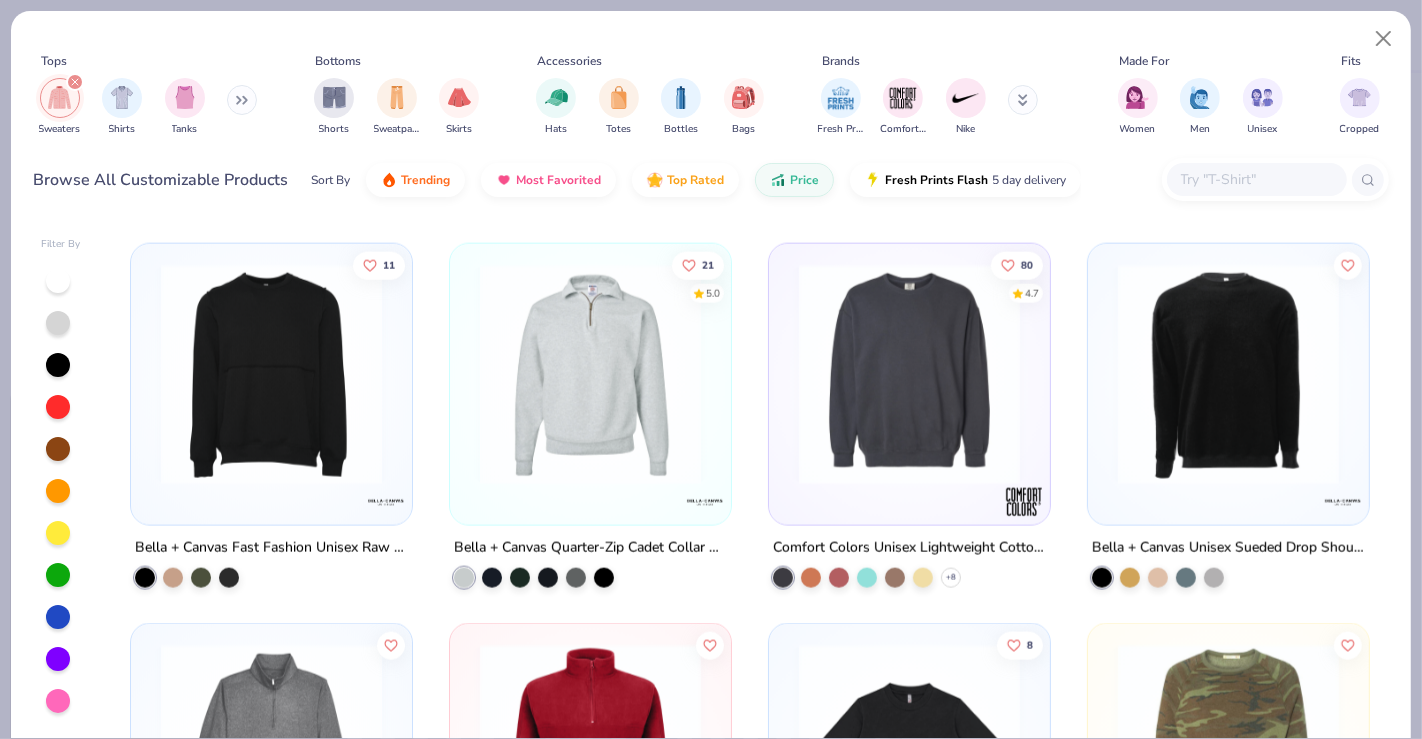 click at bounding box center [909, 373] 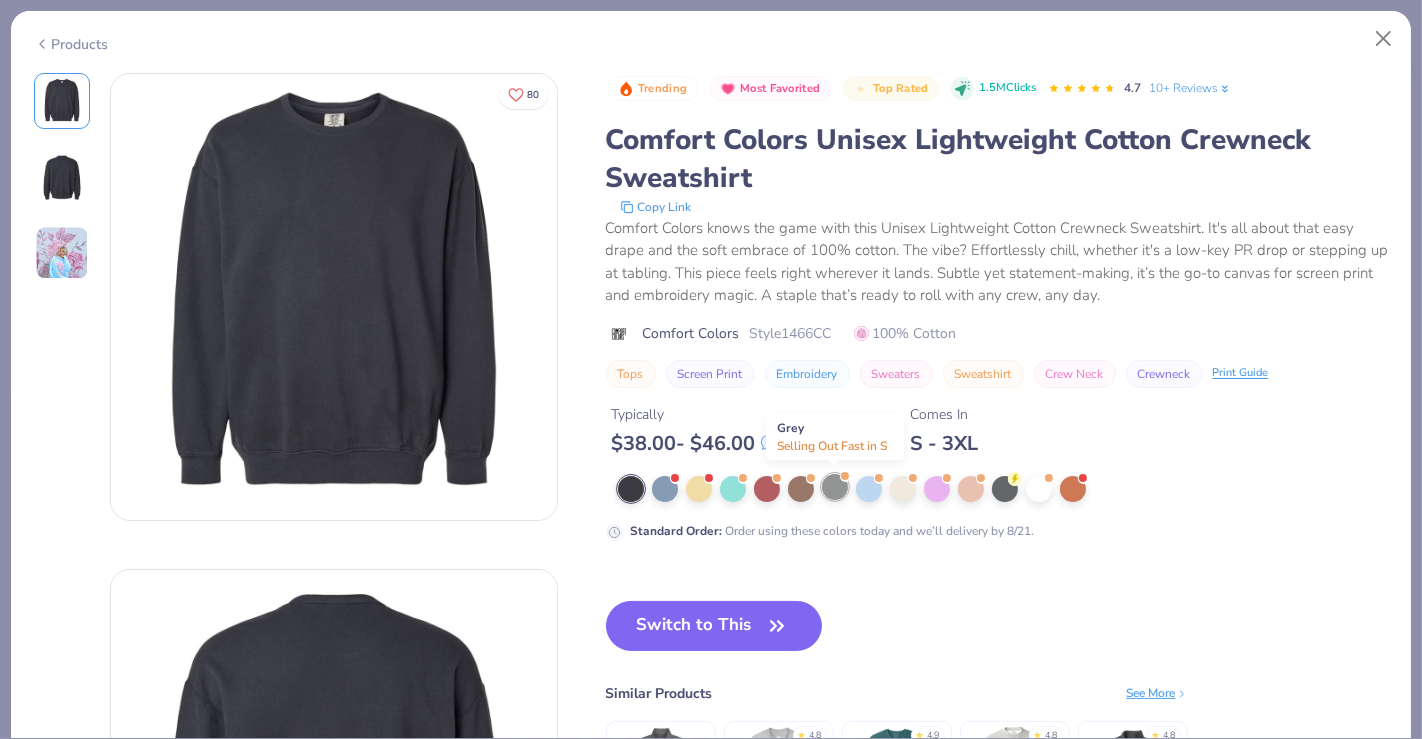 click at bounding box center (835, 487) 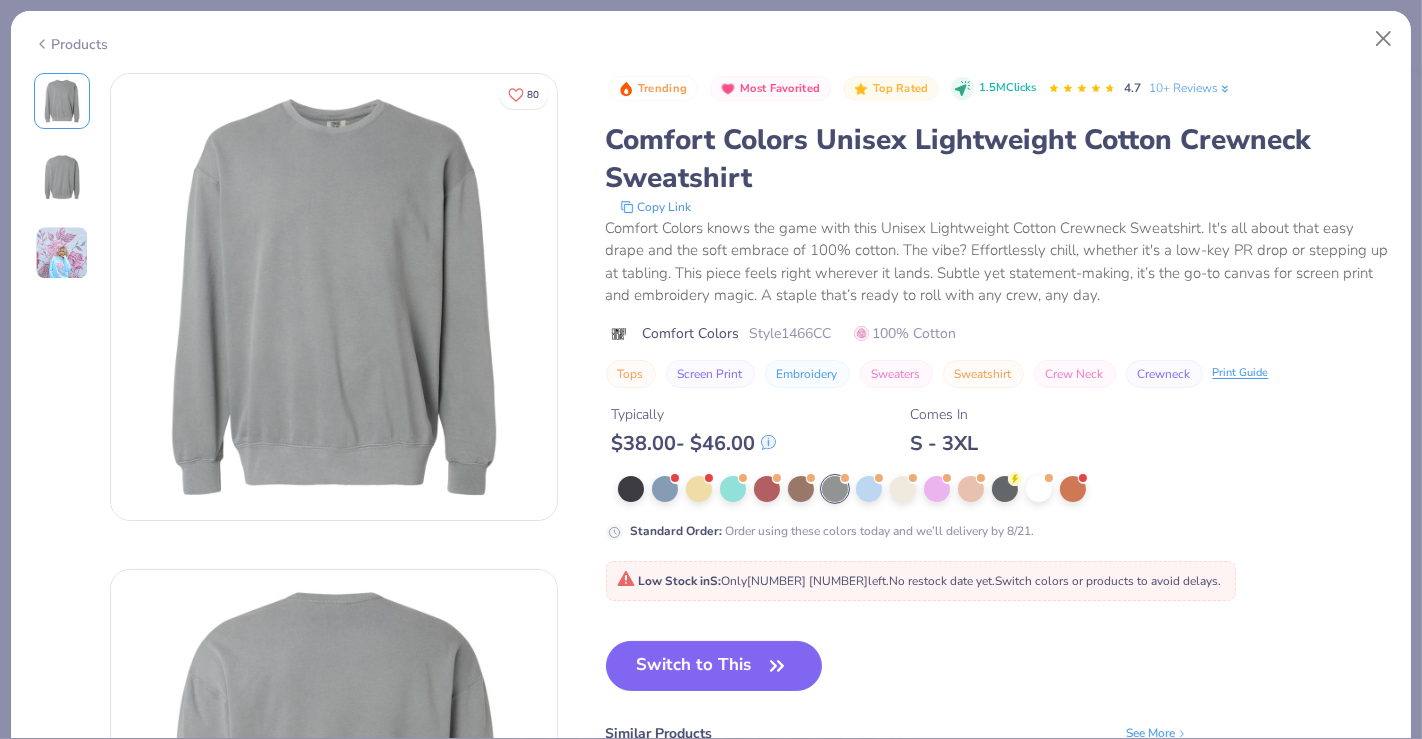 click on "Products" at bounding box center [711, 37] 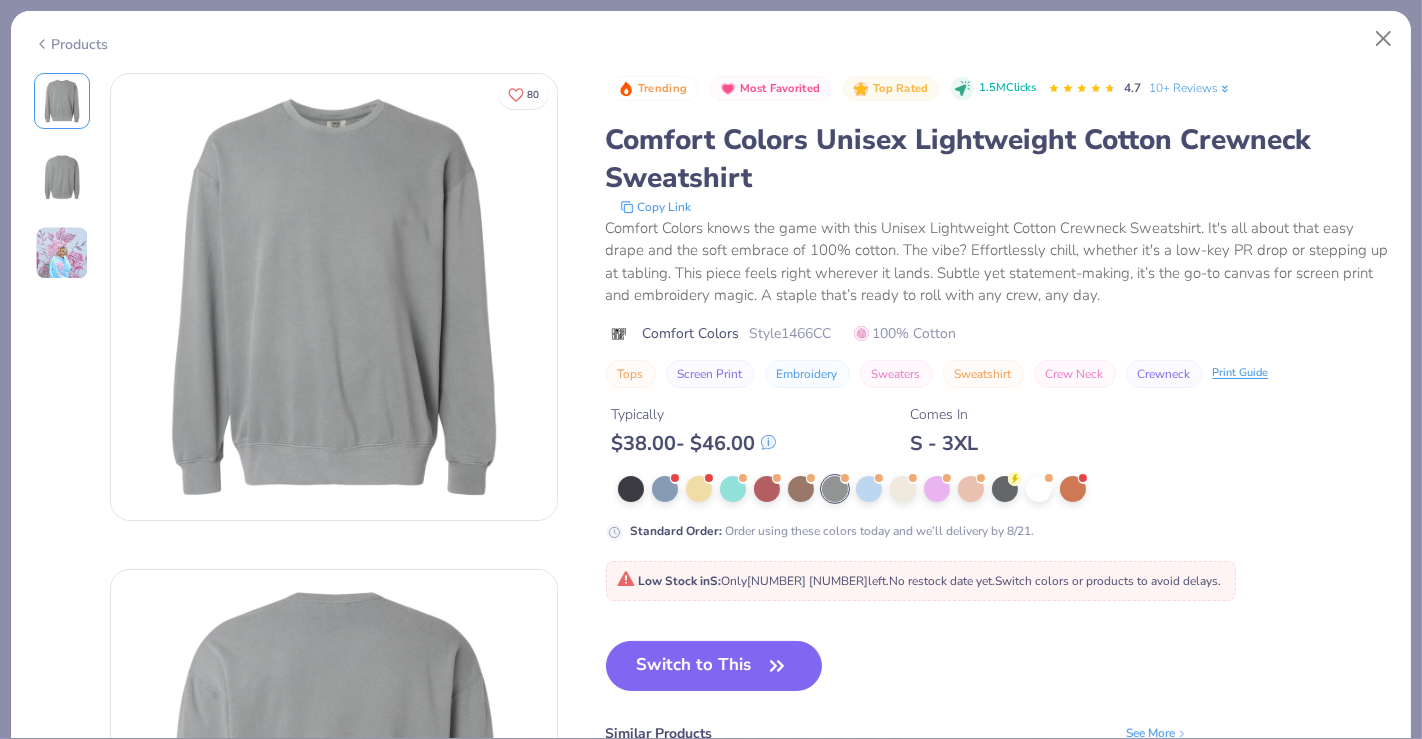 click on "Products" at bounding box center [71, 44] 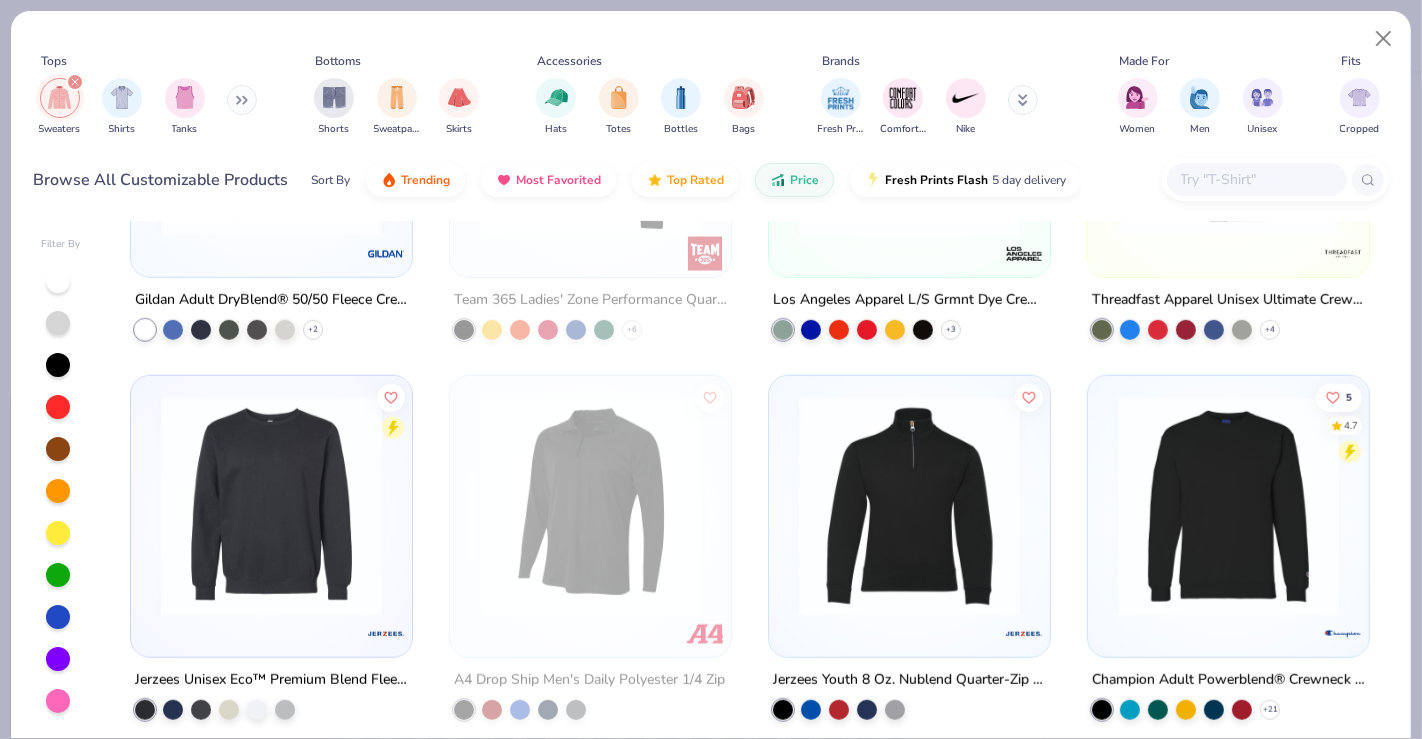 scroll, scrollTop: 1366, scrollLeft: 0, axis: vertical 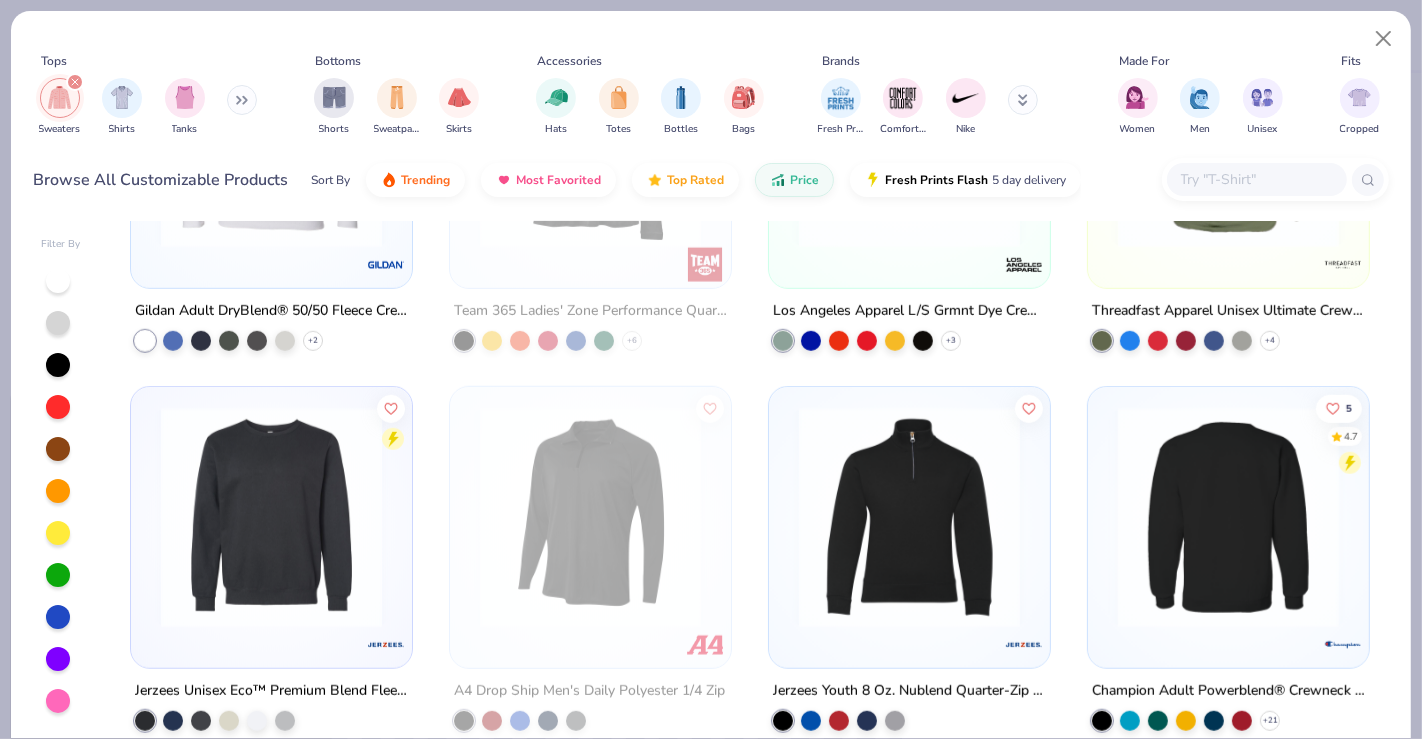 click at bounding box center [987, 517] 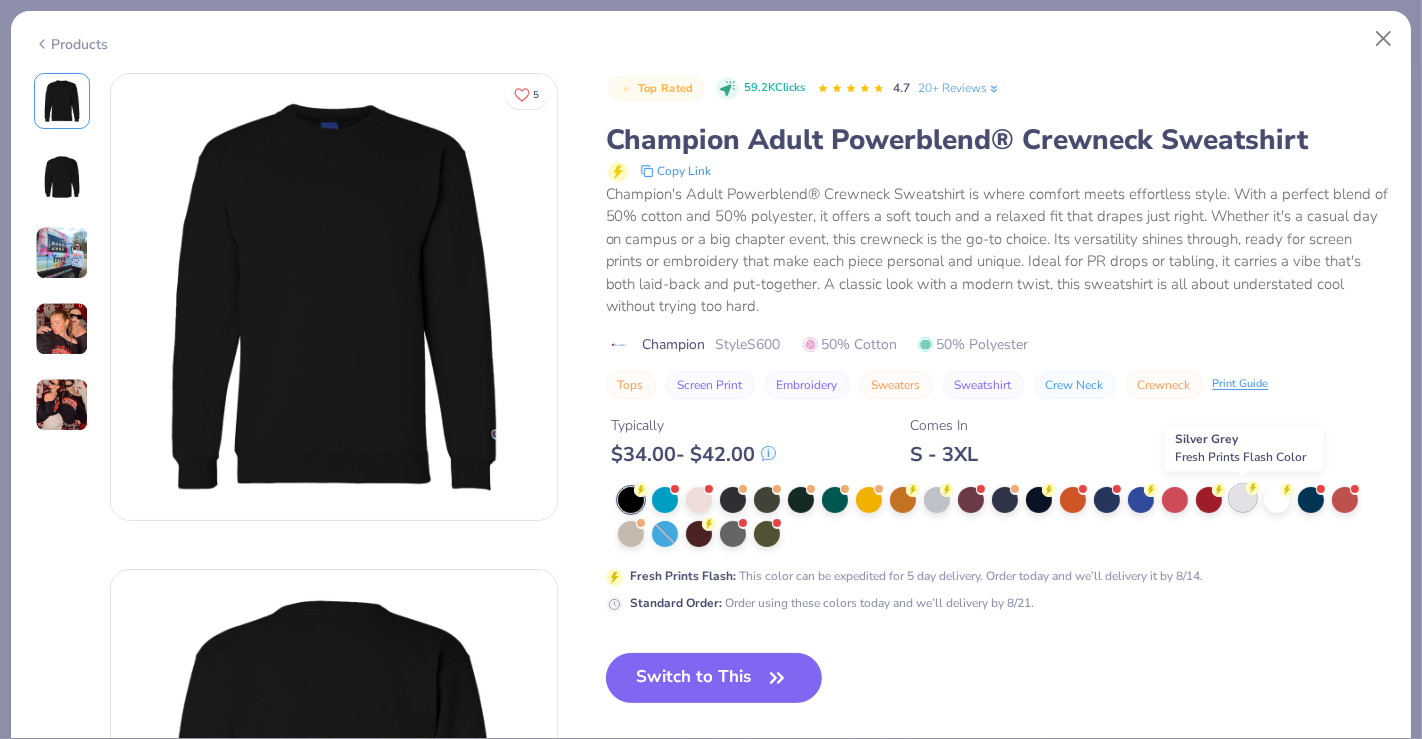 click at bounding box center [1243, 498] 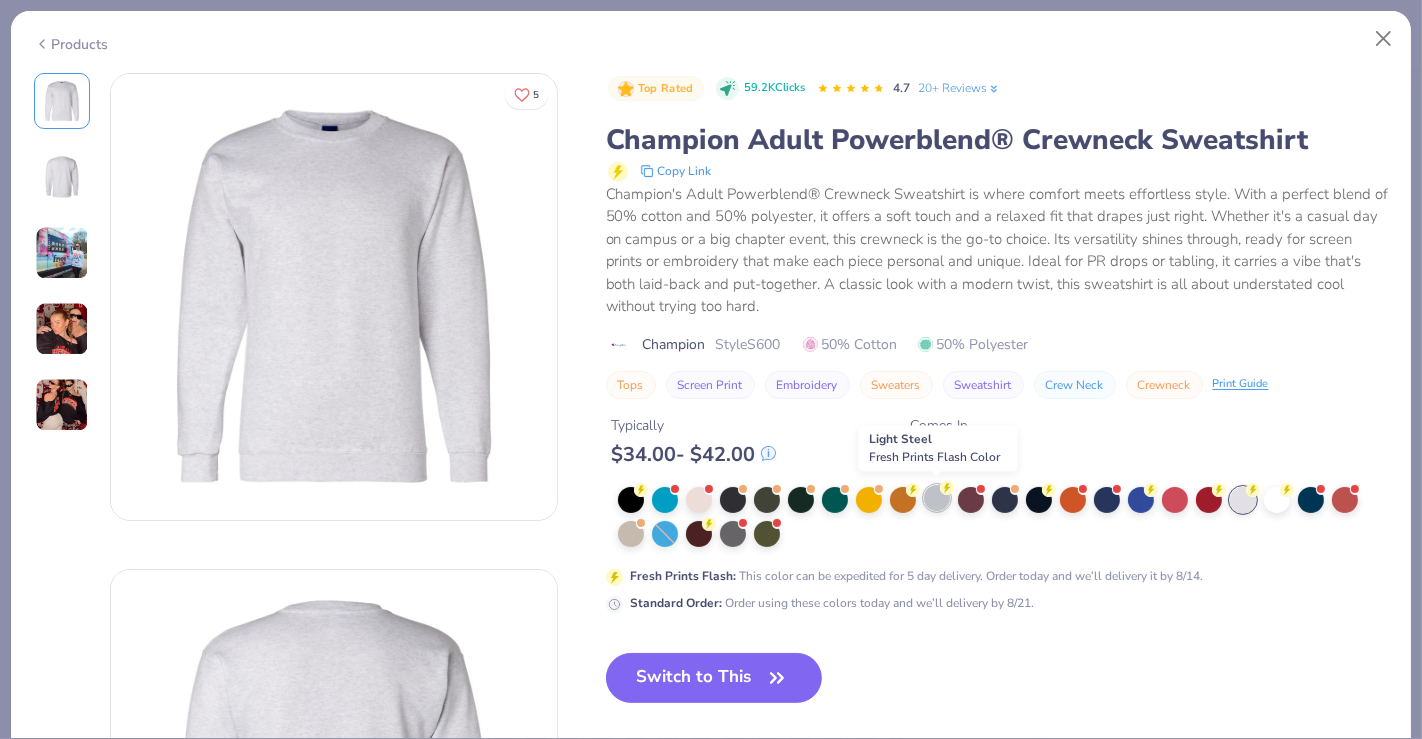 click at bounding box center [937, 498] 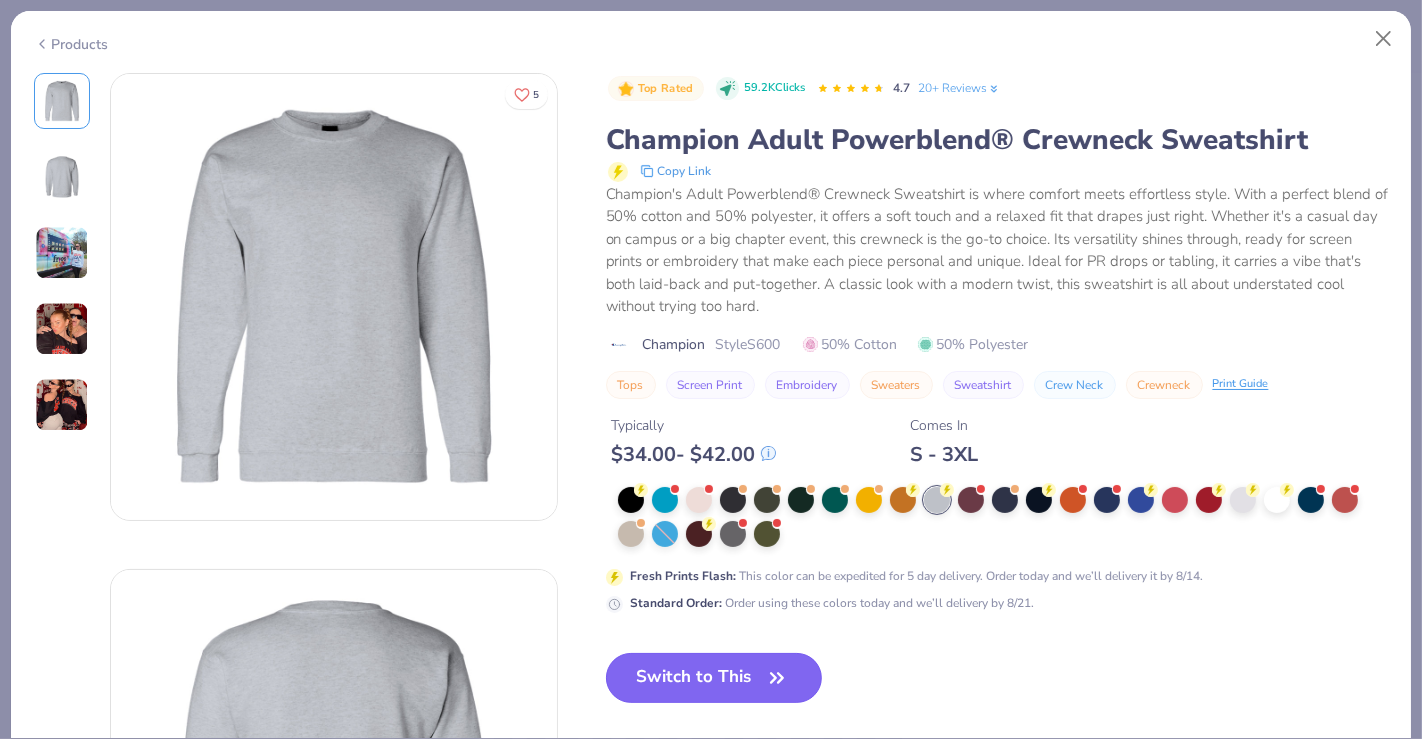 click on "Switch to This" at bounding box center (714, 678) 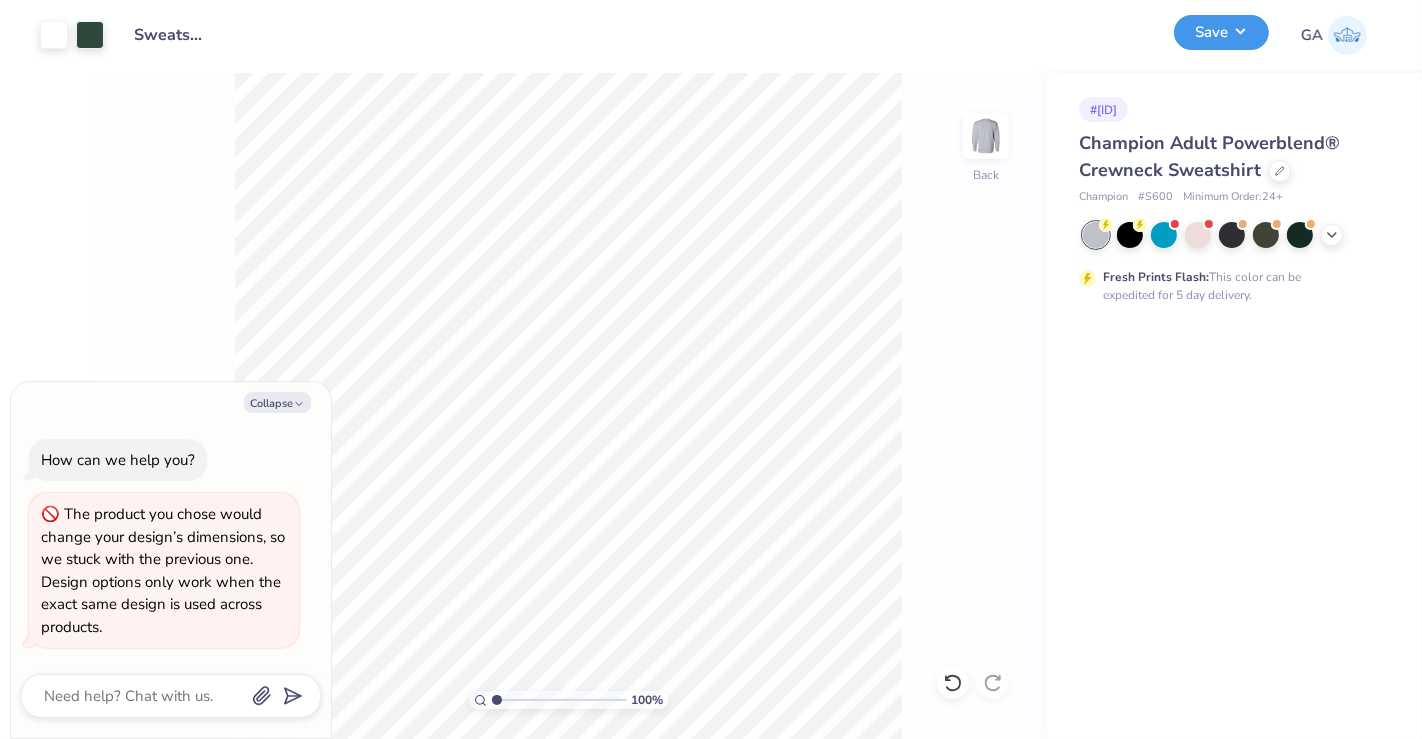 click on "Save" at bounding box center (1221, 32) 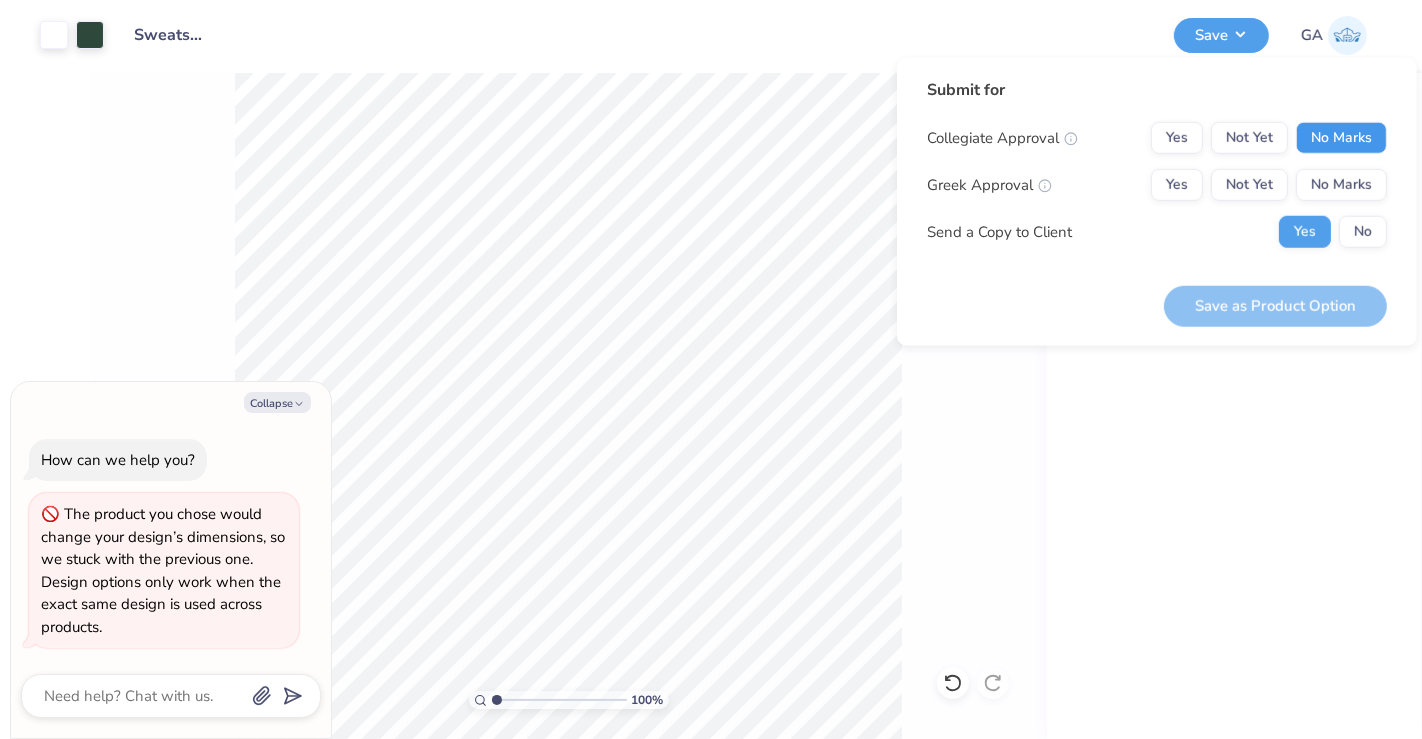 click on "No Marks" at bounding box center (1341, 138) 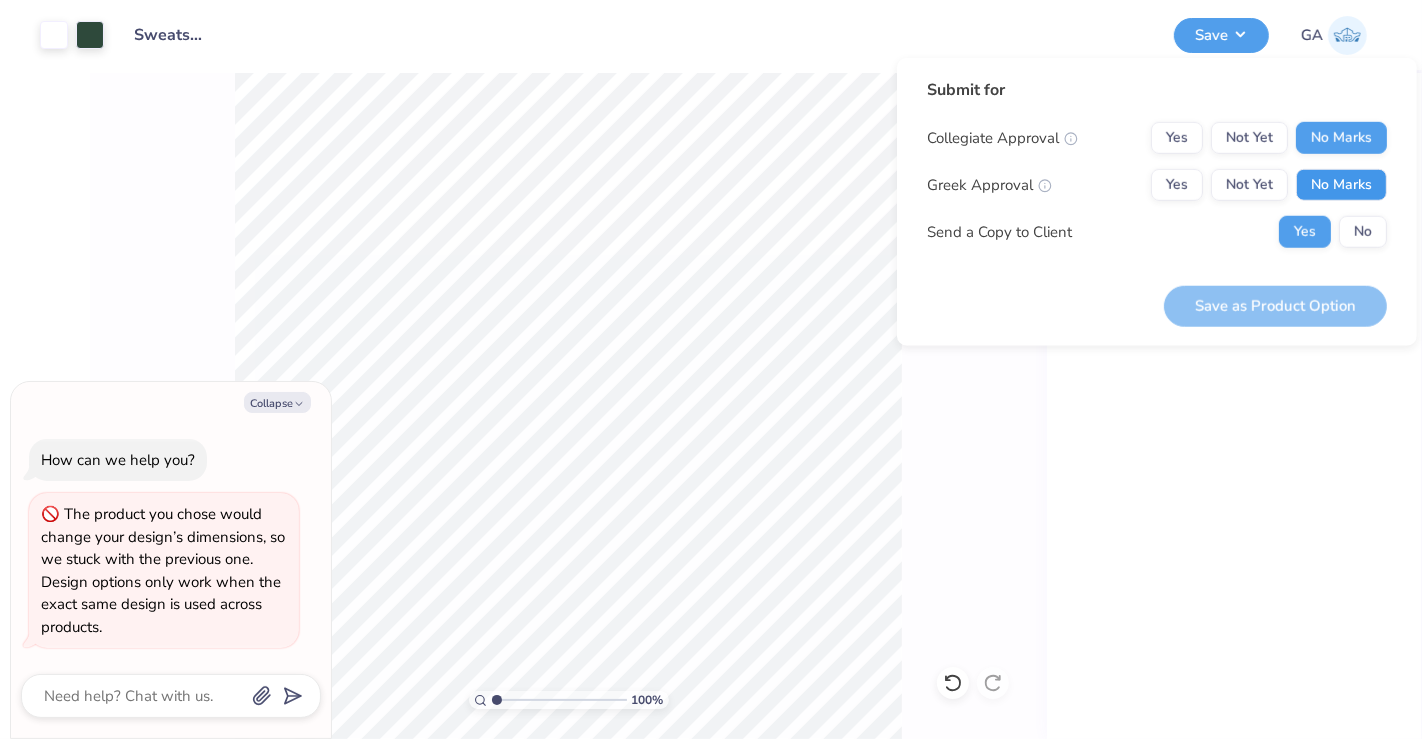 click on "No Marks" at bounding box center (1341, 185) 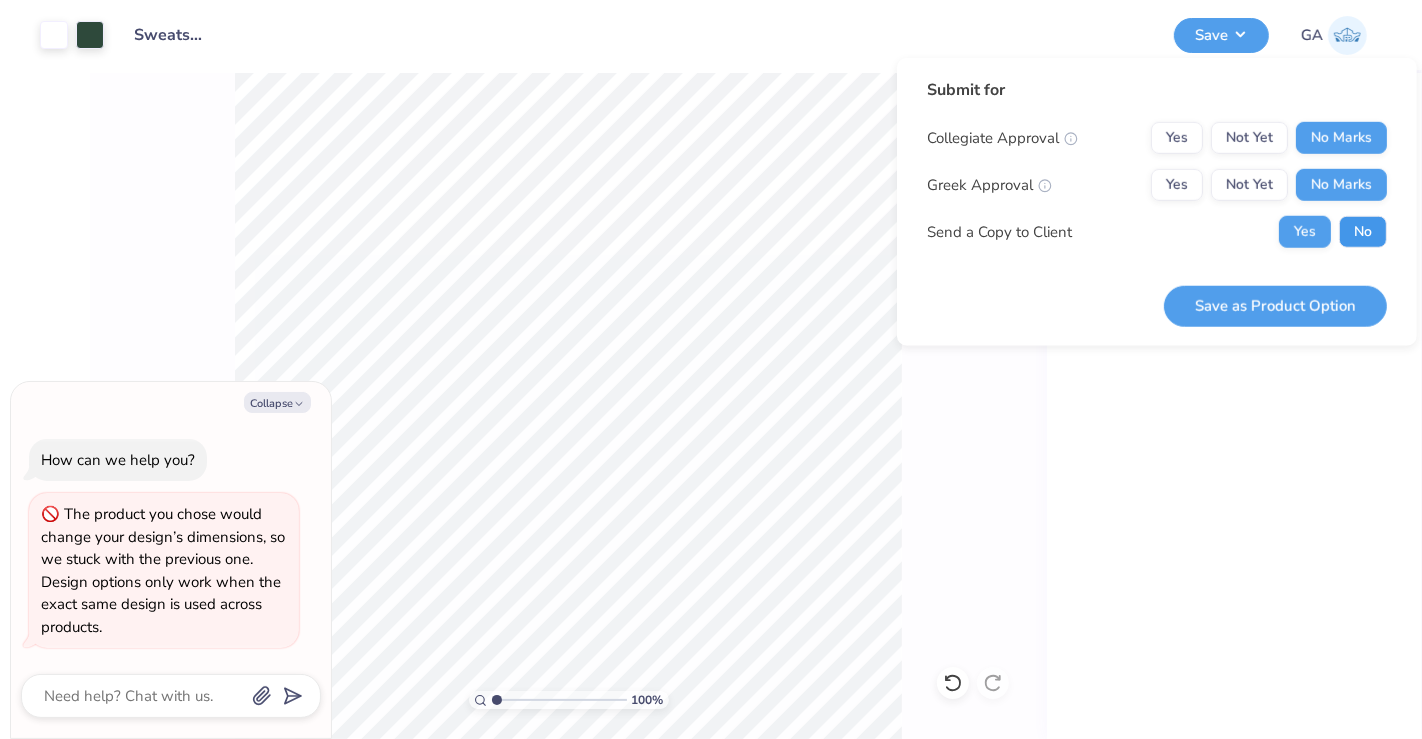 click on "No" at bounding box center (1363, 232) 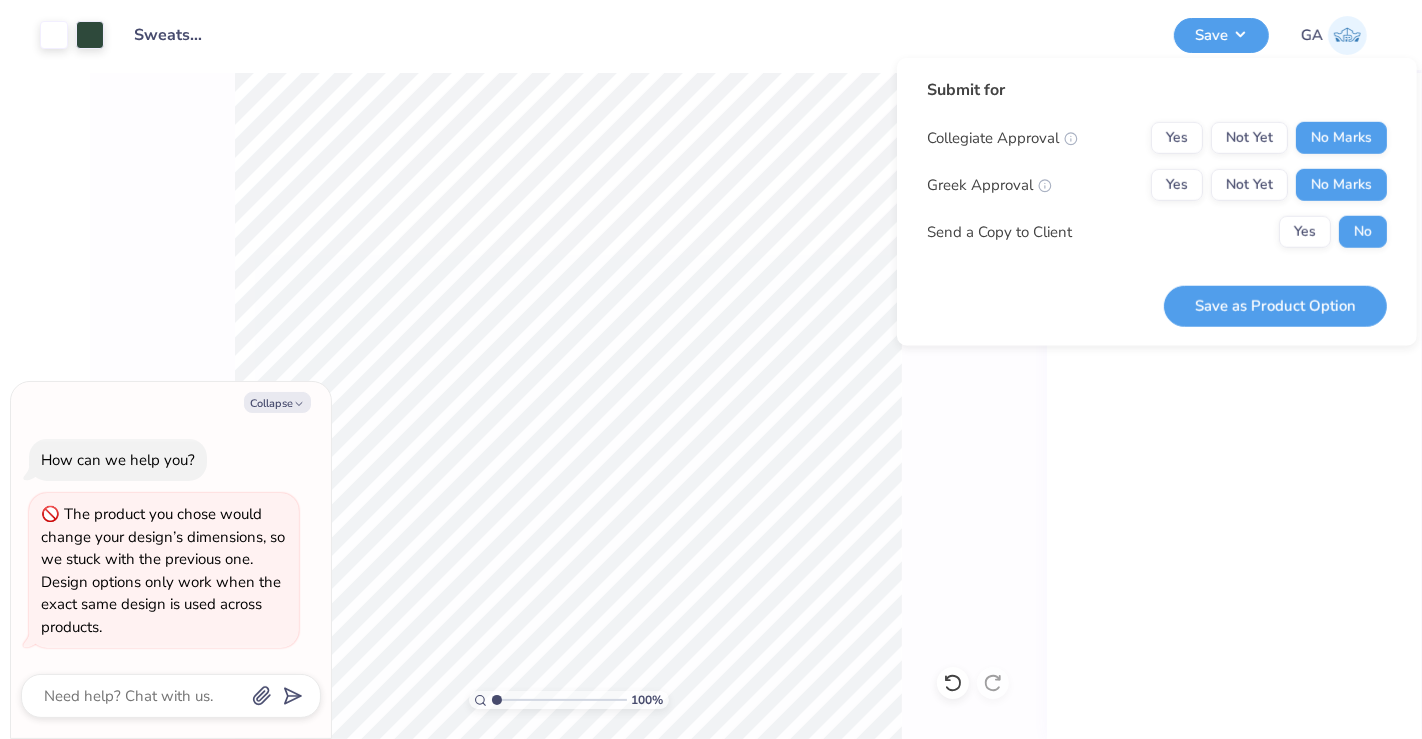 click on "100  % Back" at bounding box center [568, 406] 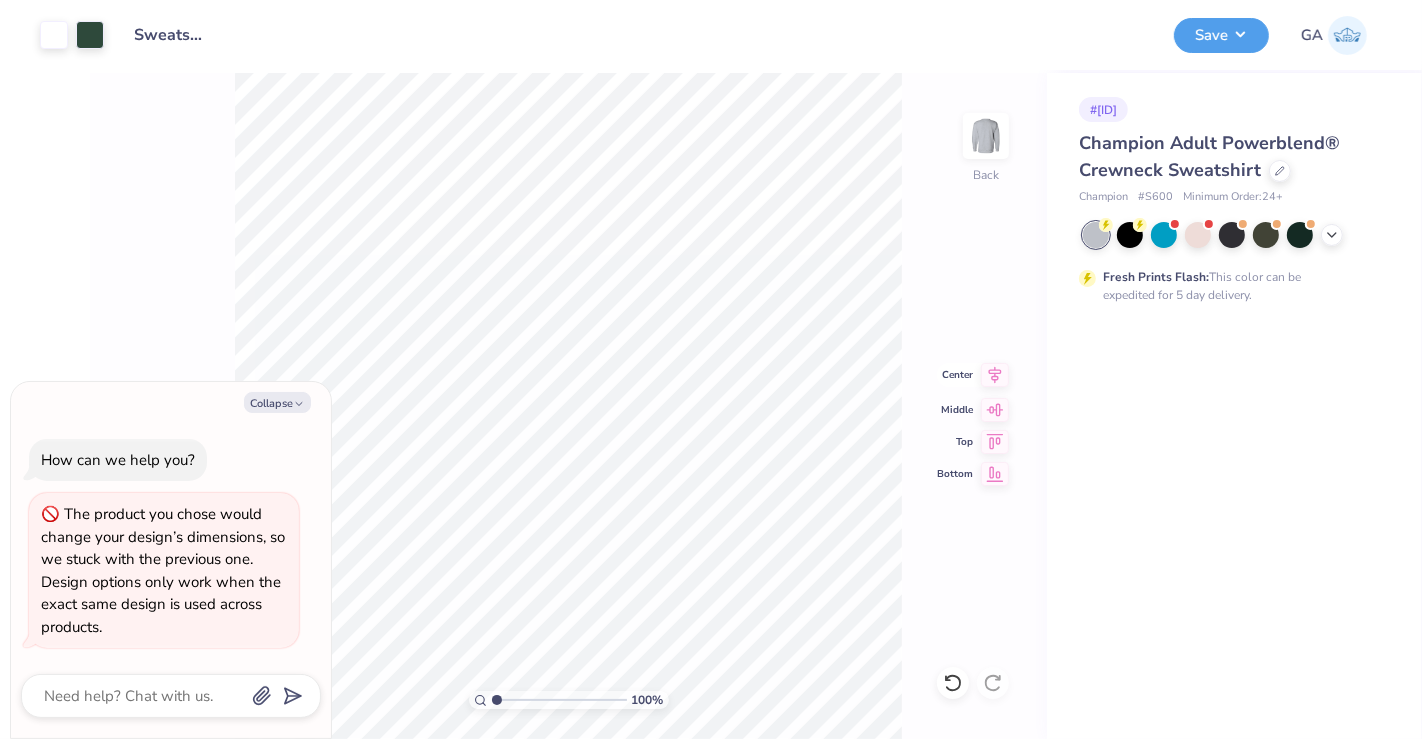 click 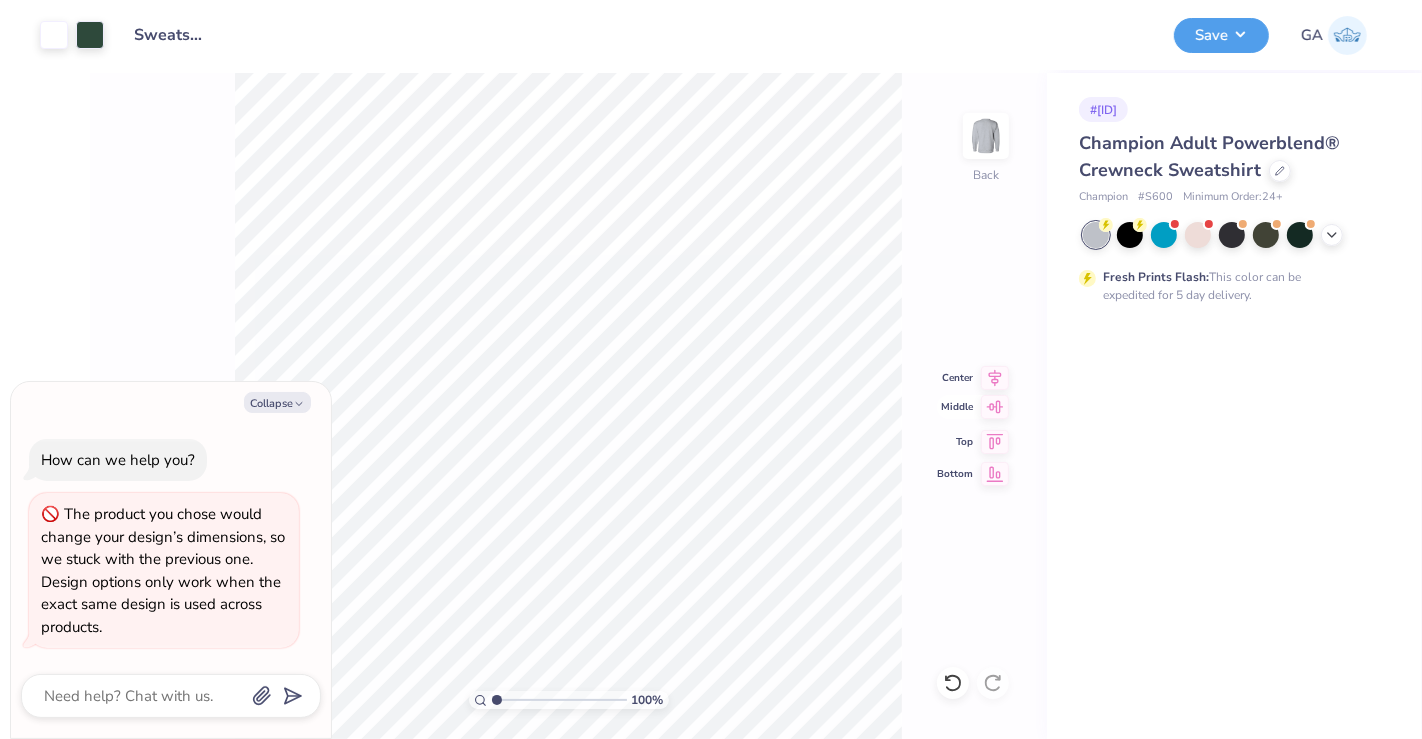 click 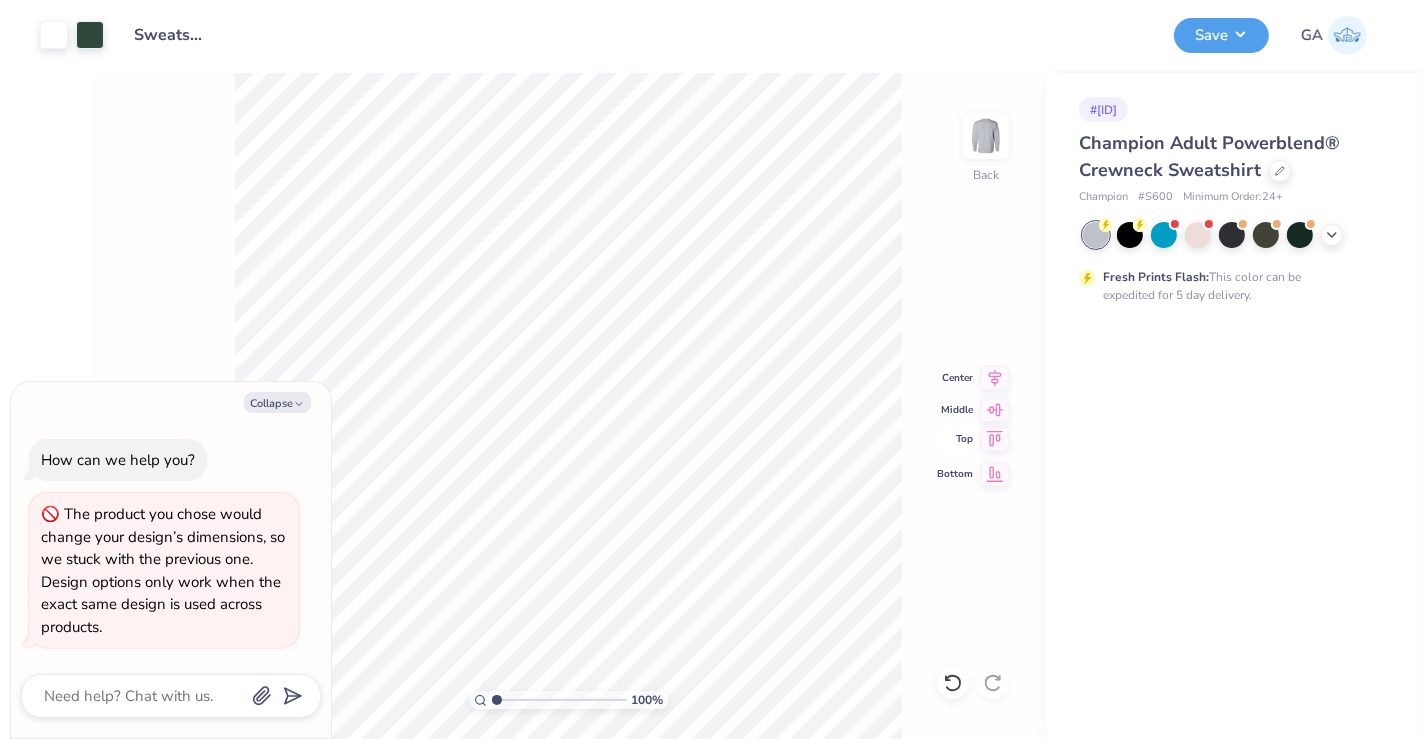 click 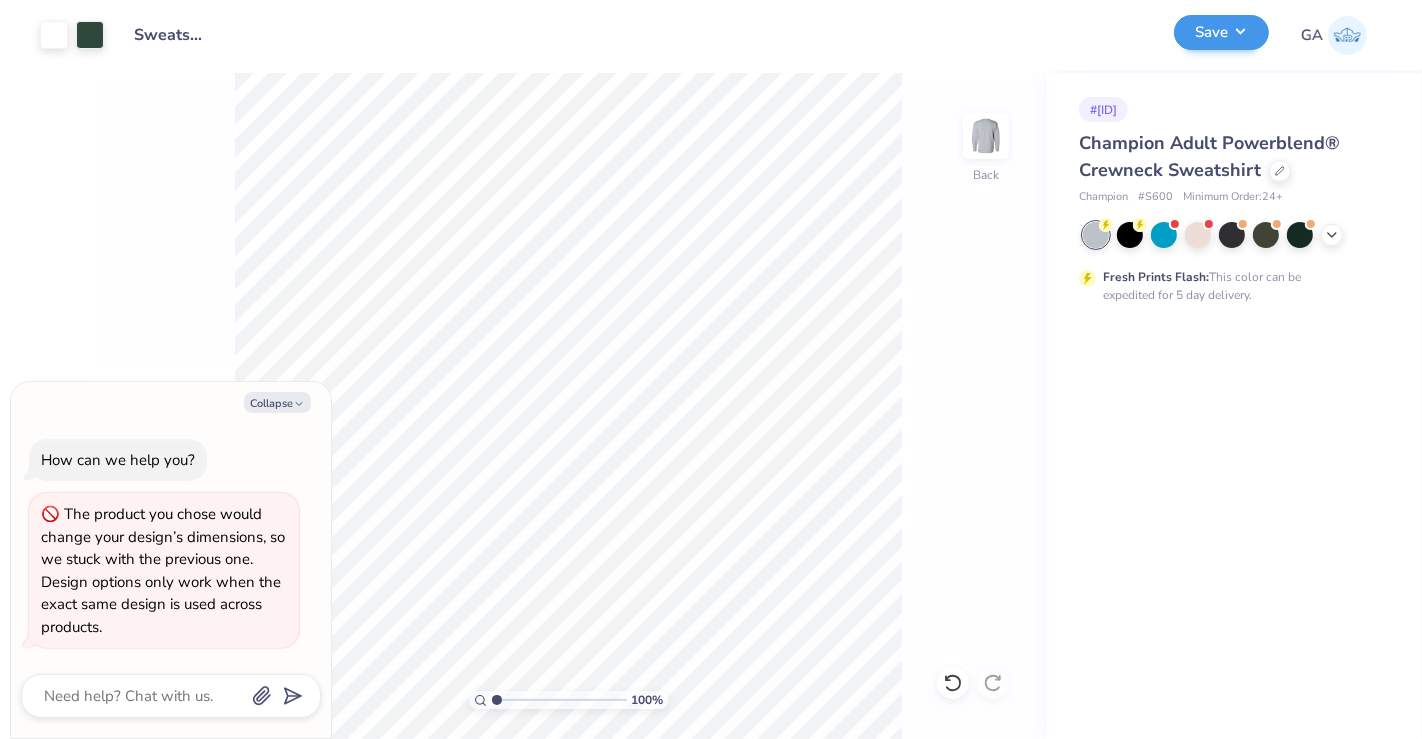 click on "Save" at bounding box center [1221, 35] 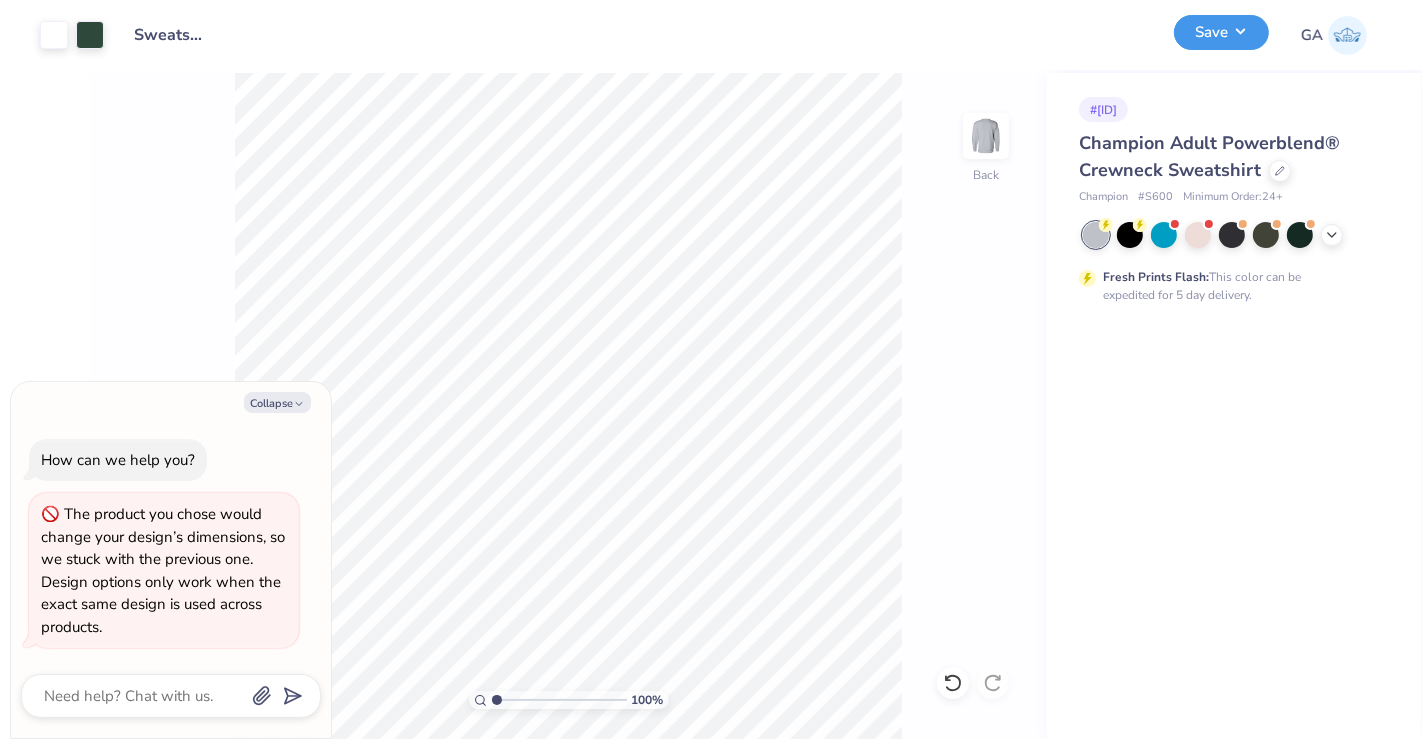 click on "Save" at bounding box center [1221, 32] 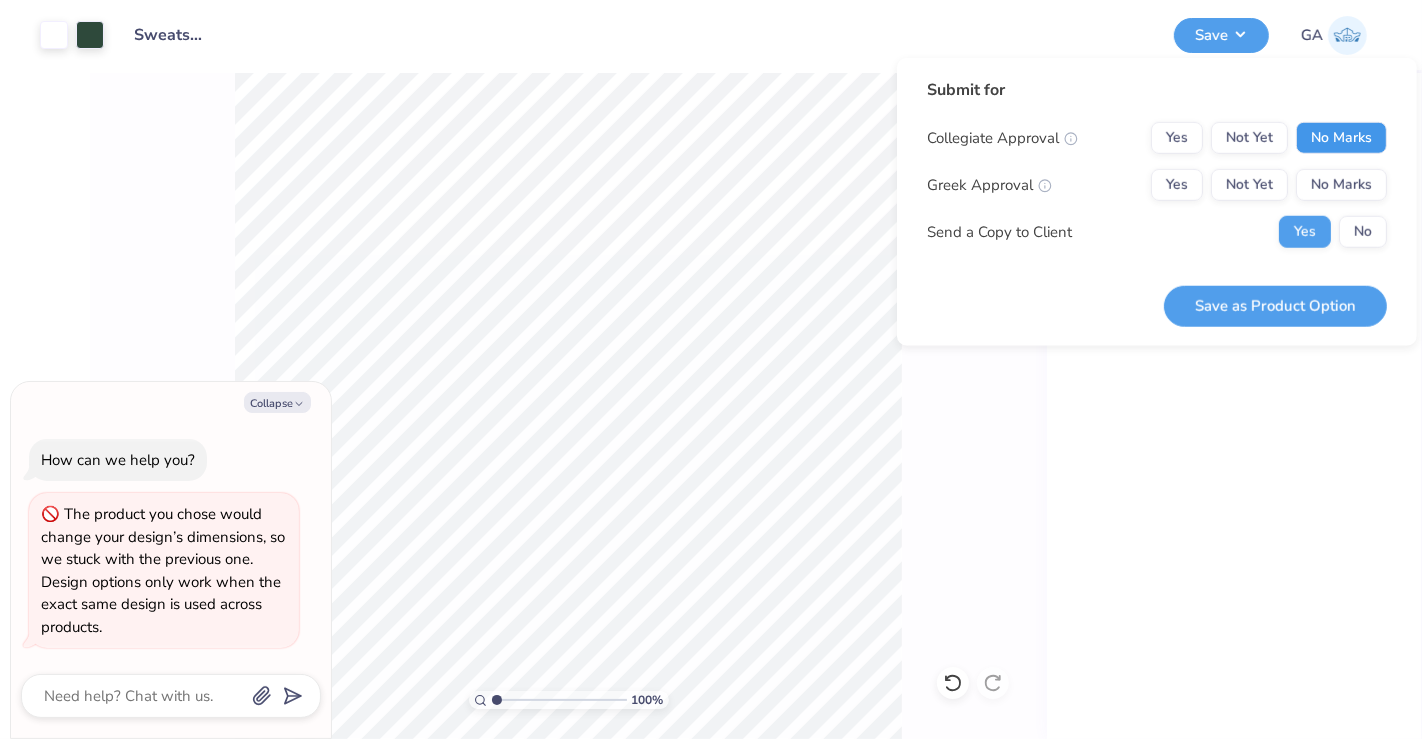 click on "No Marks" at bounding box center [1341, 138] 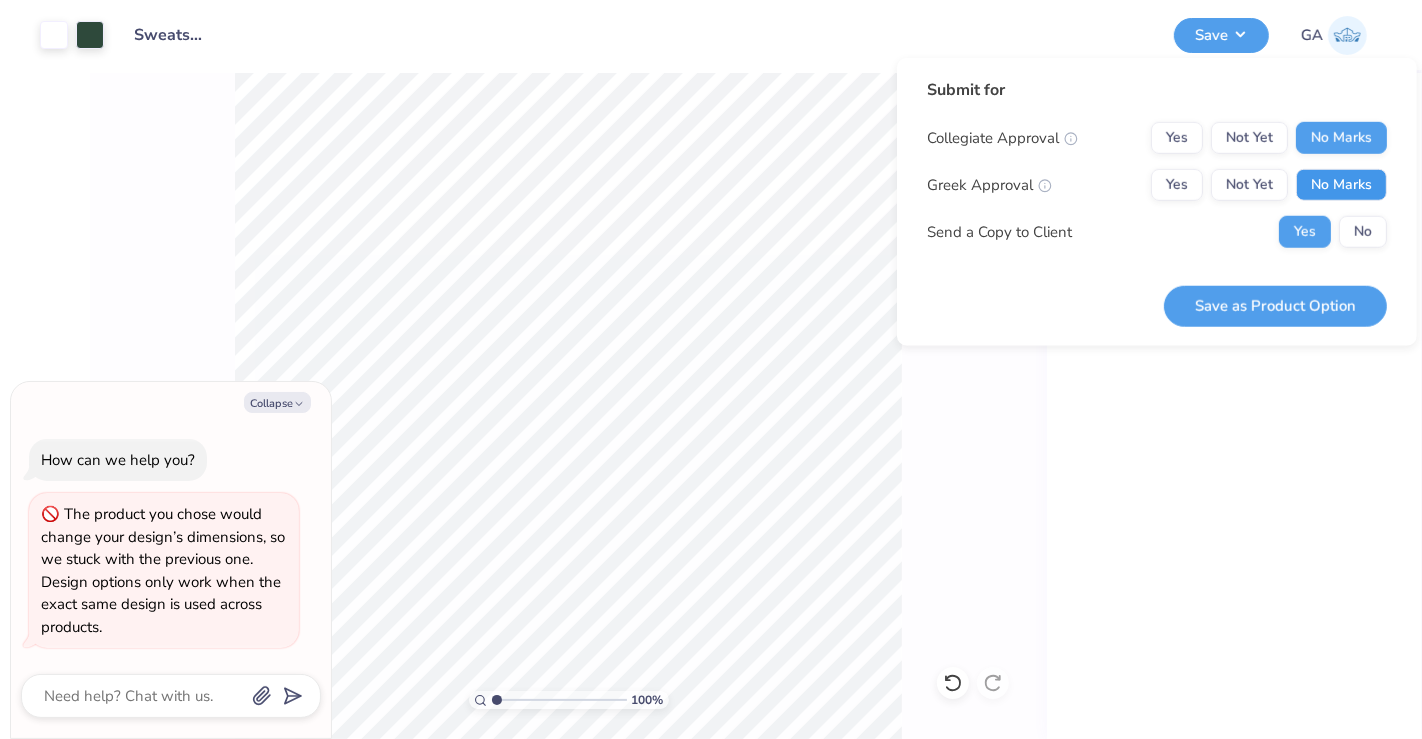 click on "No Marks" at bounding box center (1341, 185) 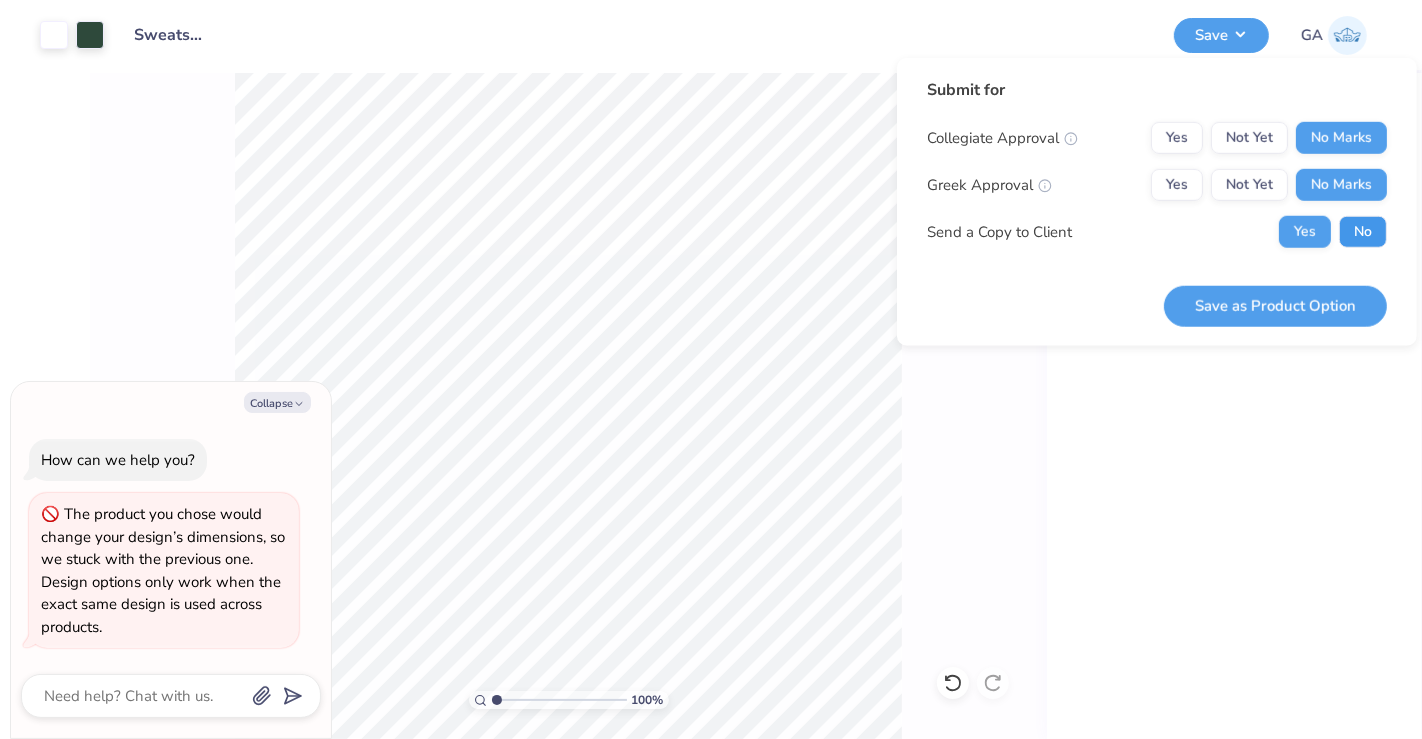 click on "No" at bounding box center [1363, 232] 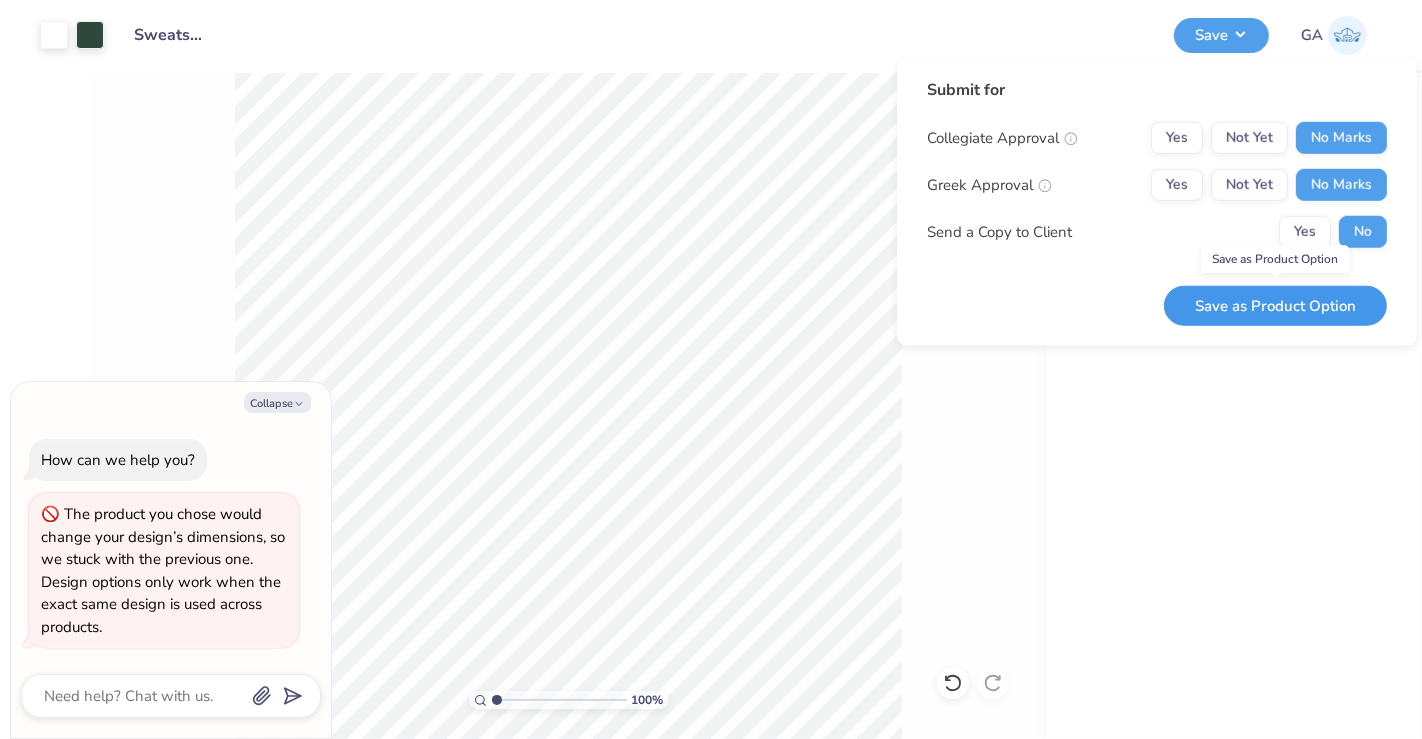 click on "Save as Product Option" at bounding box center [1275, 305] 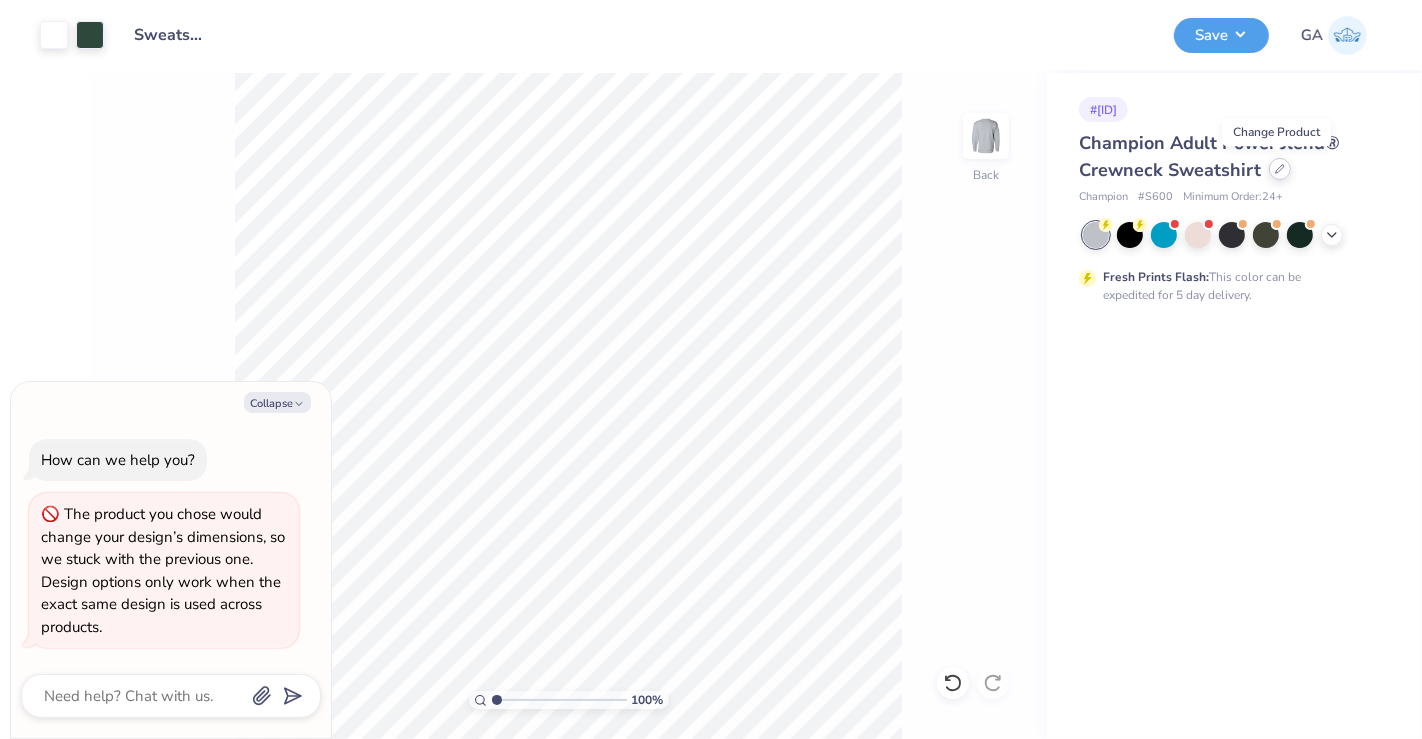 click 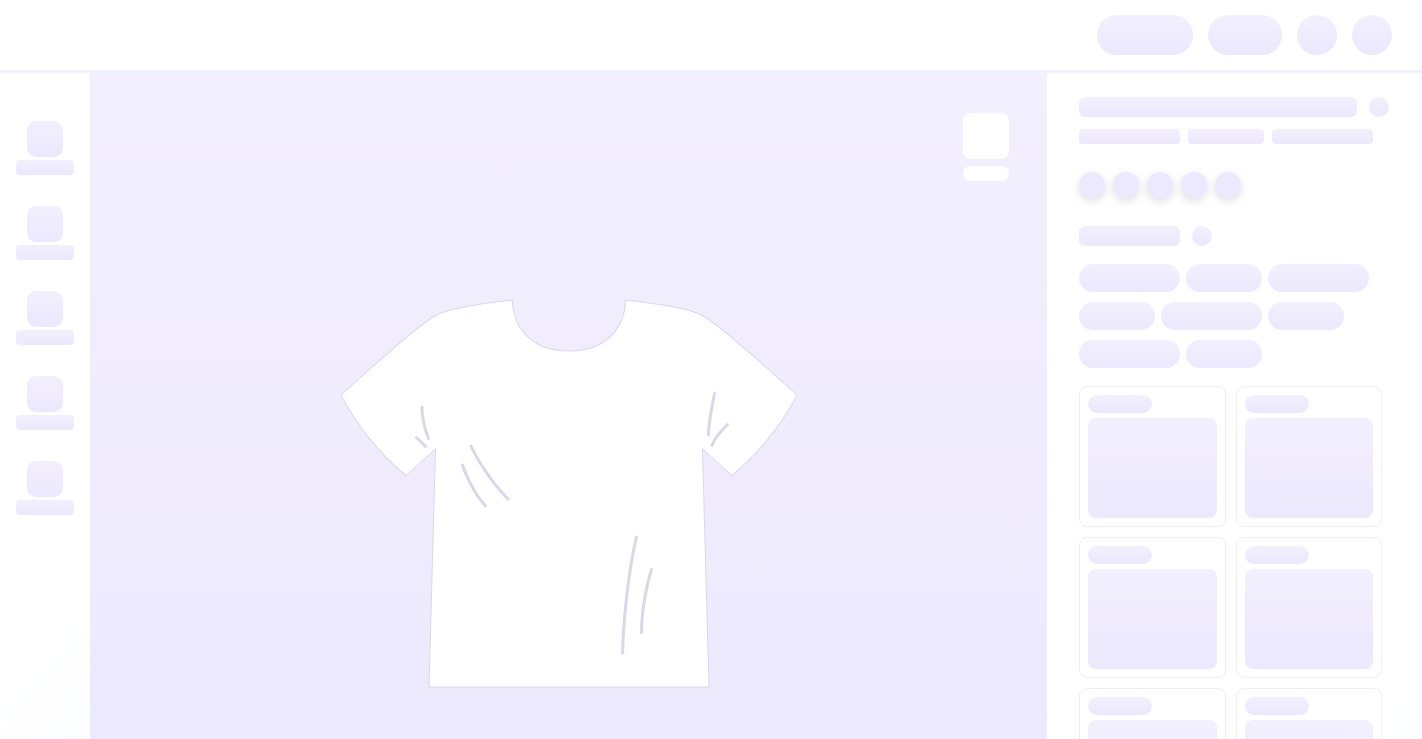 scroll, scrollTop: 0, scrollLeft: 0, axis: both 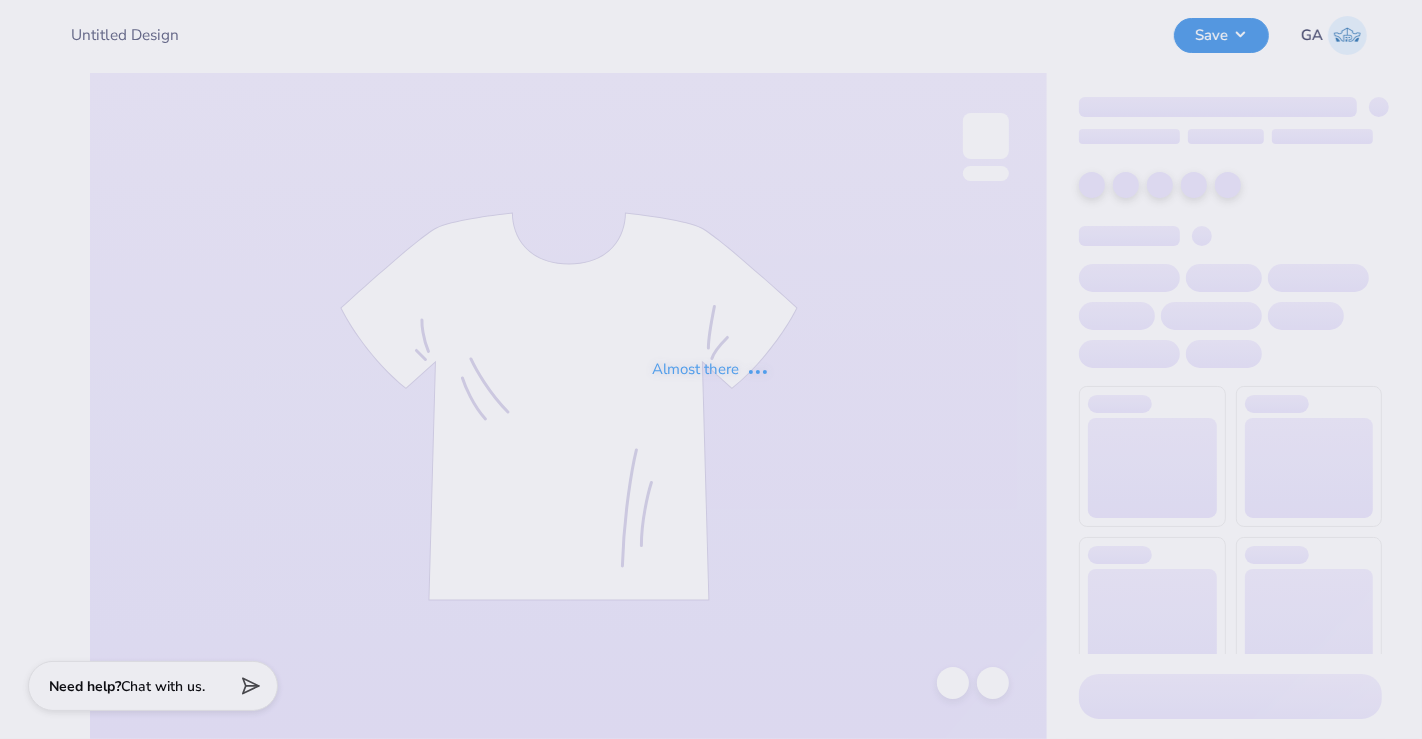 type on "Sweatshirt for Harbor Dorm" 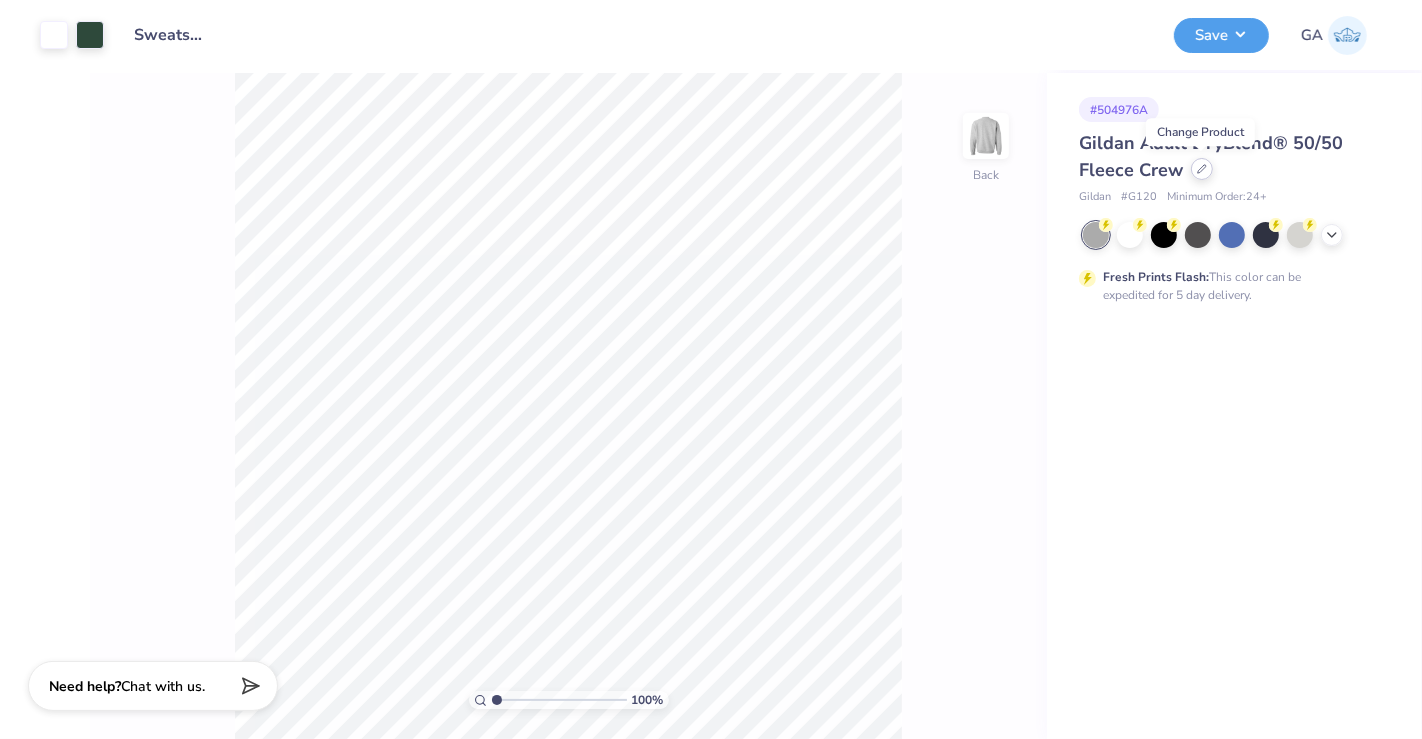 click 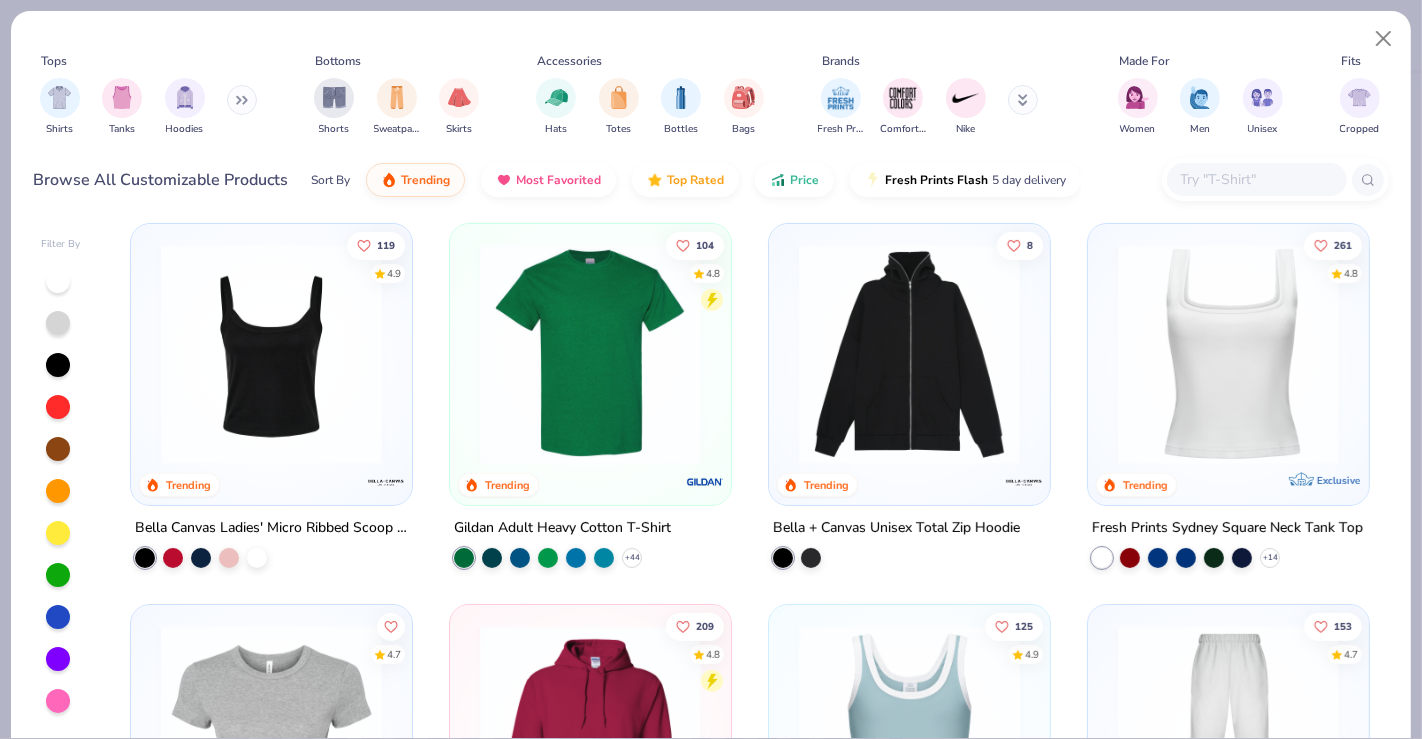 scroll, scrollTop: 390, scrollLeft: 0, axis: vertical 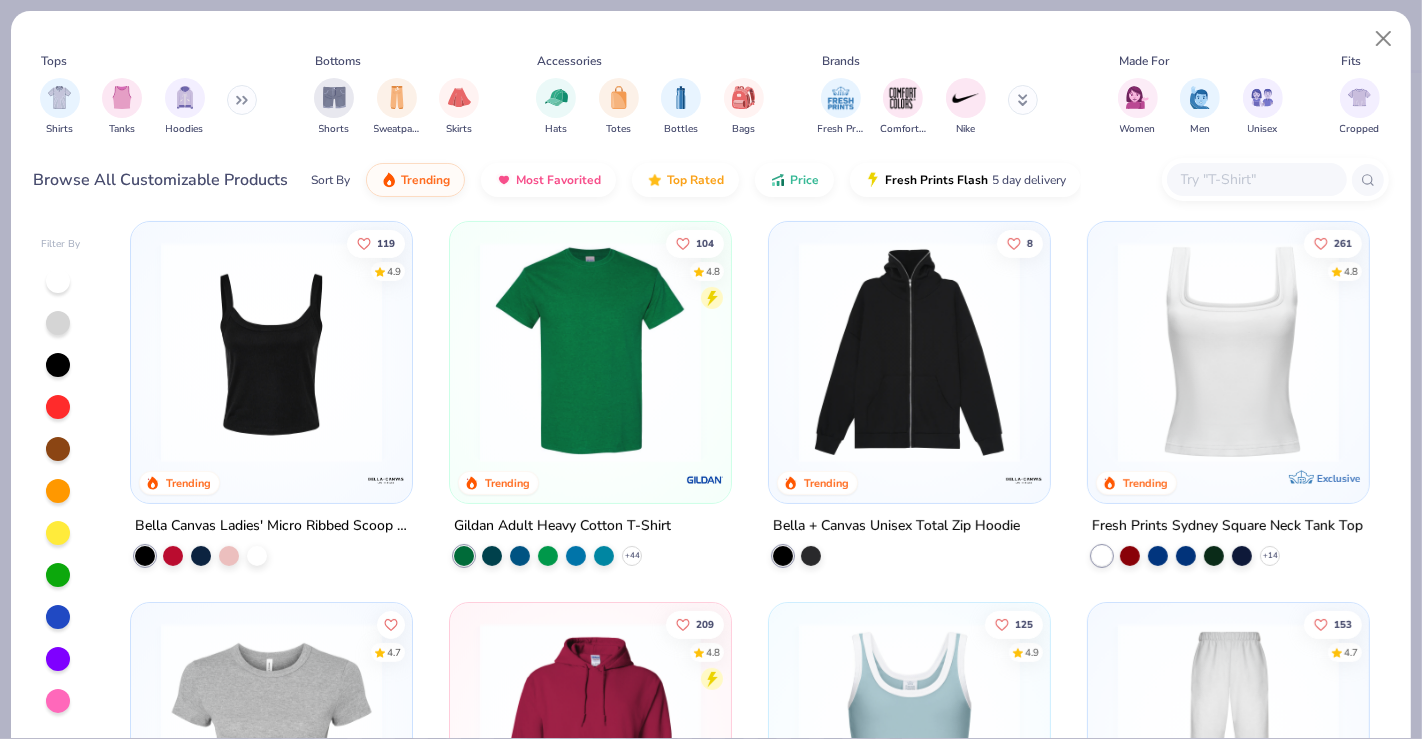 click at bounding box center (242, 100) 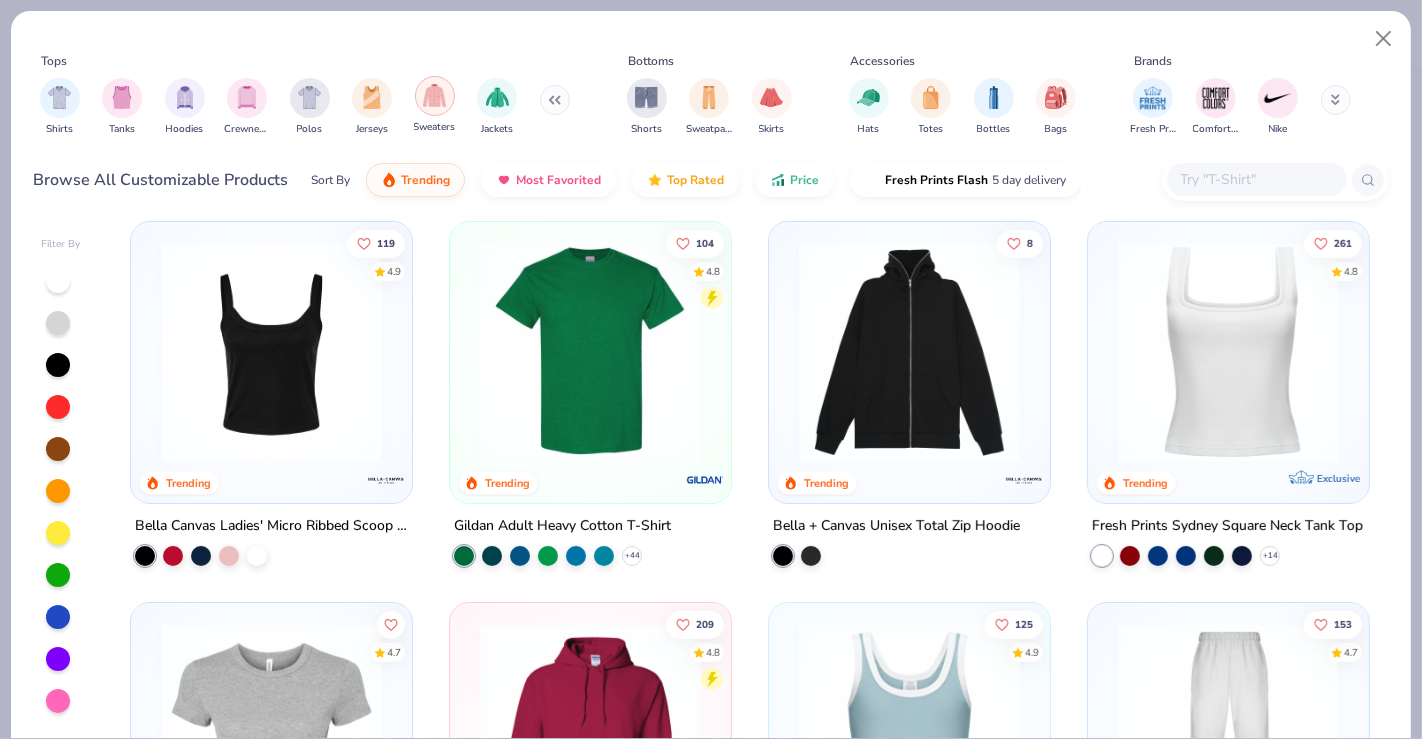click at bounding box center [435, 96] 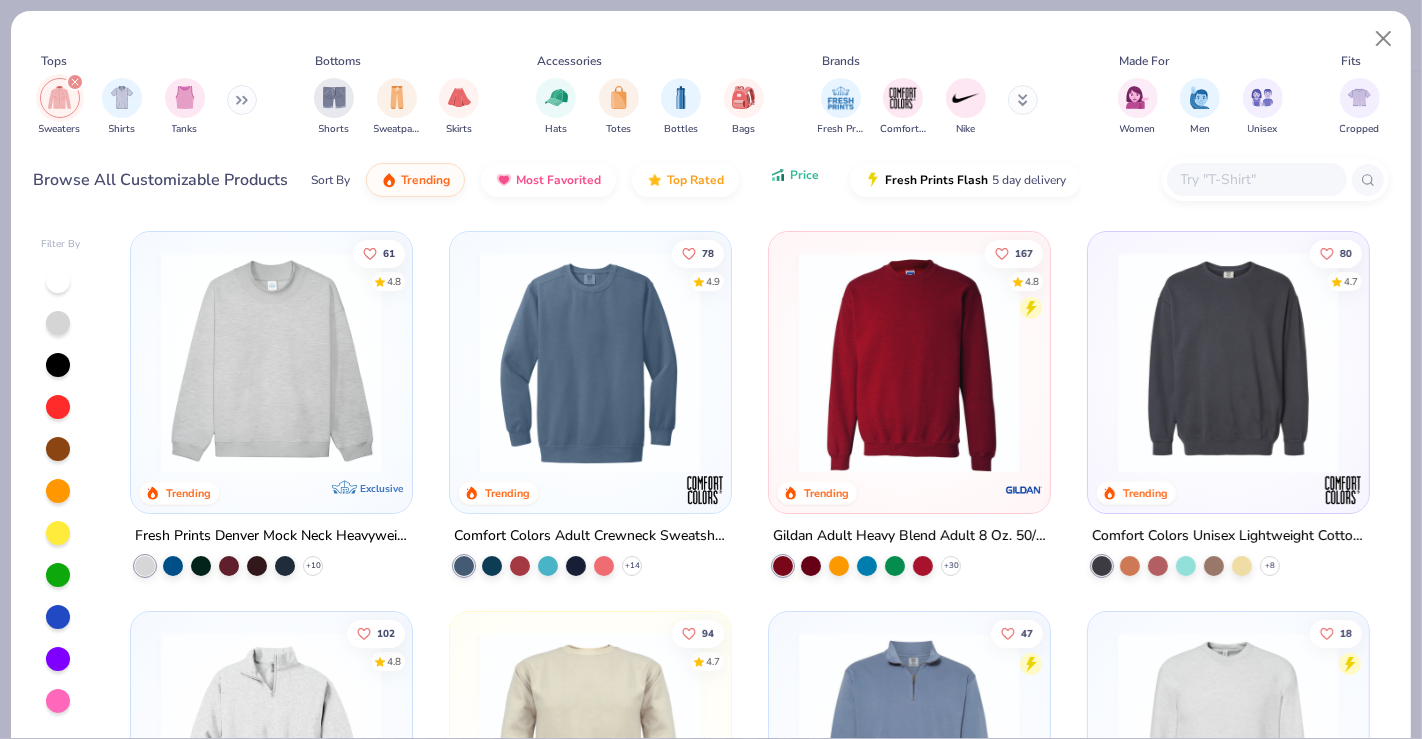 click on "Price" at bounding box center (804, 175) 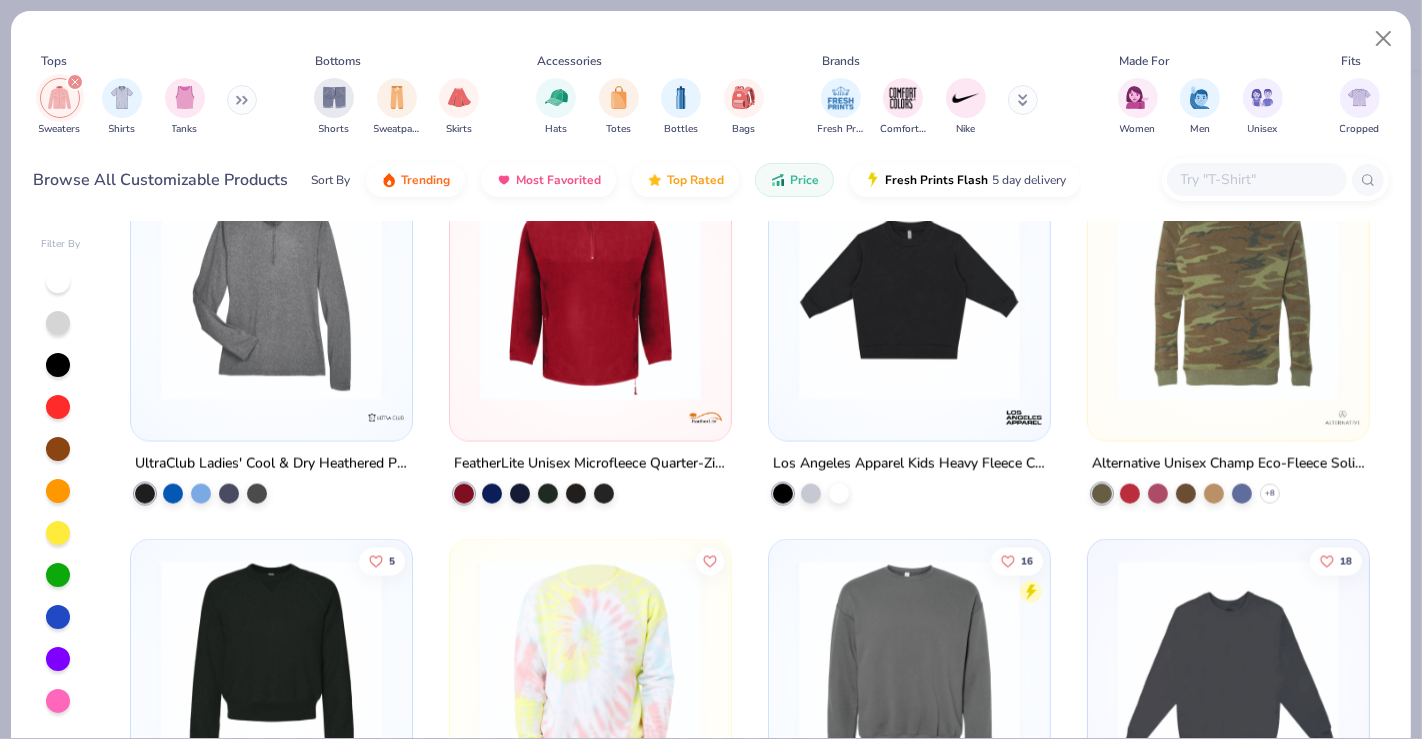 scroll, scrollTop: 2737, scrollLeft: 0, axis: vertical 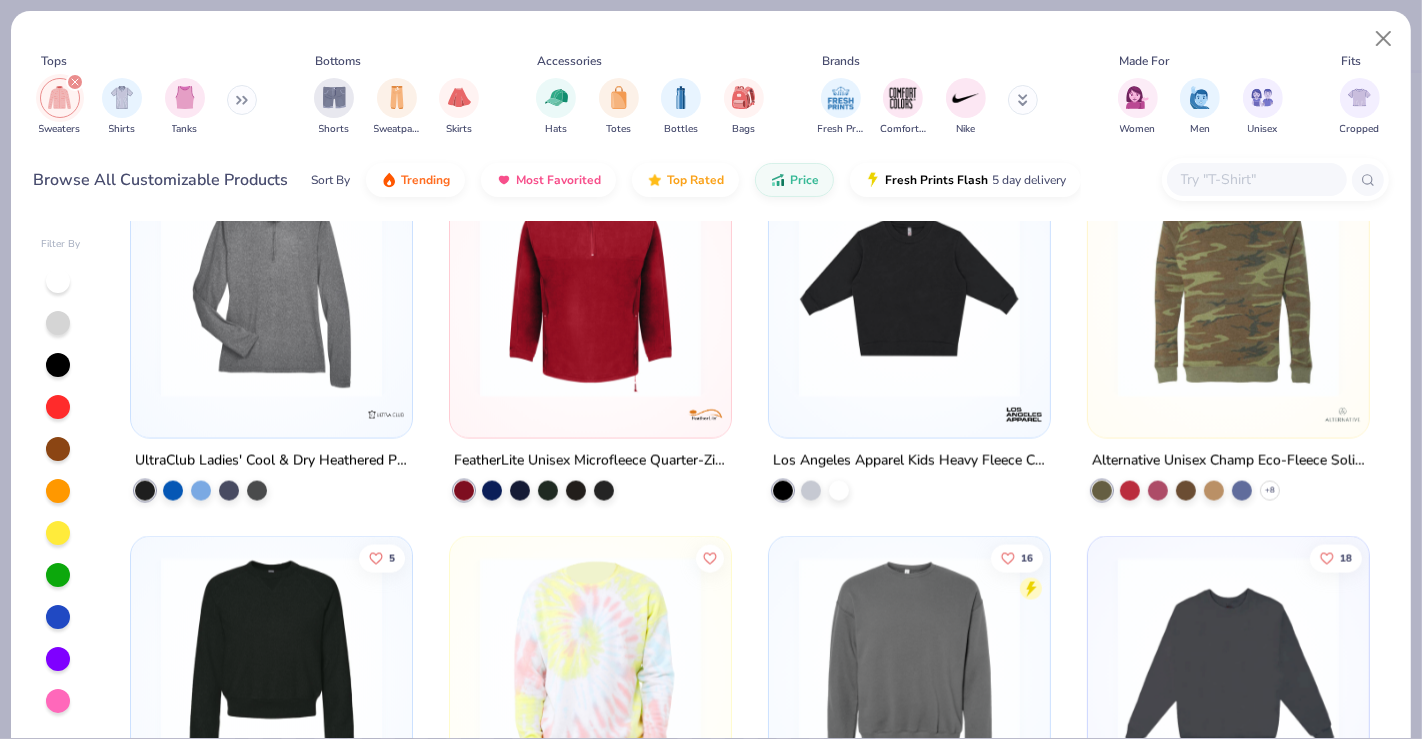 click at bounding box center (909, 292) 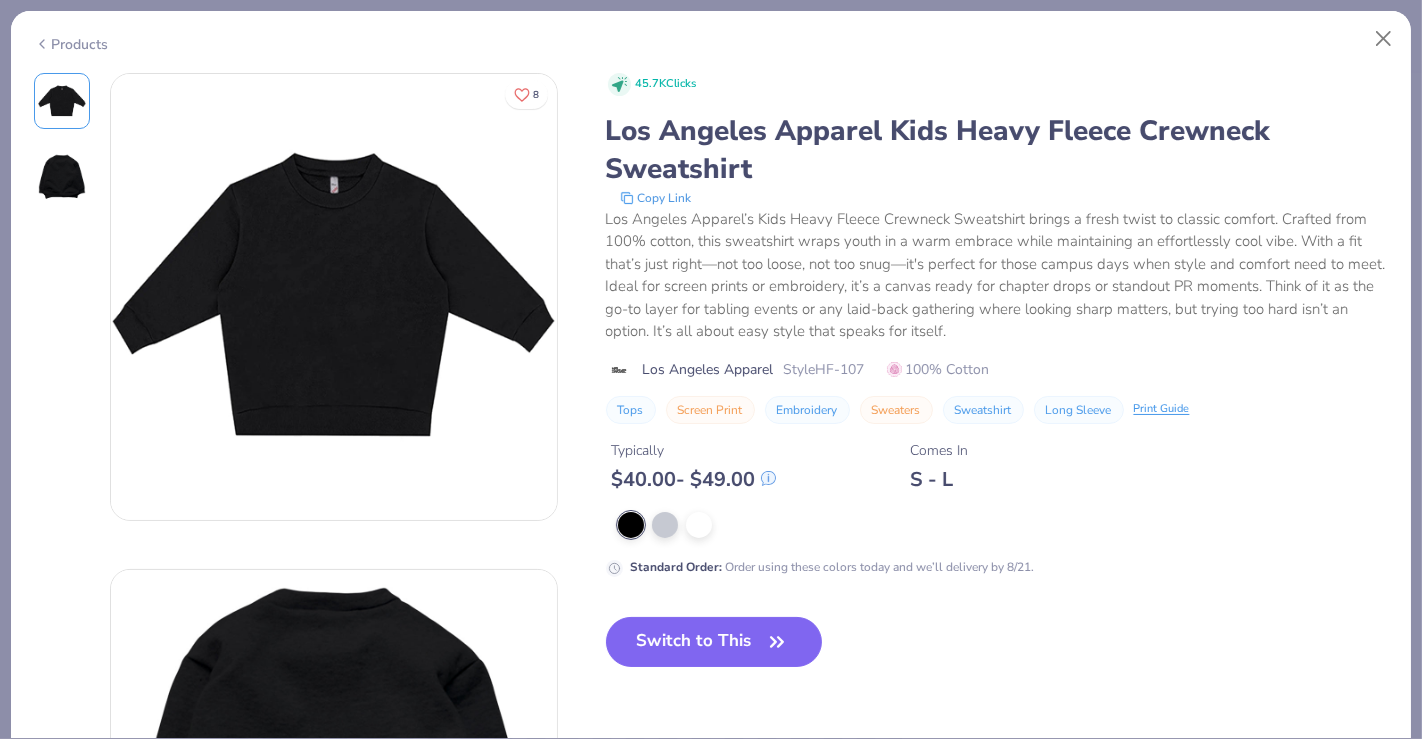 click on "Products" at bounding box center [71, 44] 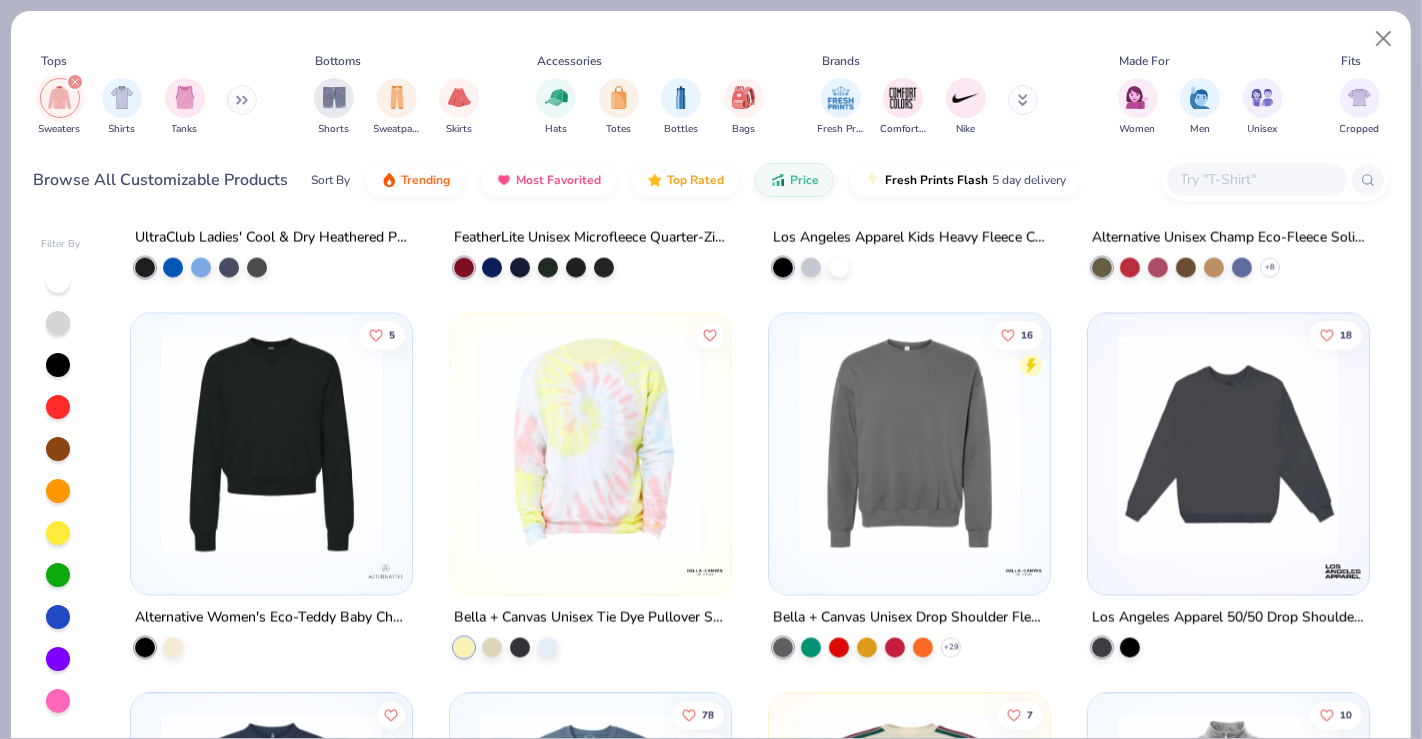 scroll, scrollTop: 2963, scrollLeft: 0, axis: vertical 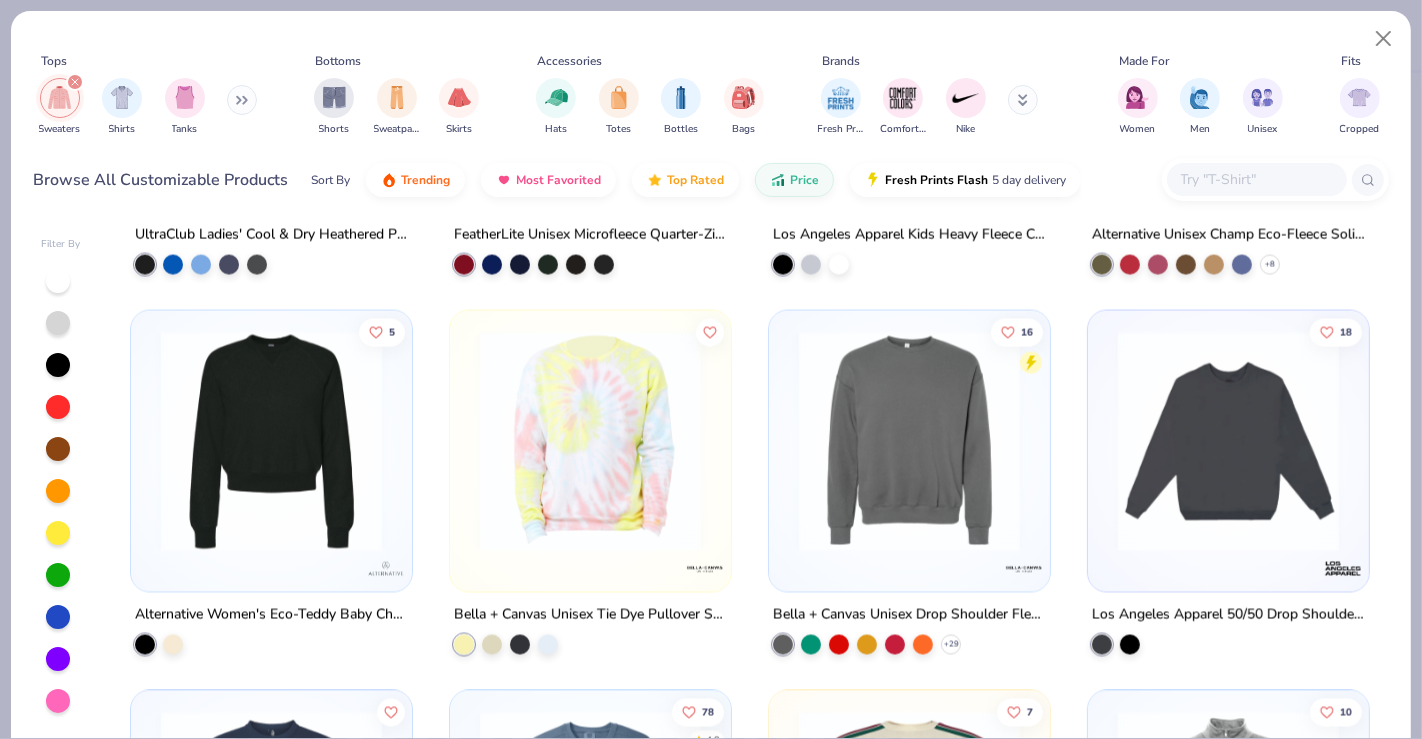 click at bounding box center [1228, 441] 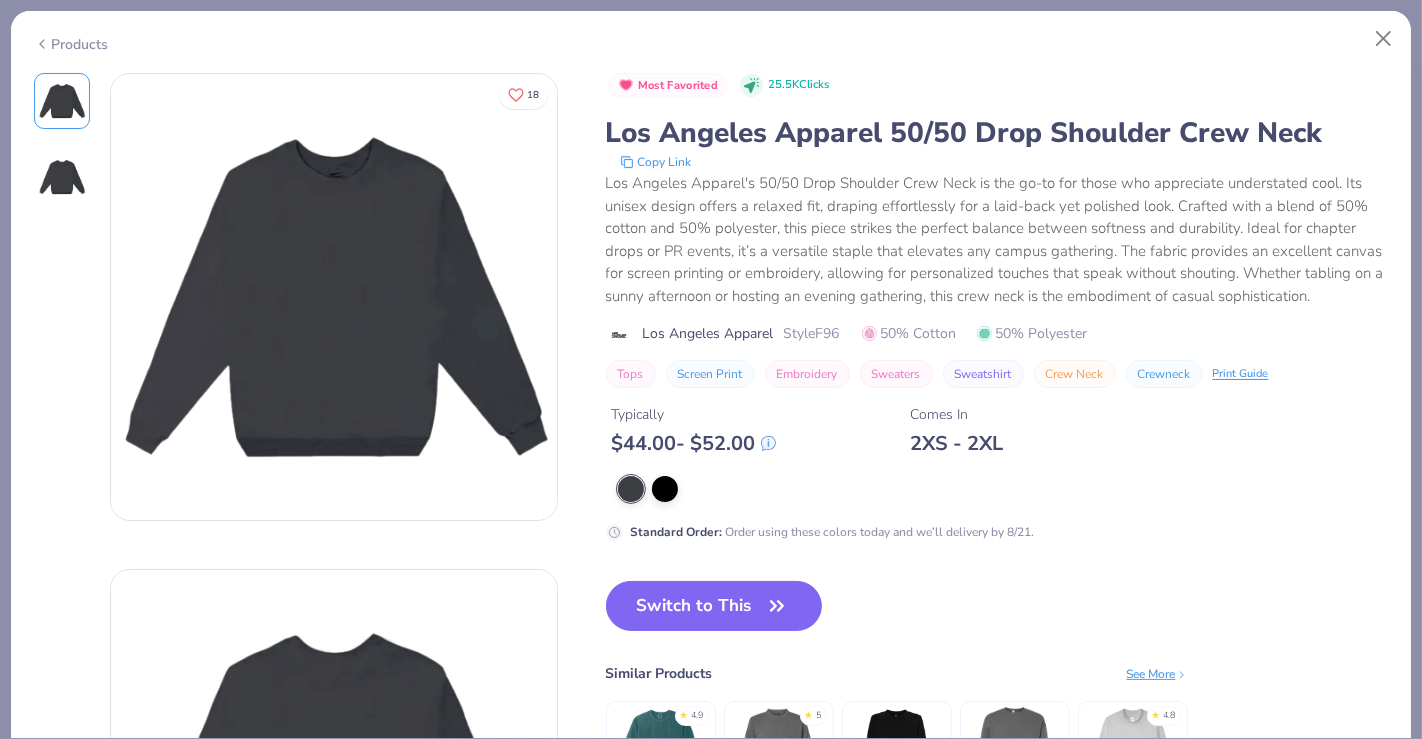 click on "Products" at bounding box center [71, 44] 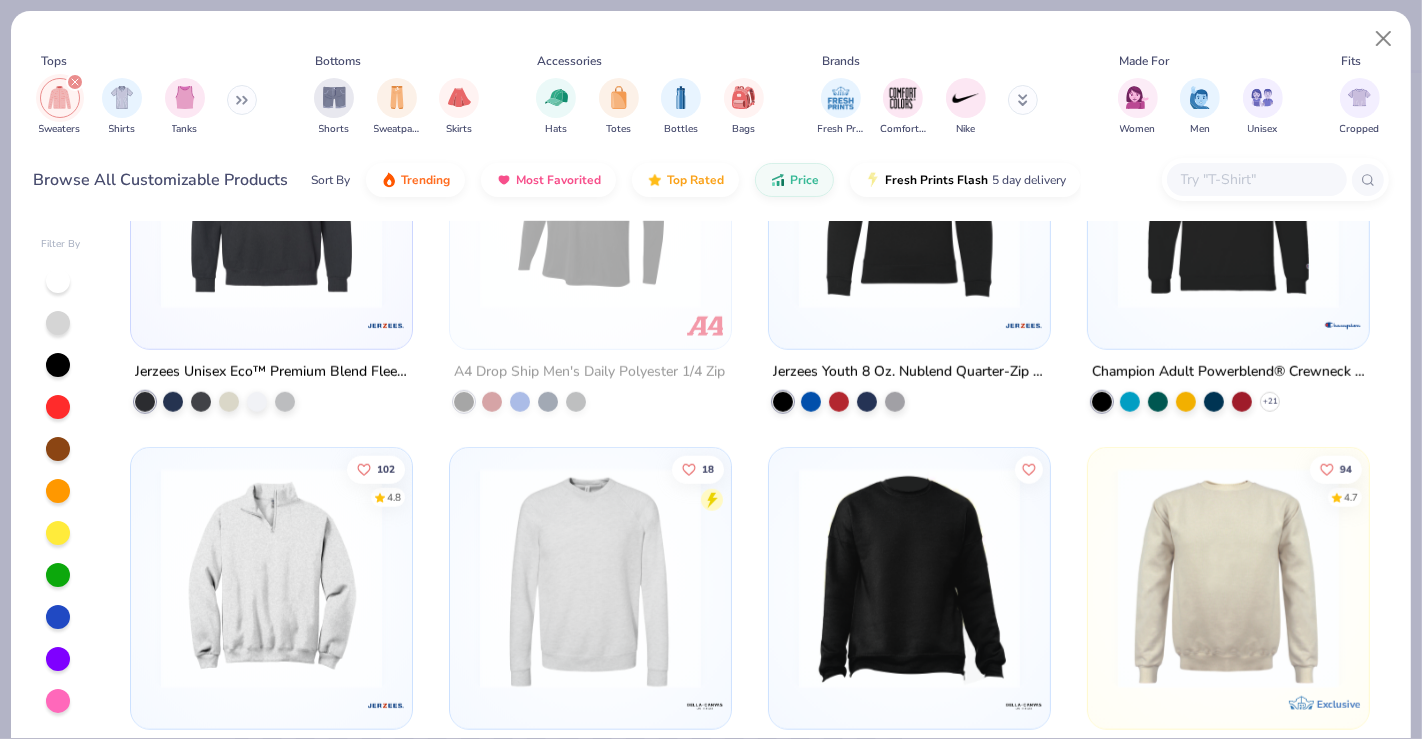 scroll, scrollTop: 1684, scrollLeft: 0, axis: vertical 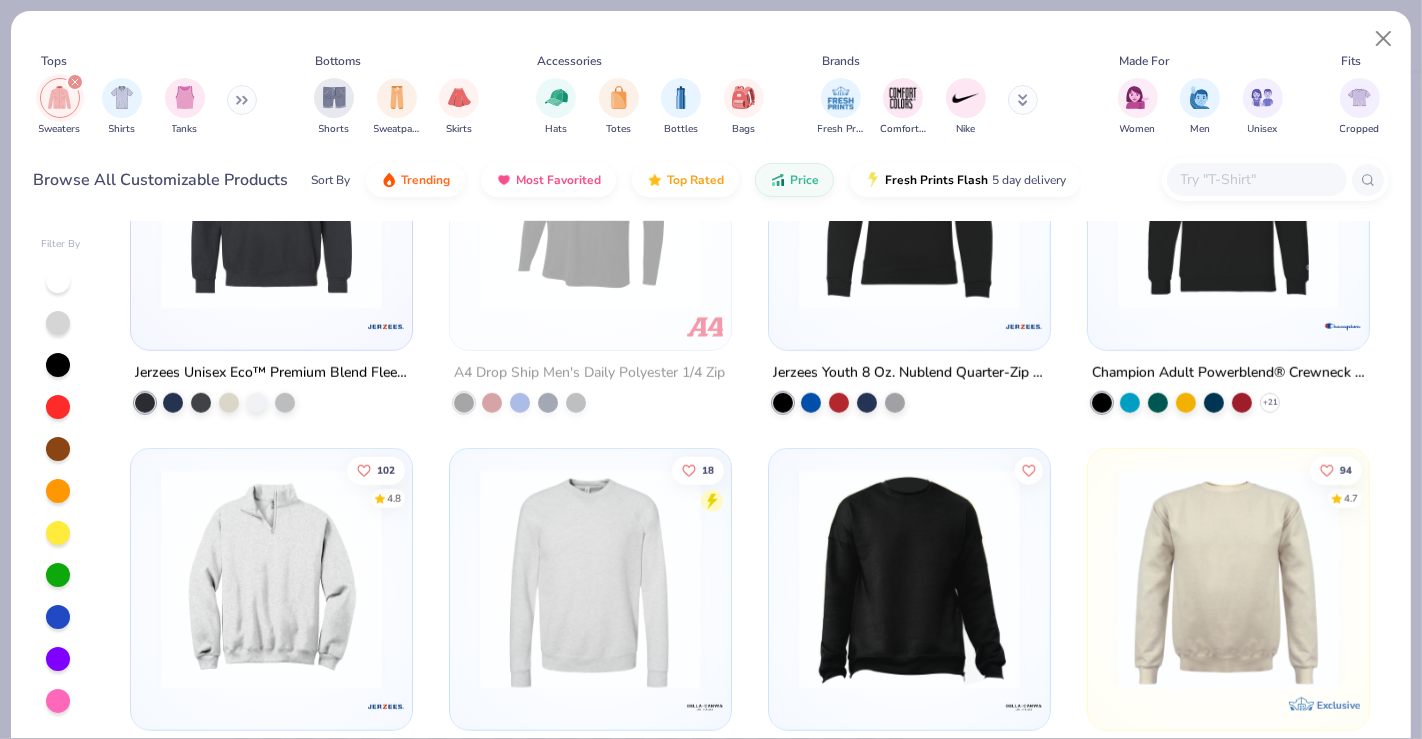 click at bounding box center [271, 579] 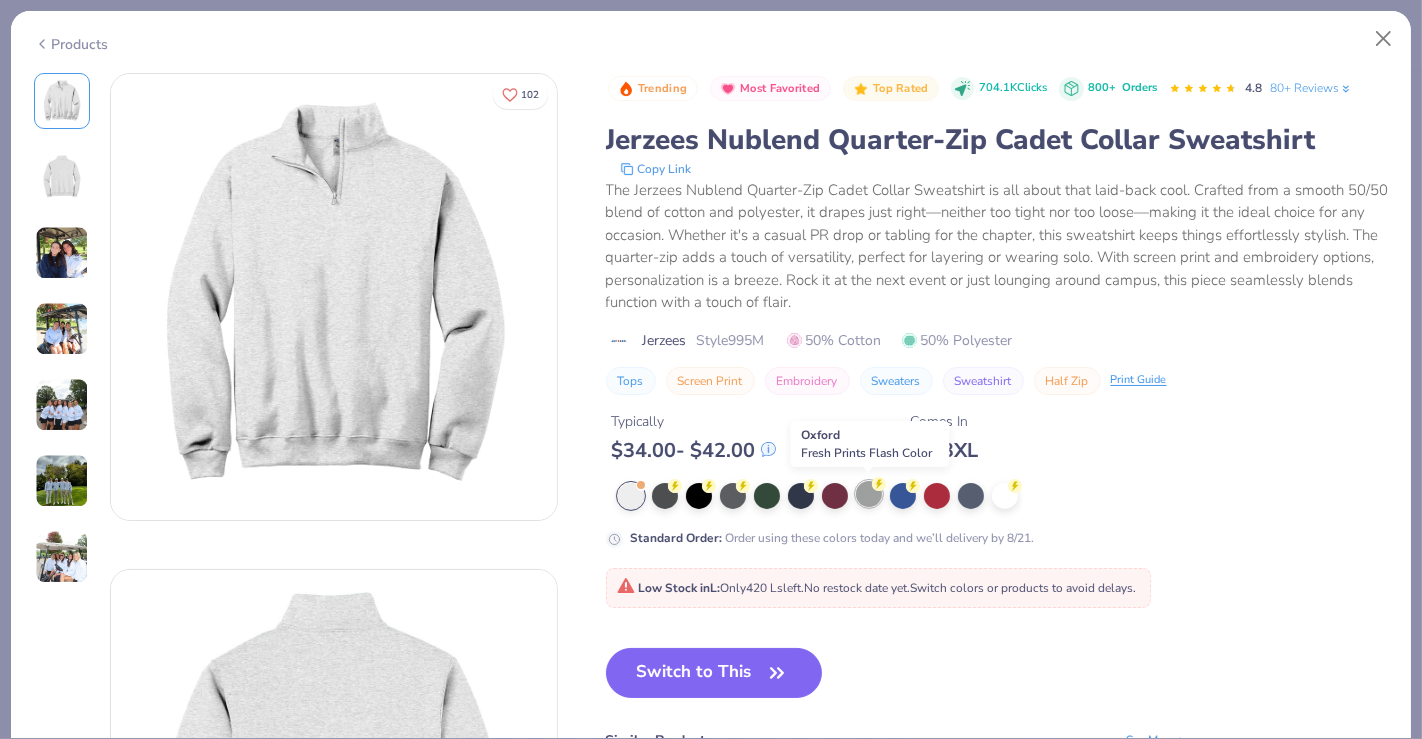 click at bounding box center [869, 494] 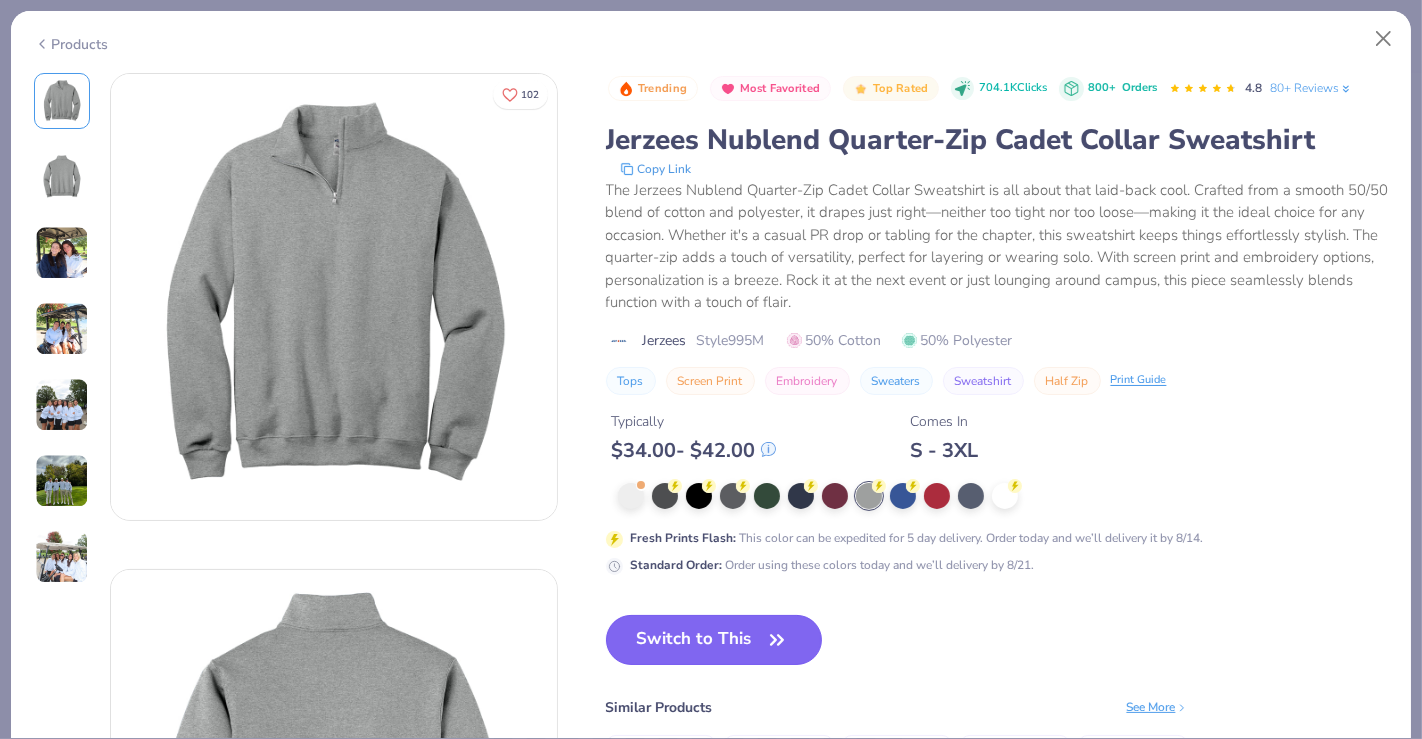 click 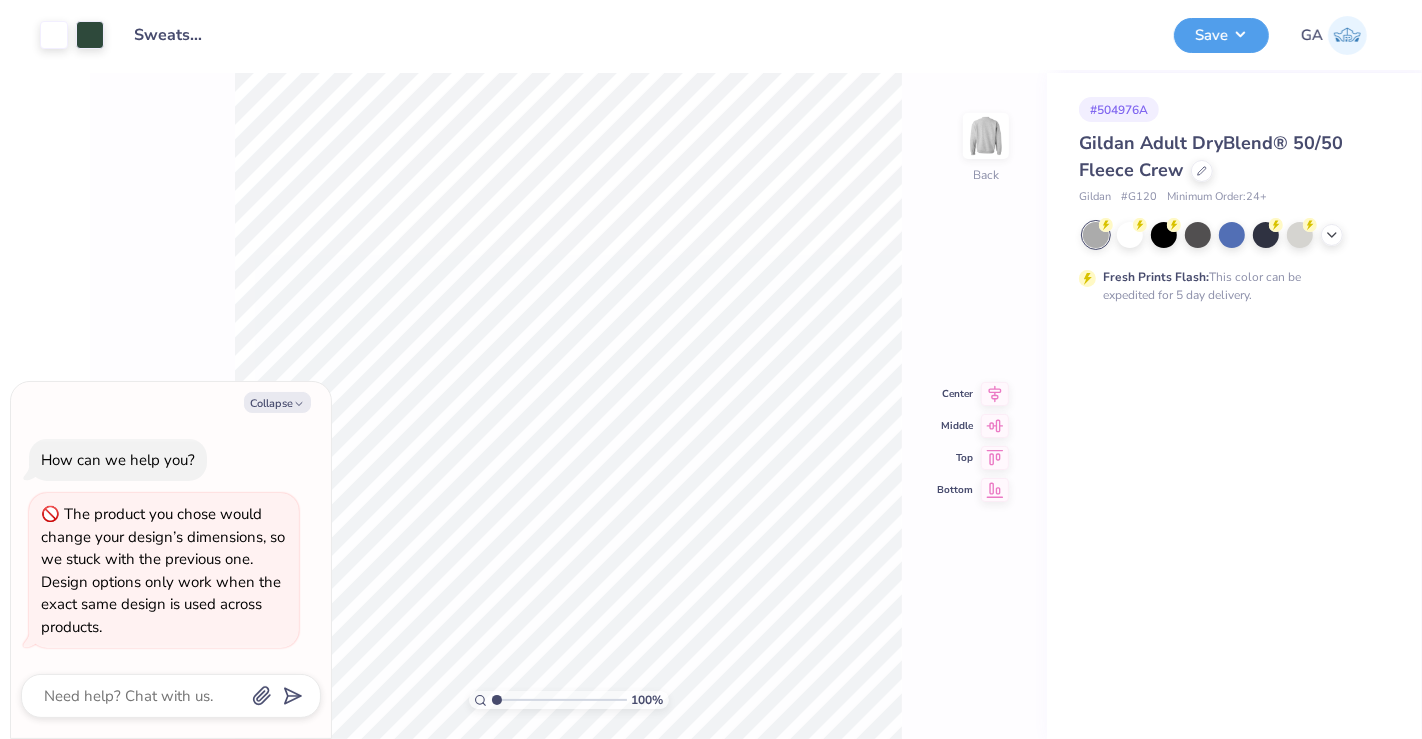type on "x" 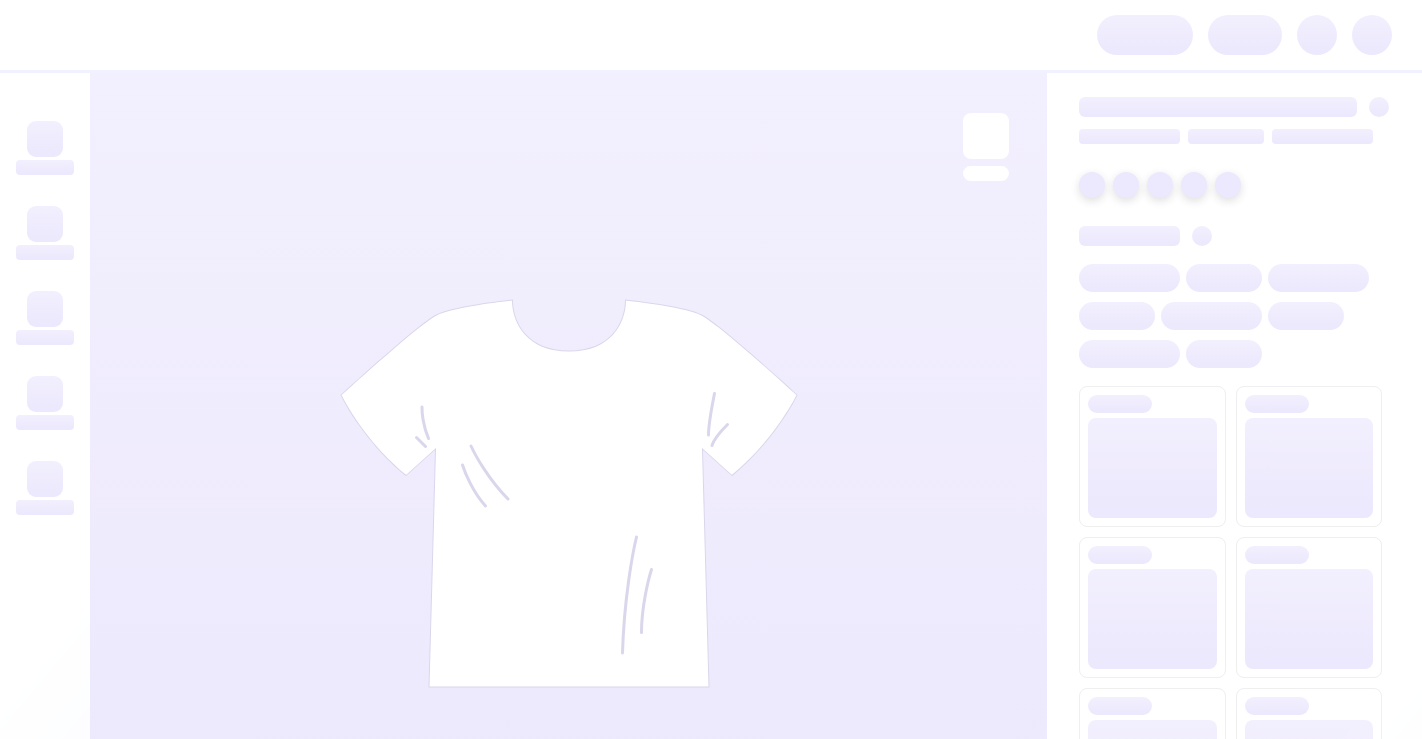 scroll, scrollTop: 0, scrollLeft: 0, axis: both 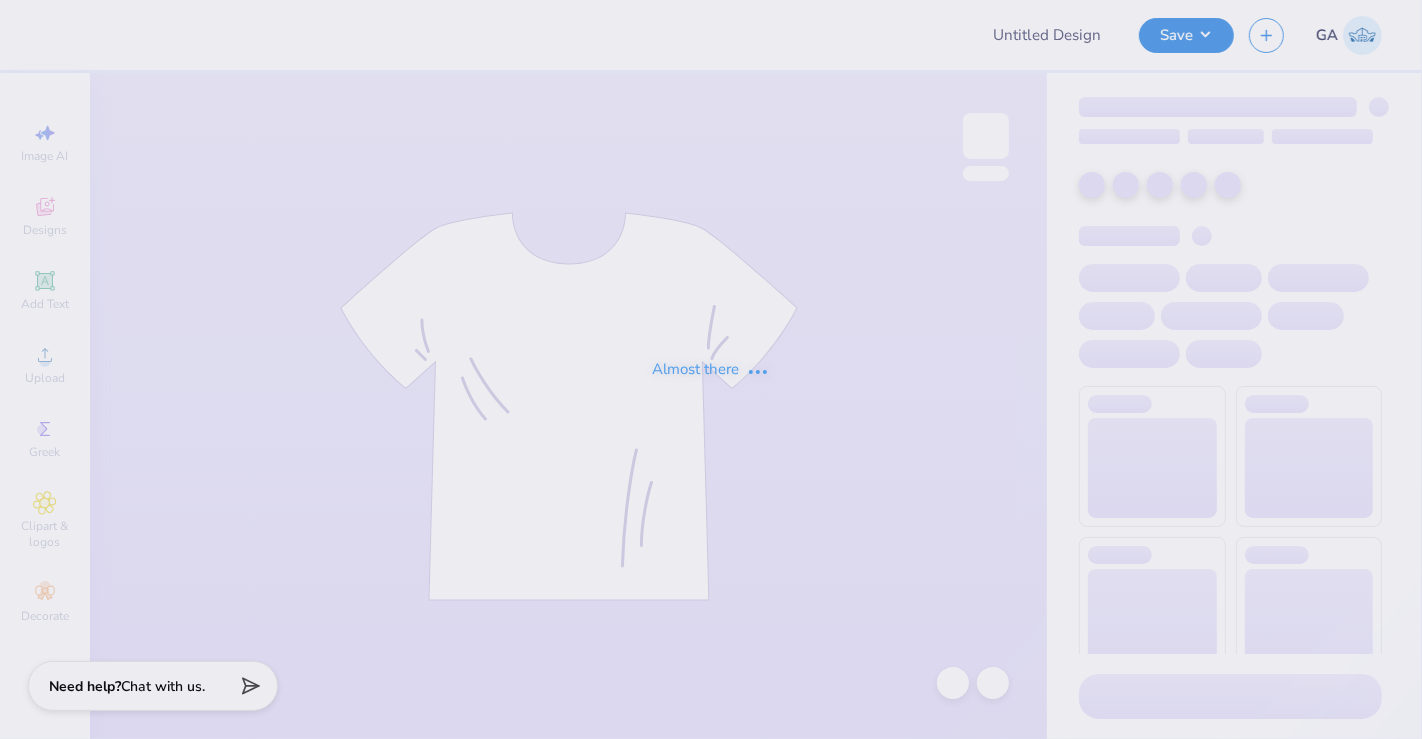 type on "Sweatshirt for Harbor Dorm" 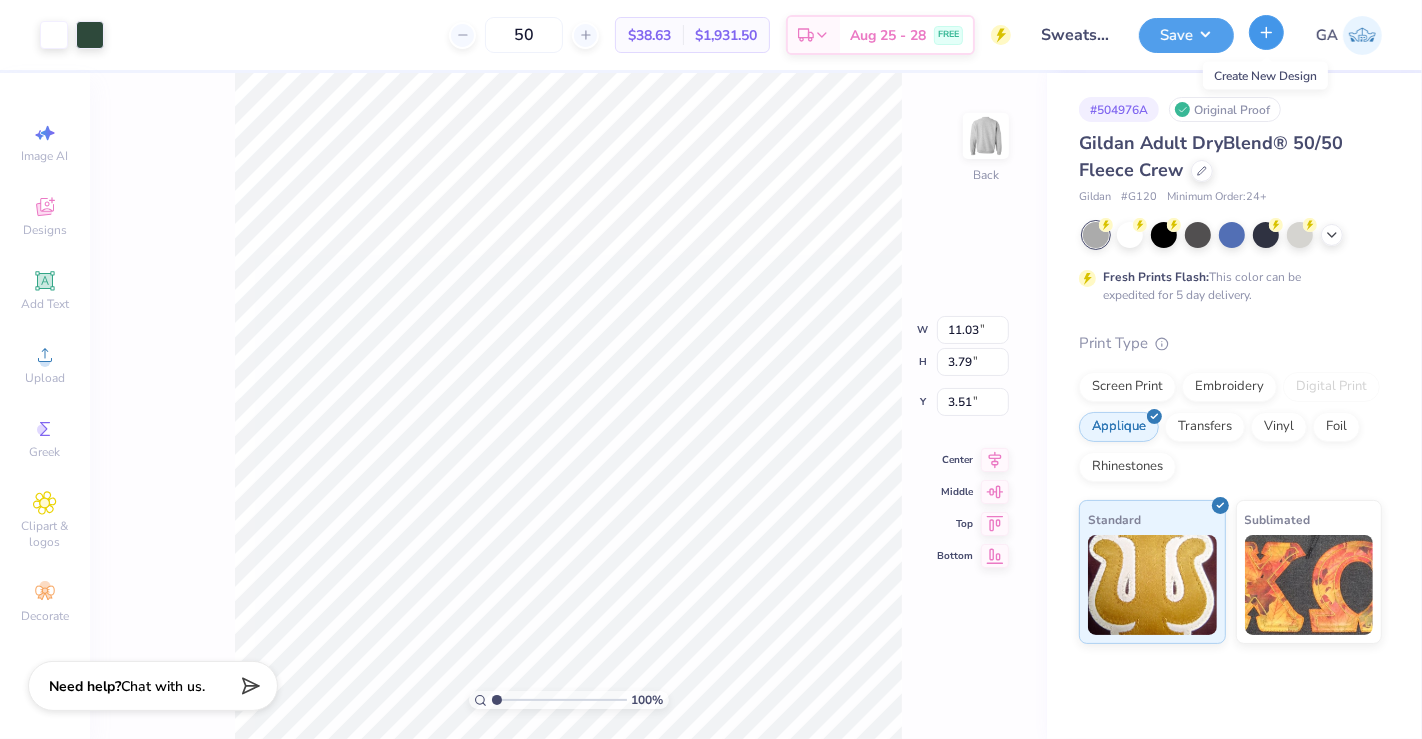 click 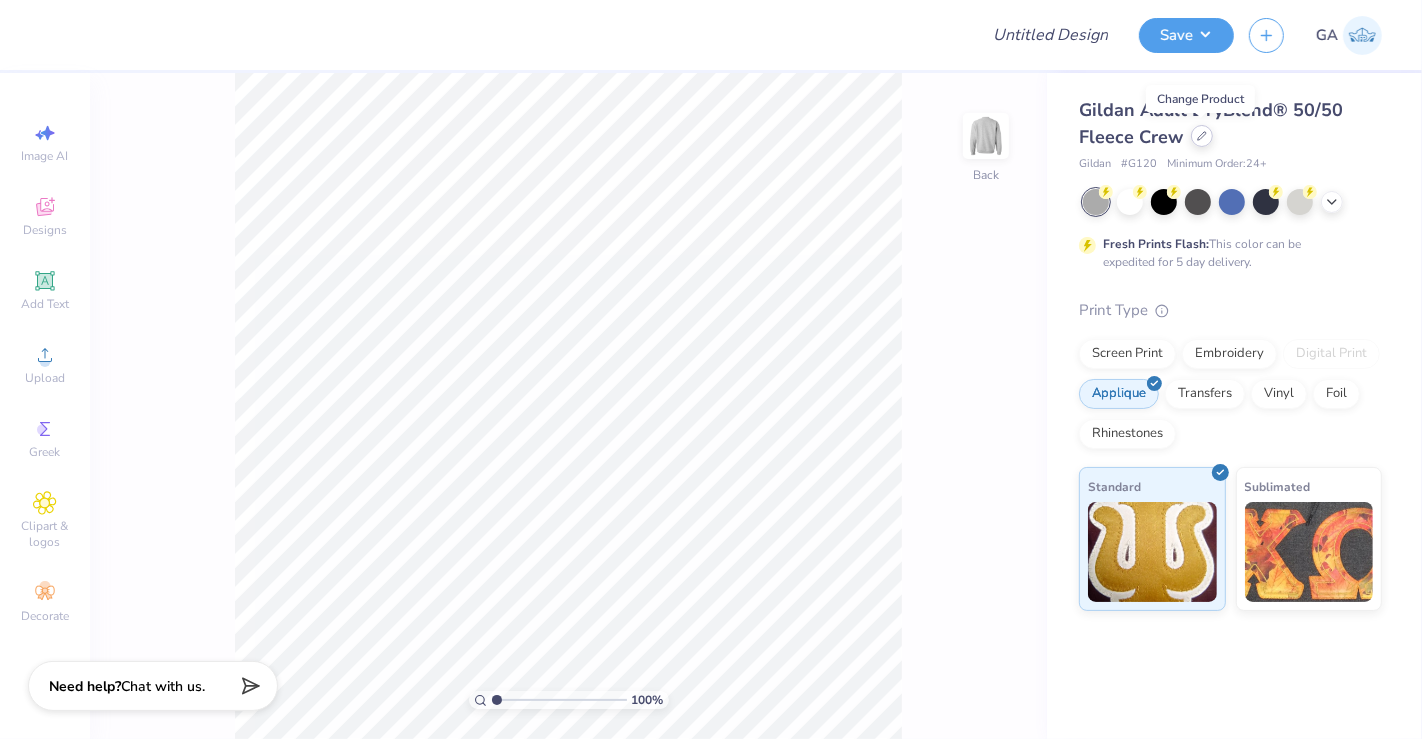 click at bounding box center (1202, 136) 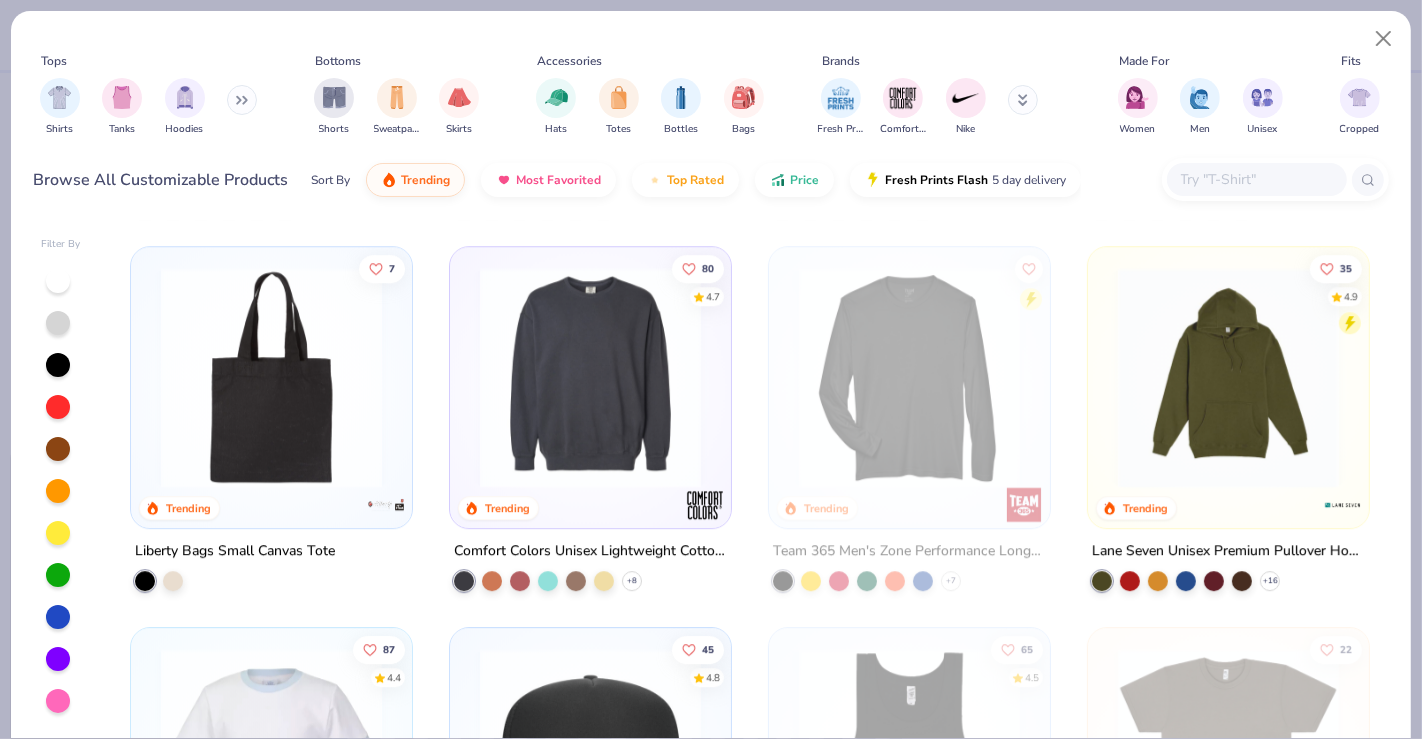 scroll, scrollTop: 4937, scrollLeft: 0, axis: vertical 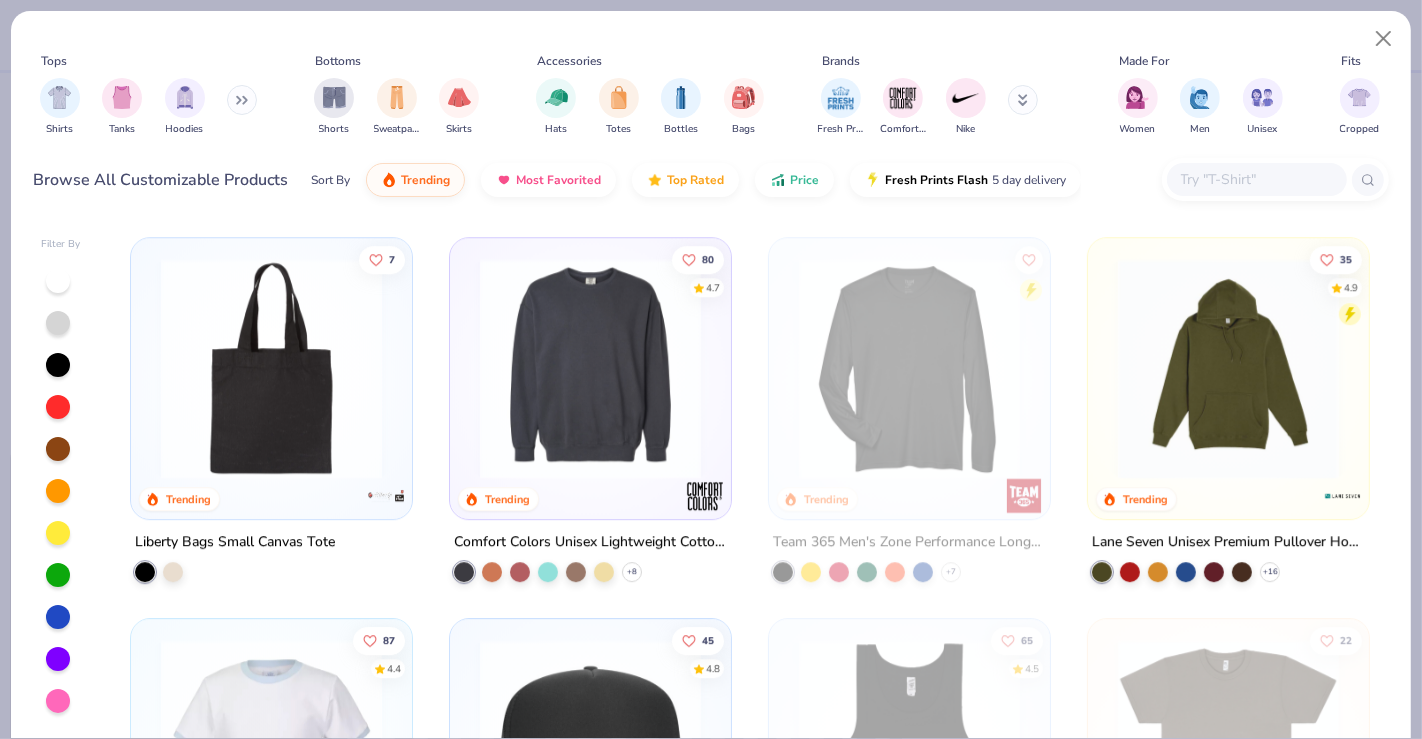 click 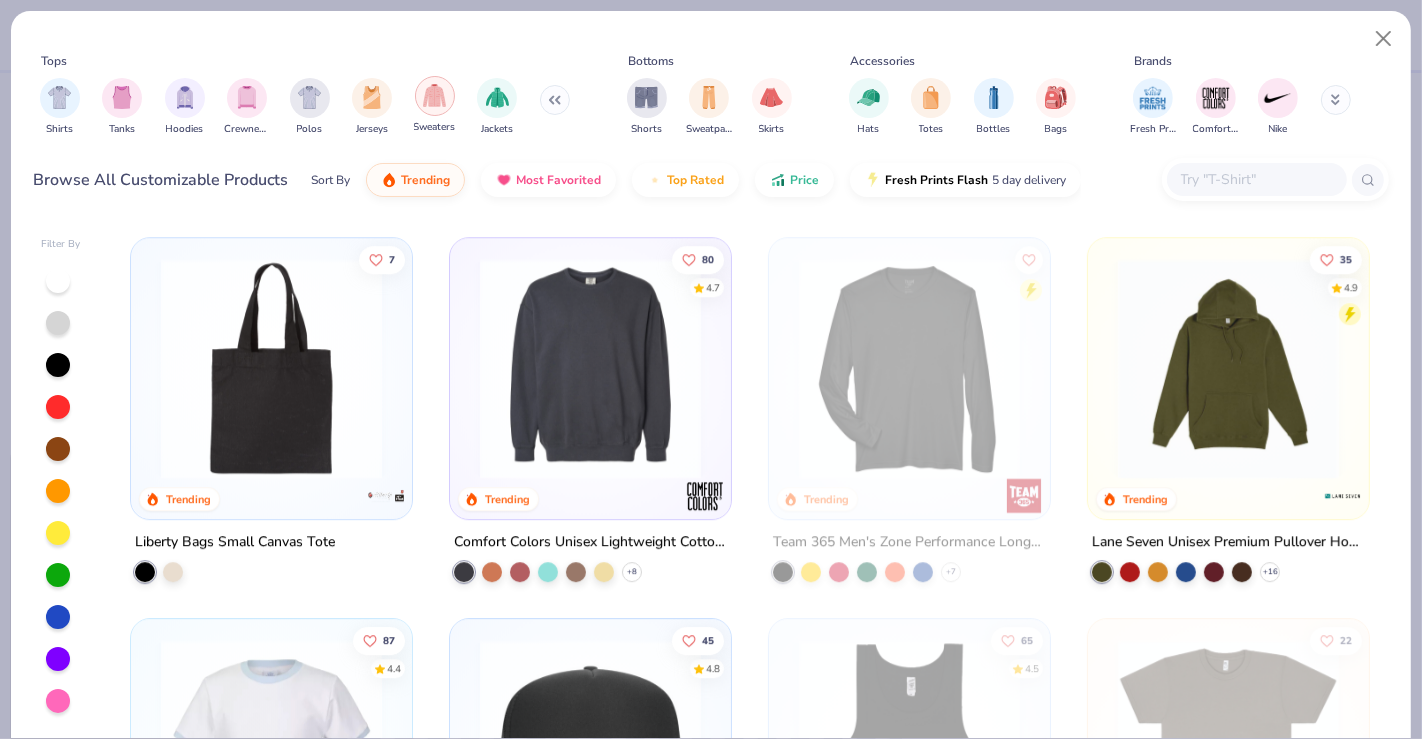 click at bounding box center (434, 95) 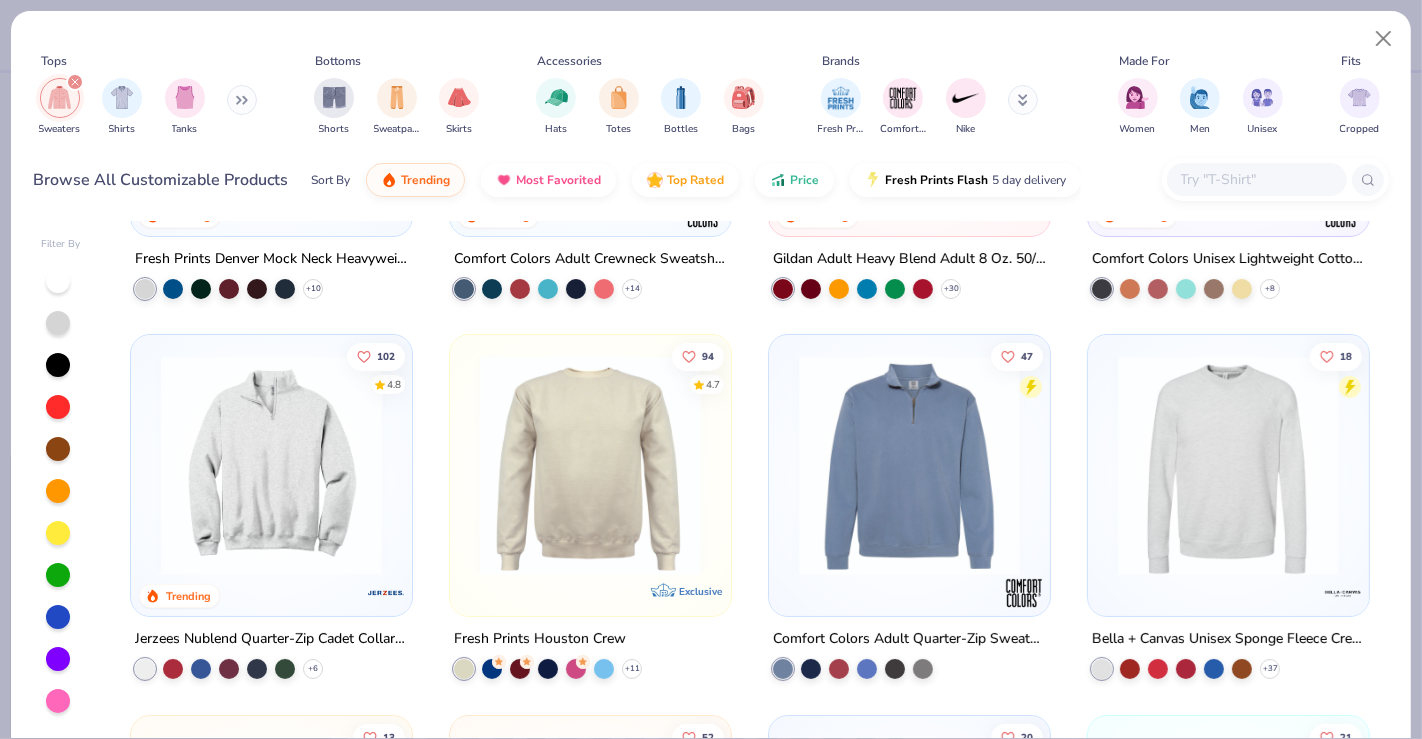 scroll, scrollTop: 279, scrollLeft: 0, axis: vertical 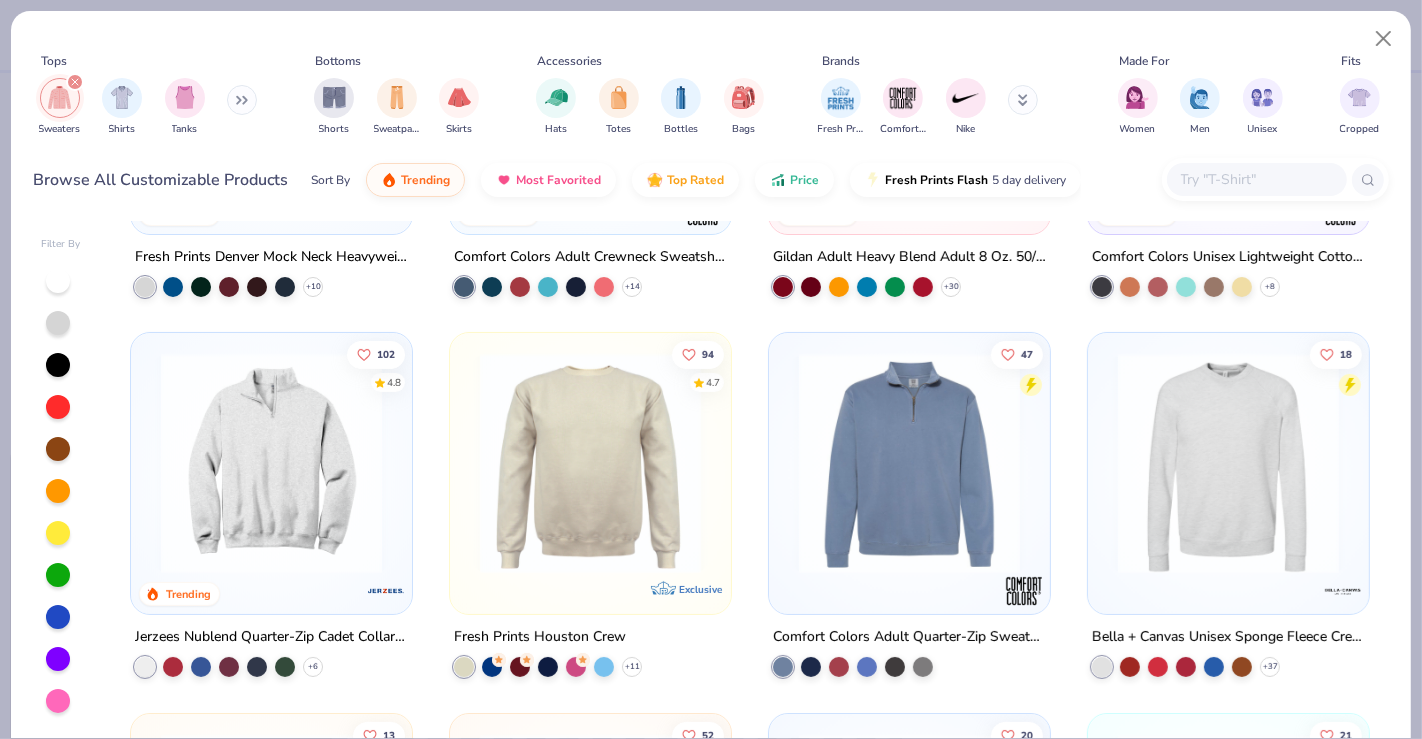 click at bounding box center (271, 463) 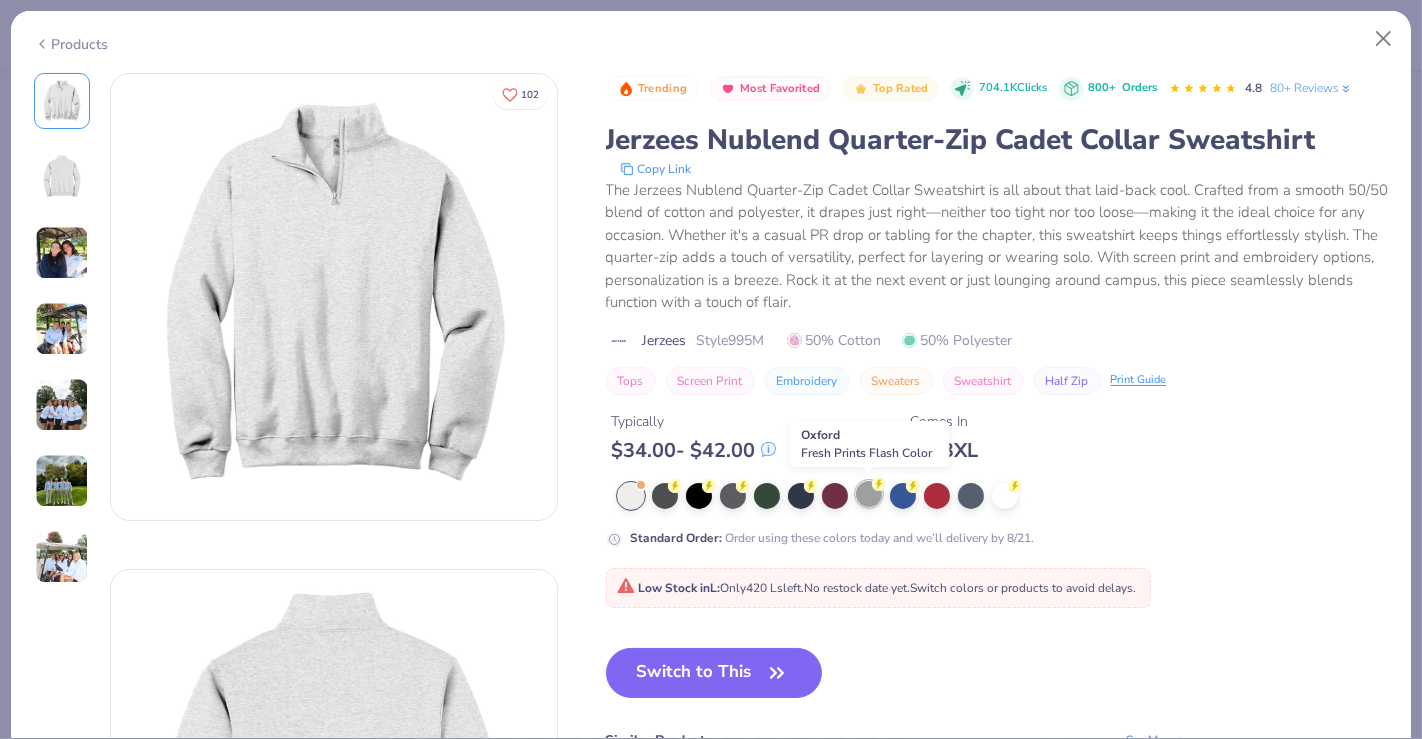 click at bounding box center [869, 494] 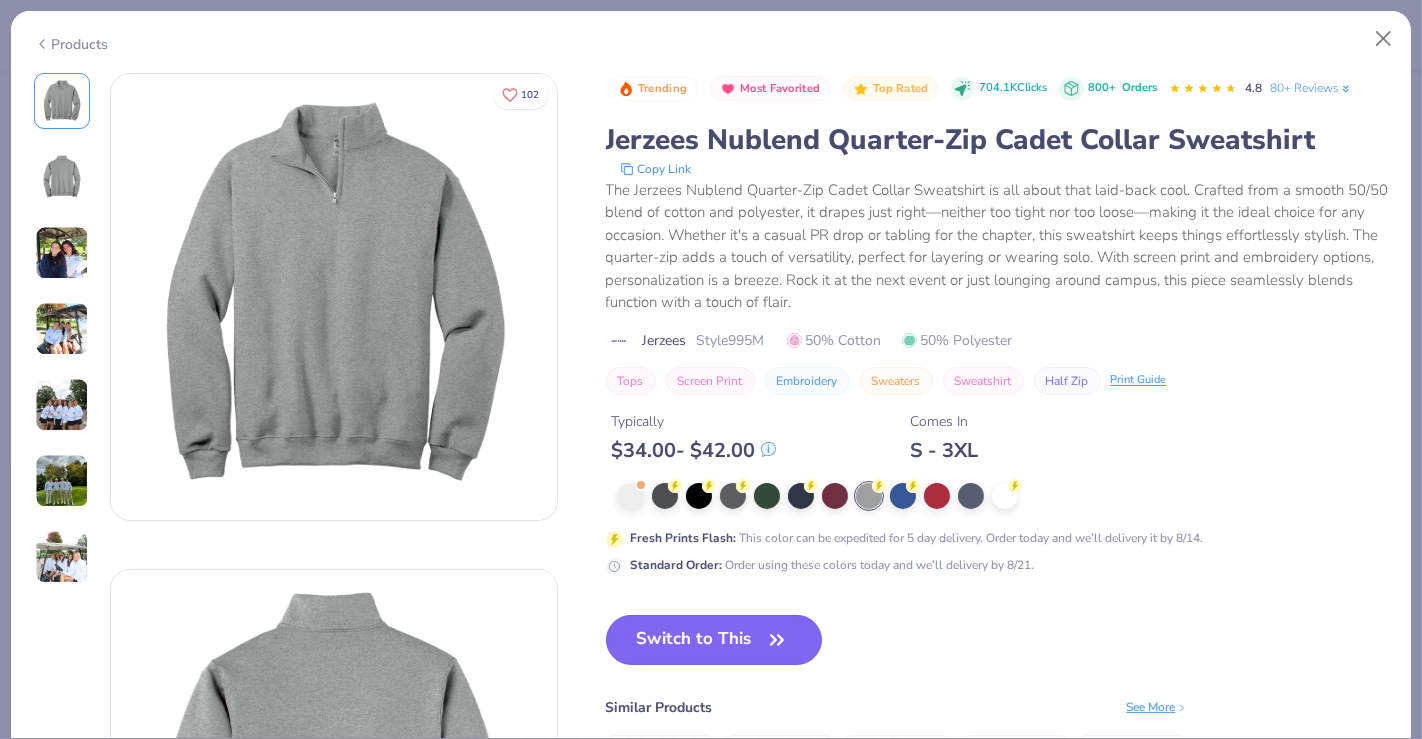 click on "Switch to This" at bounding box center [714, 640] 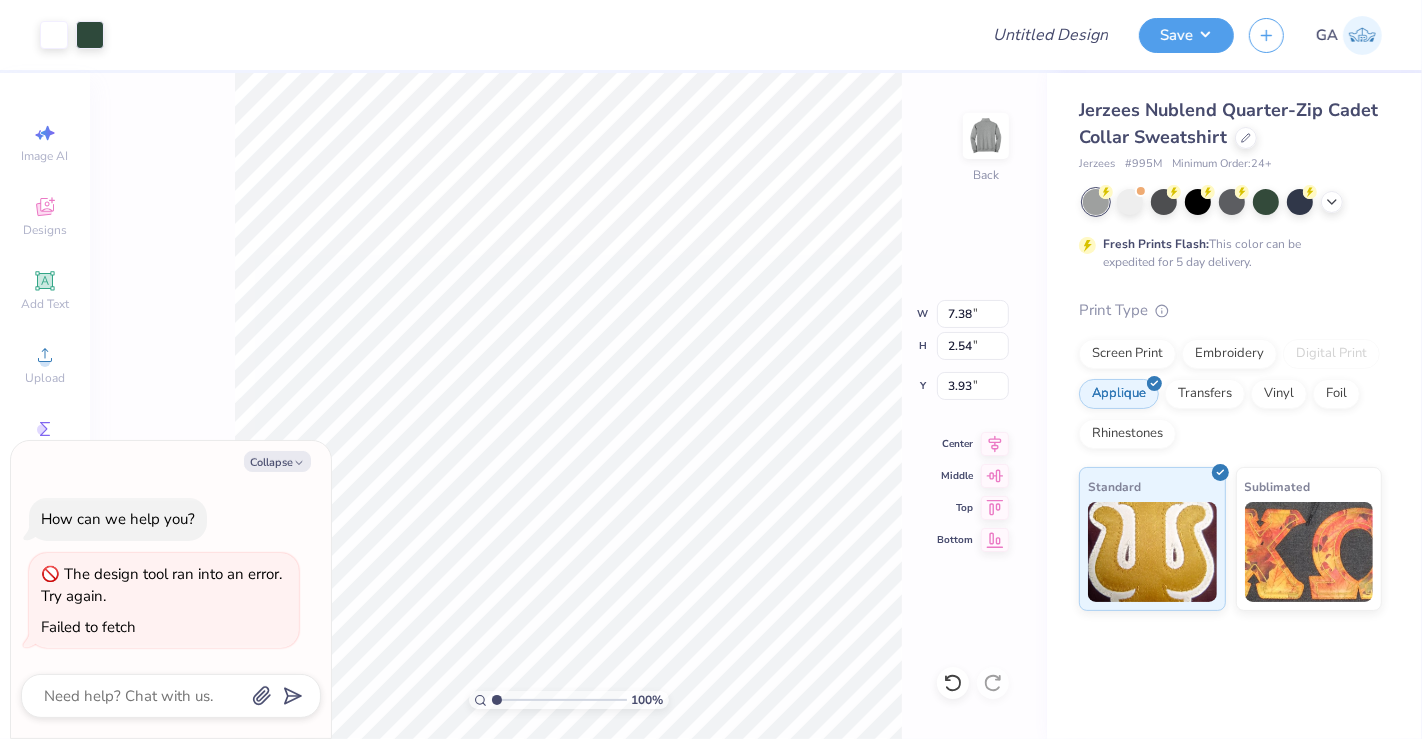 type on "x" 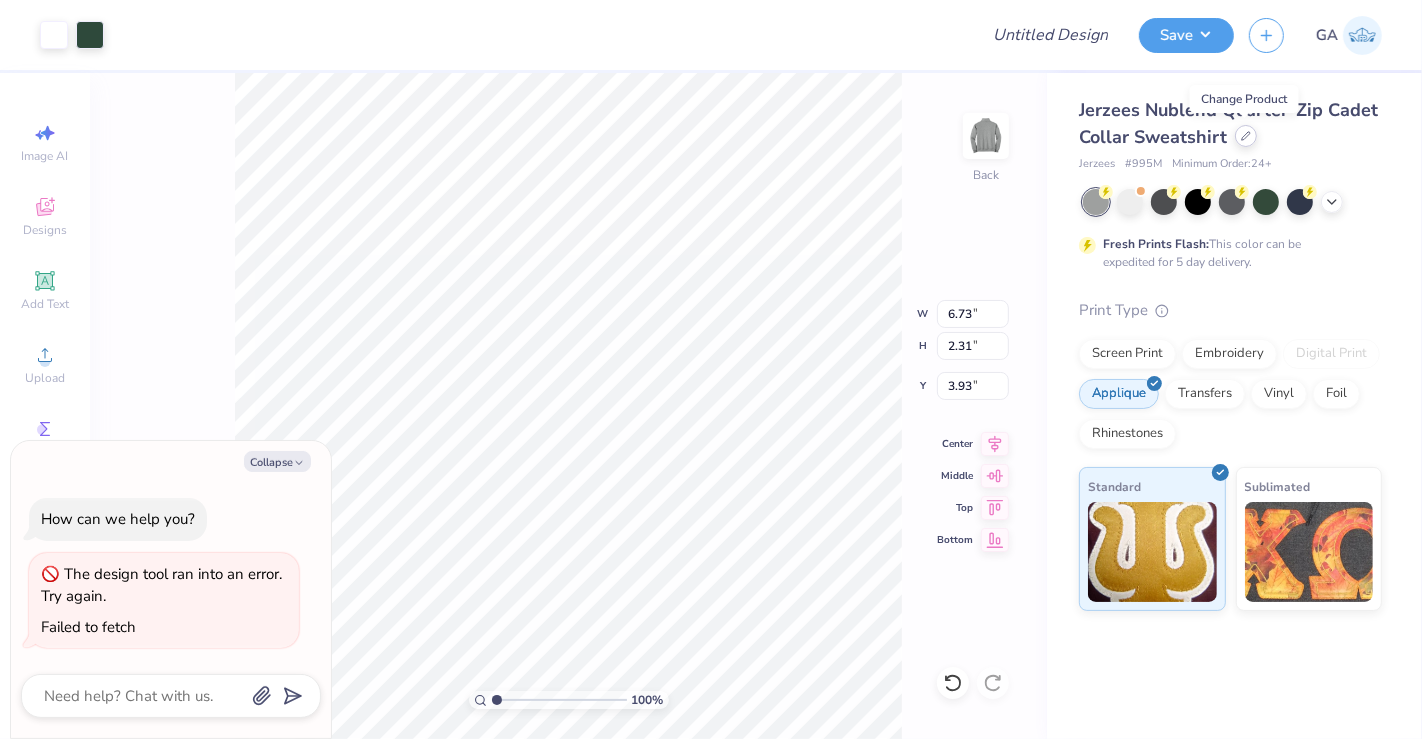 click 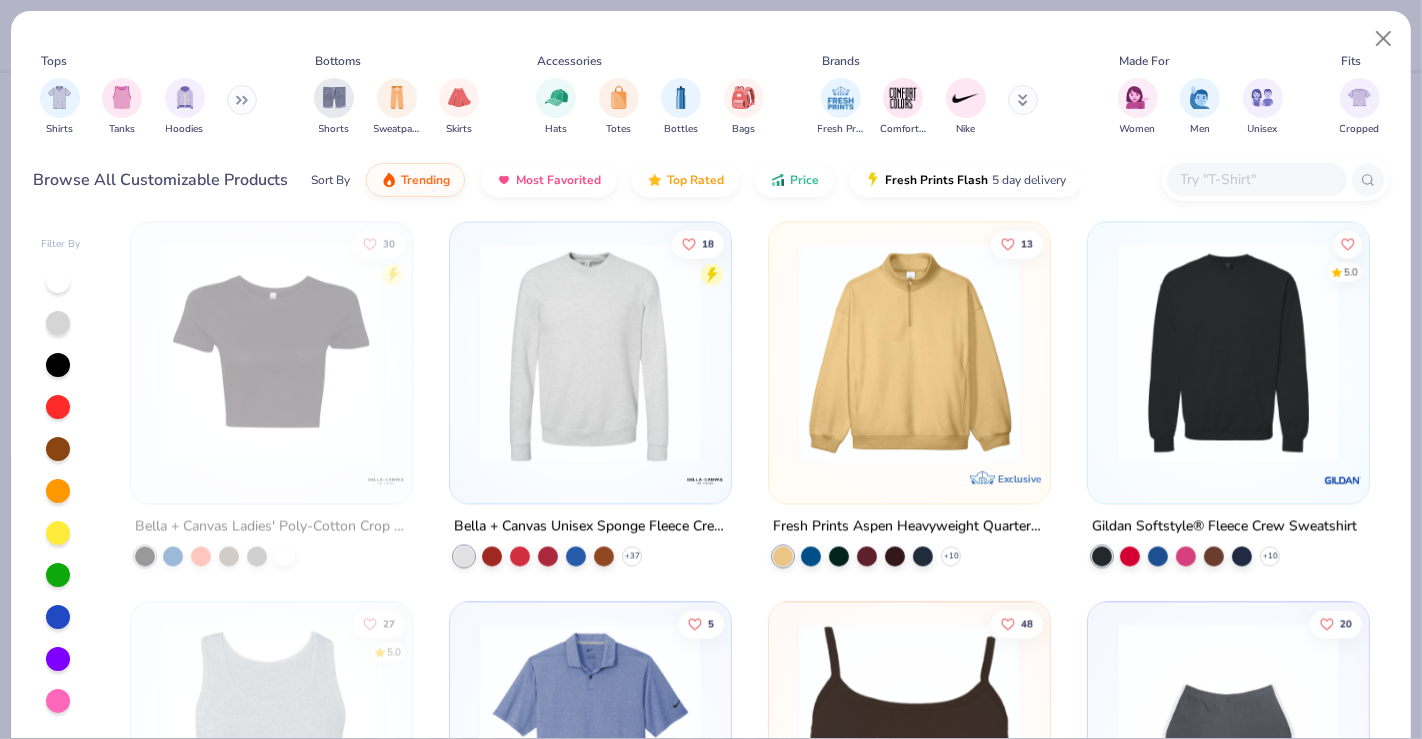 scroll, scrollTop: 9904, scrollLeft: 0, axis: vertical 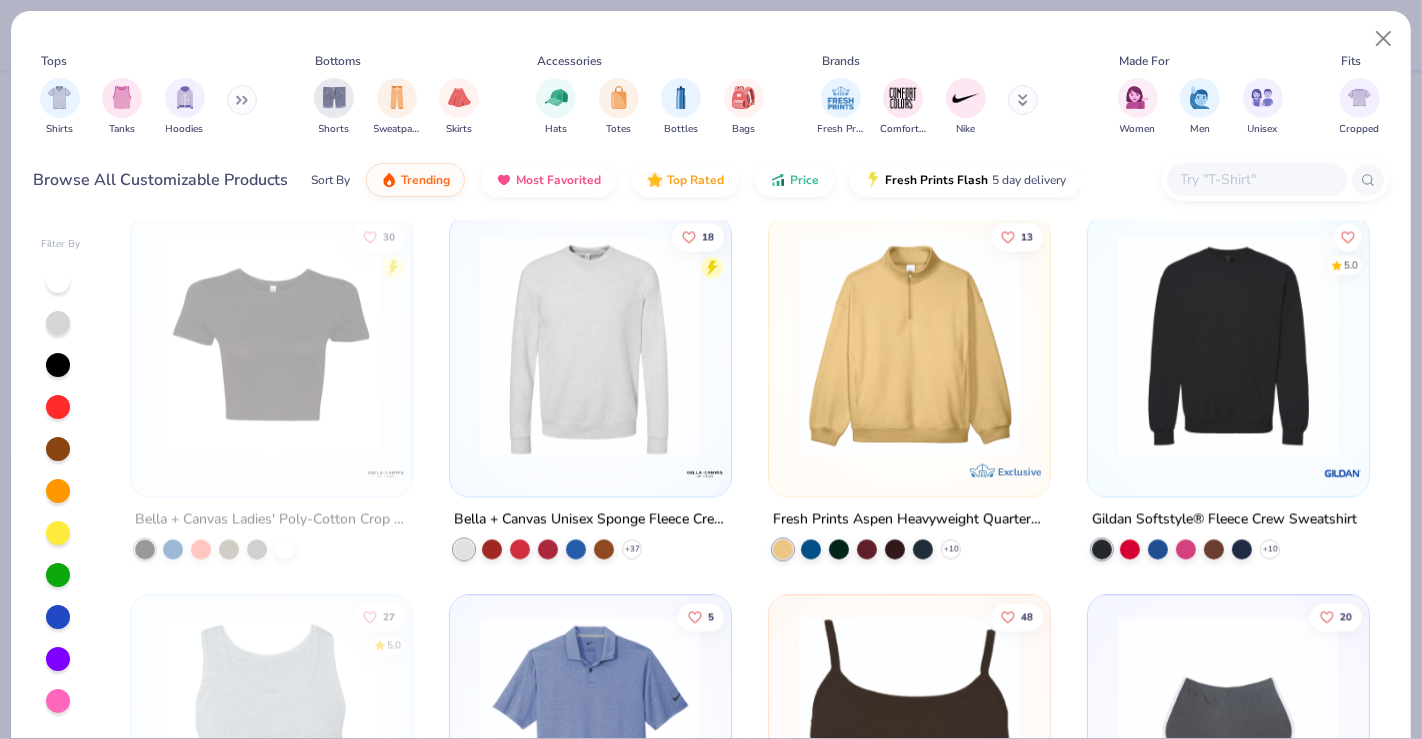 click at bounding box center [909, 344] 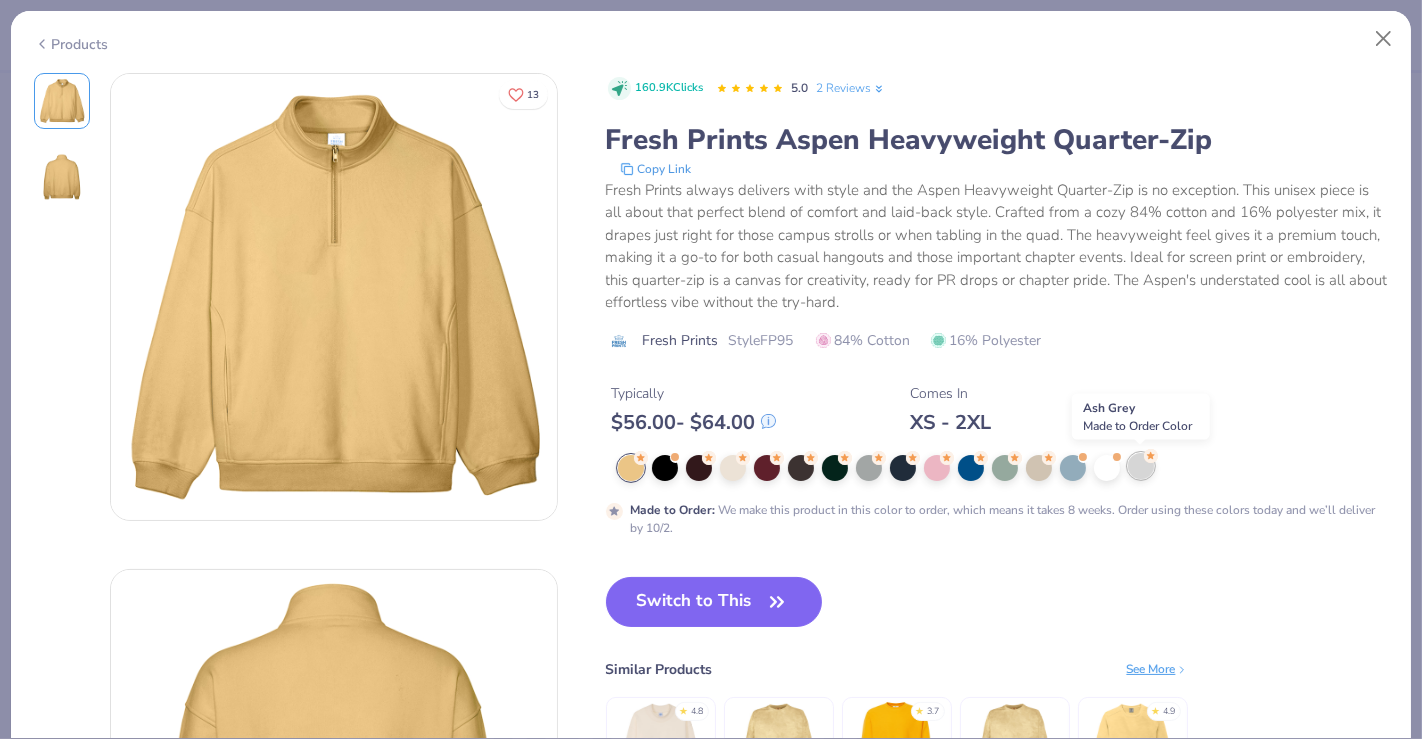 click at bounding box center (1141, 466) 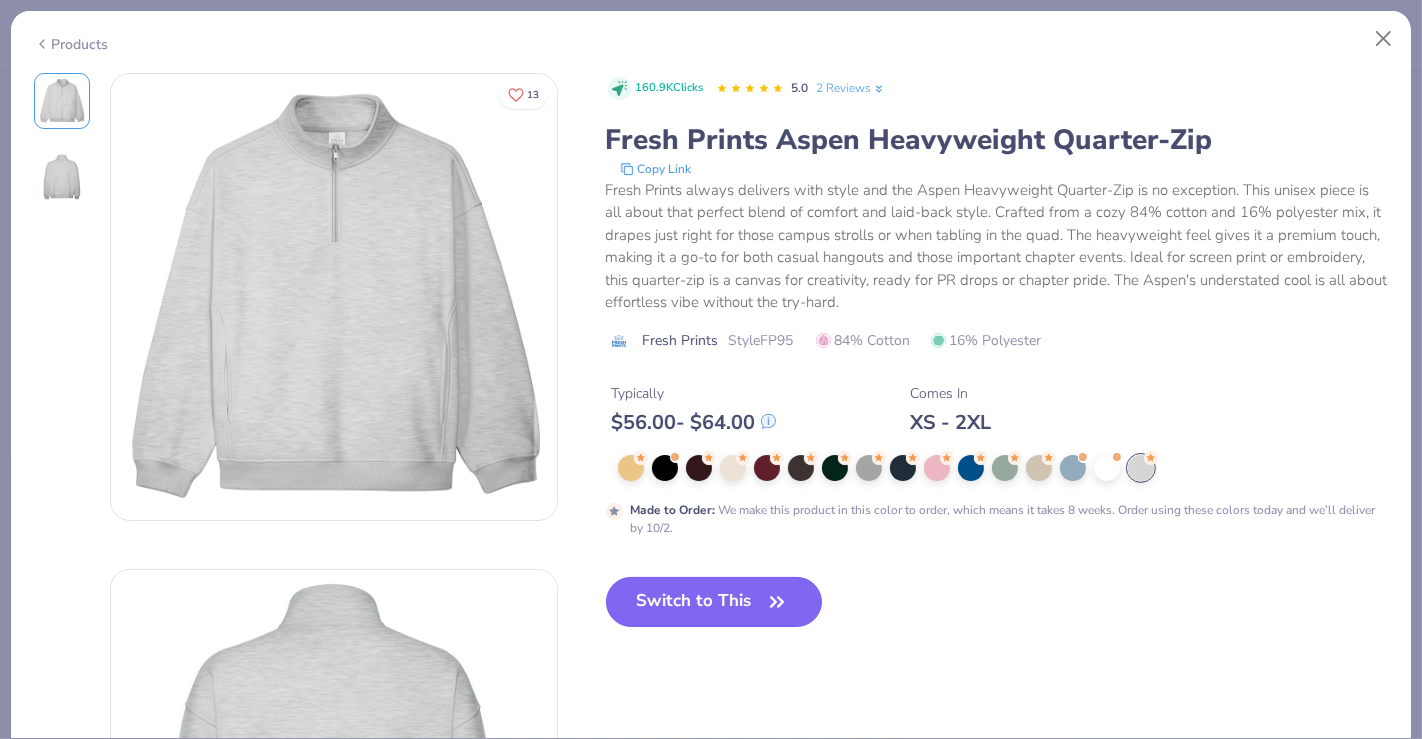 click on "Switch to This" at bounding box center [714, 602] 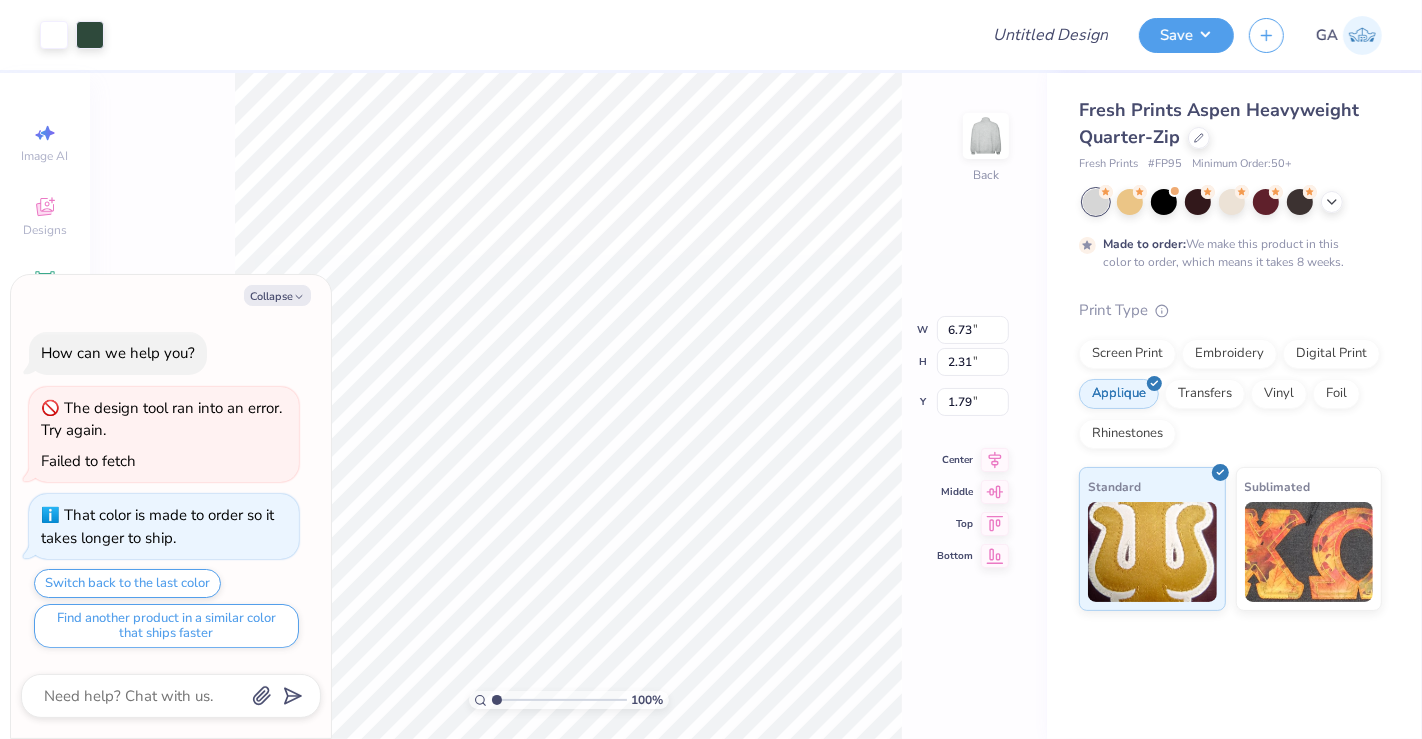 type on "x" 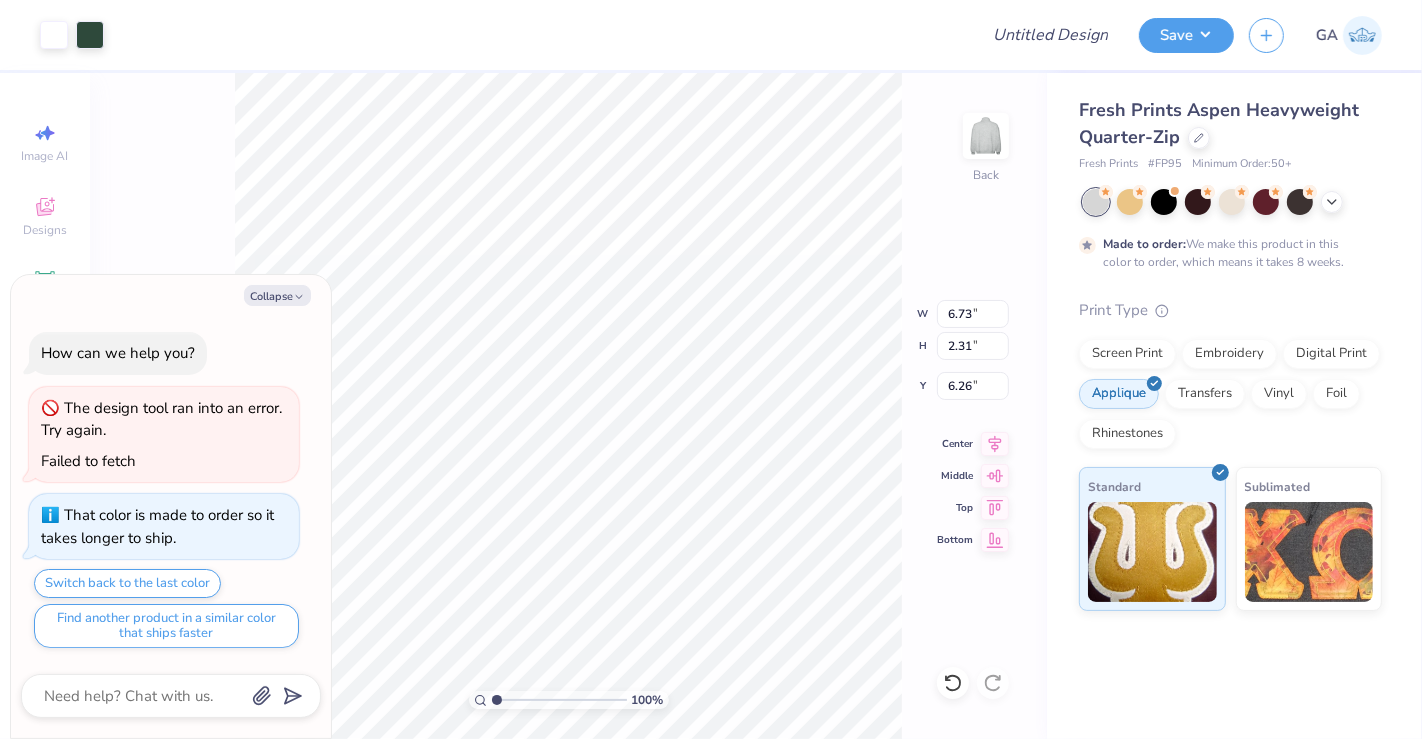 type on "x" 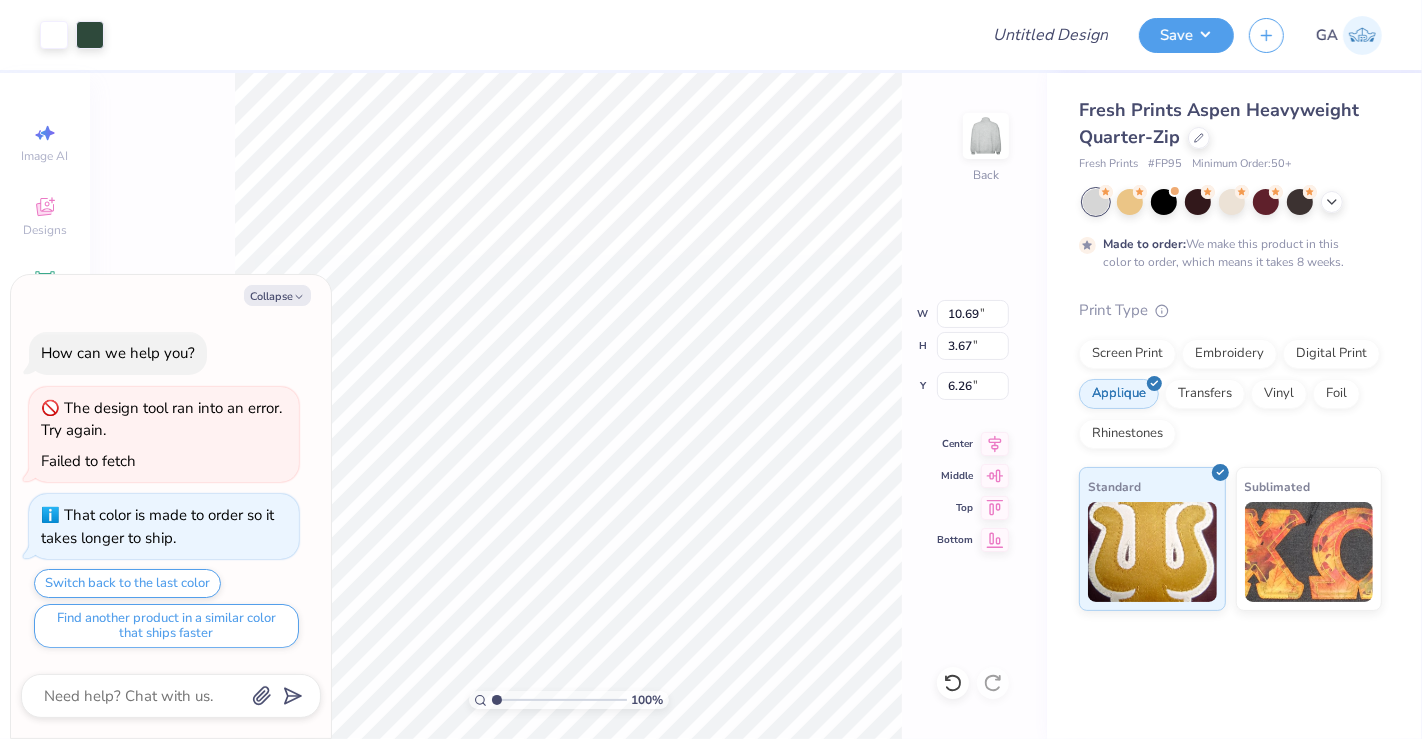 type on "x" 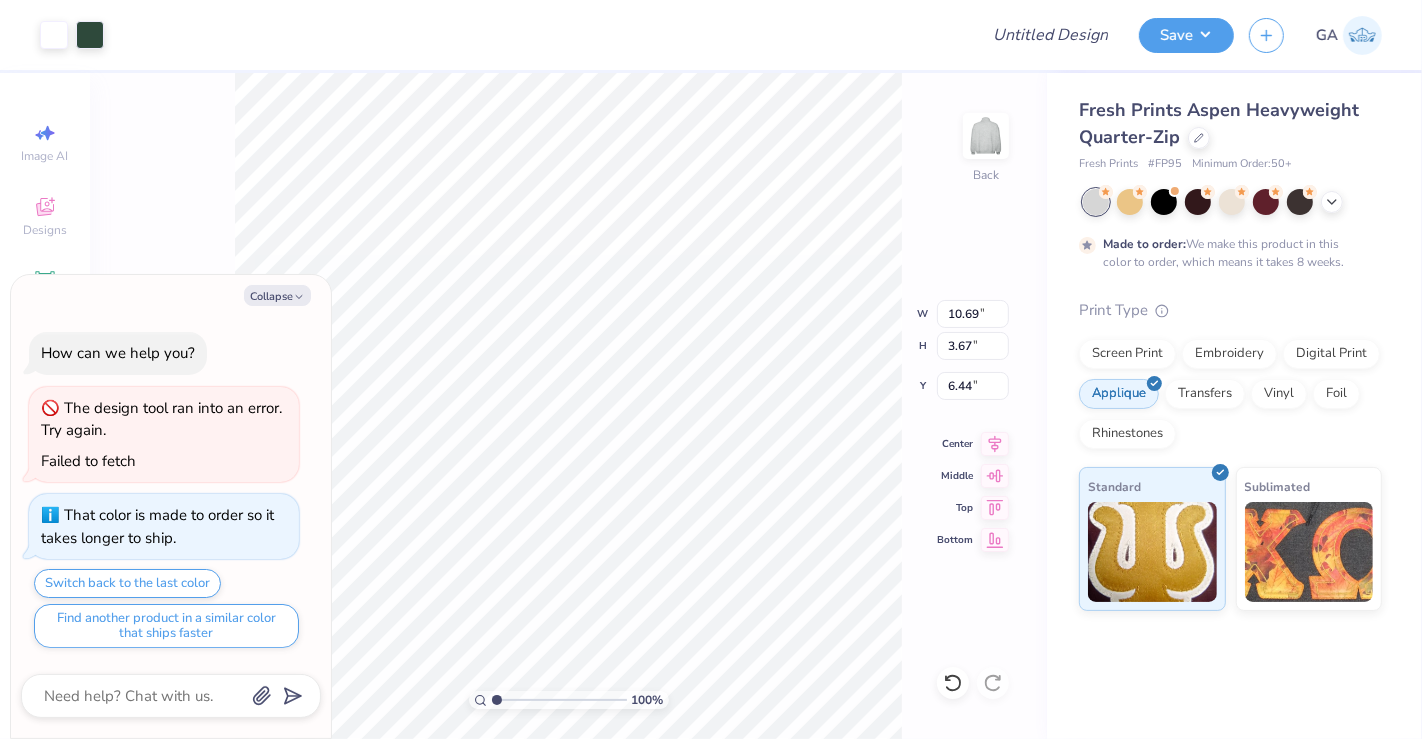 type on "x" 